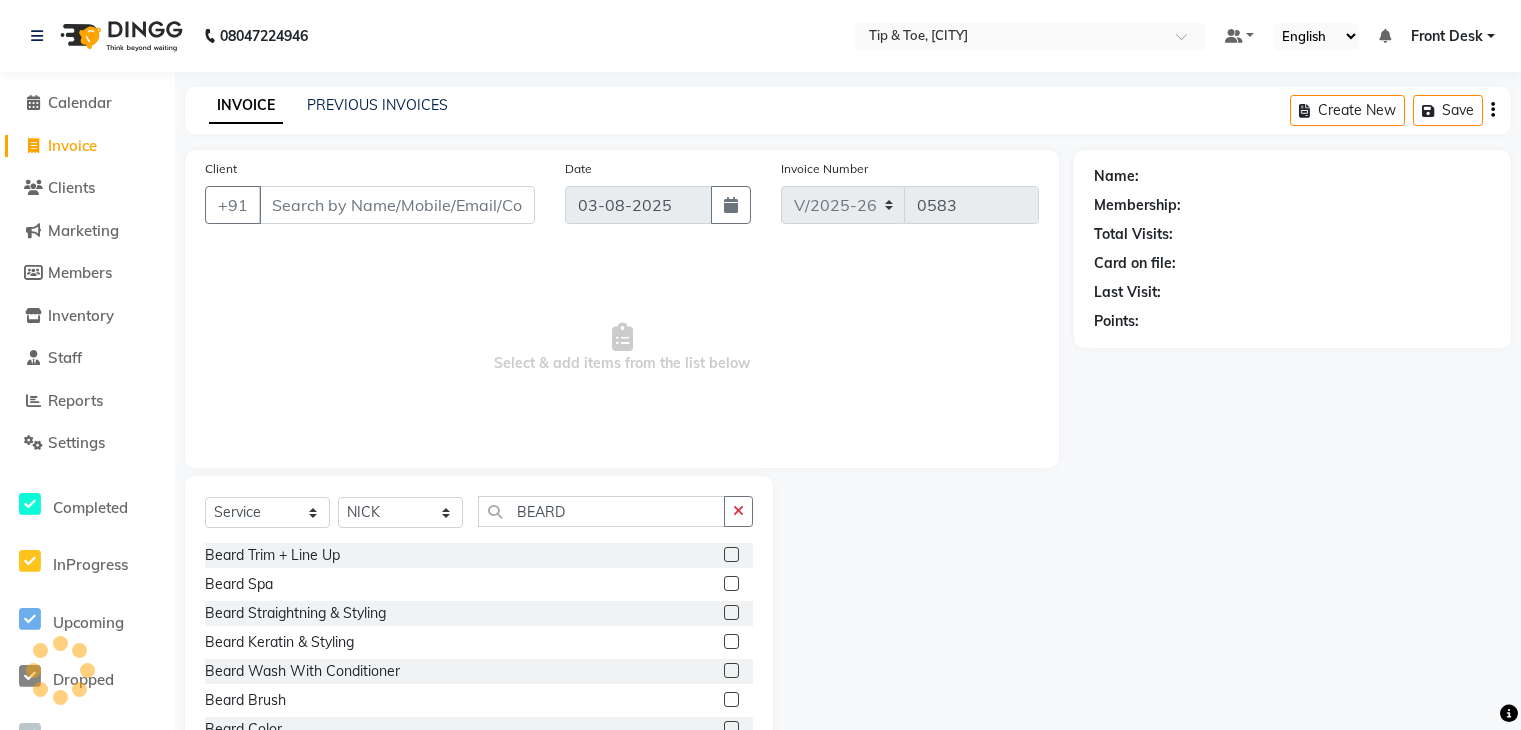 select on "5835" 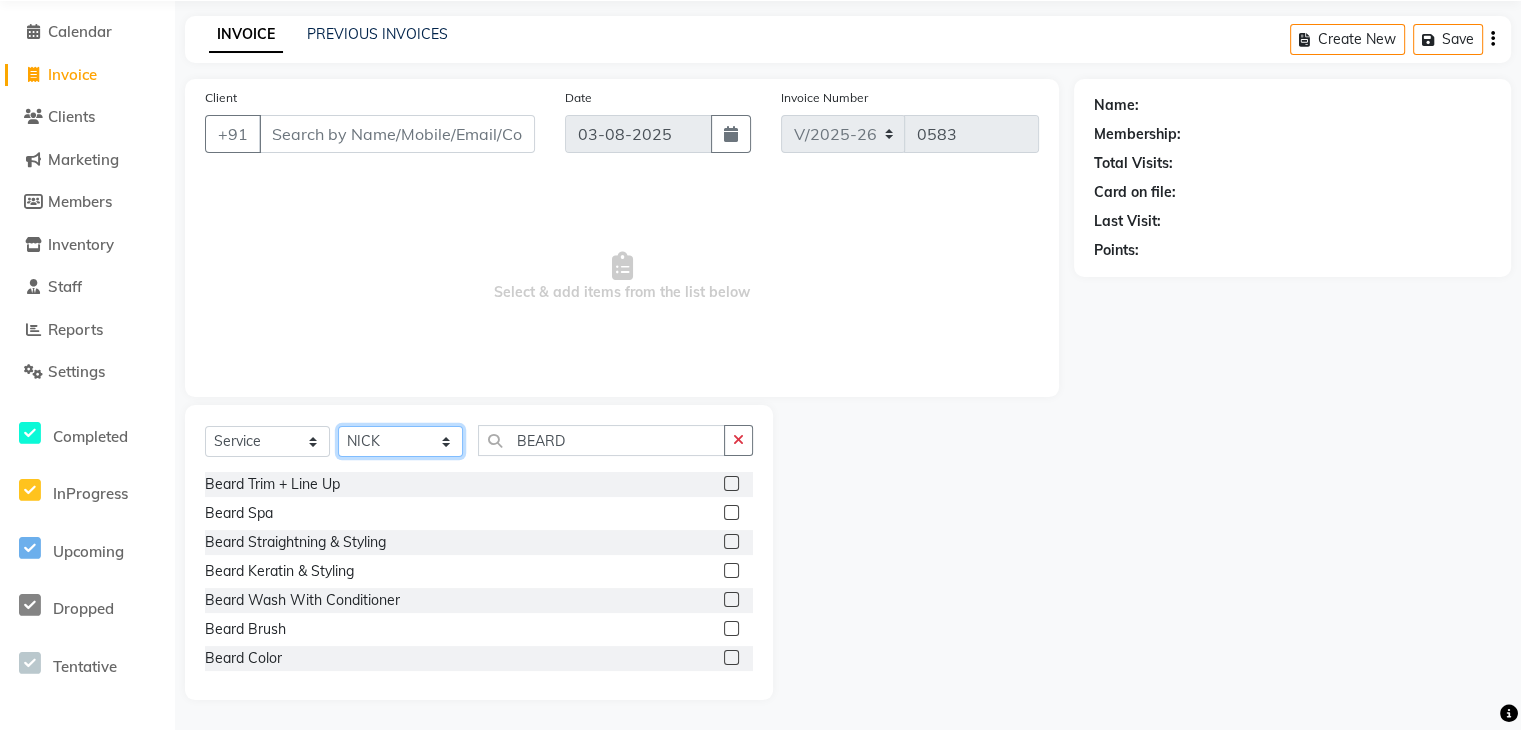 scroll, scrollTop: 0, scrollLeft: 0, axis: both 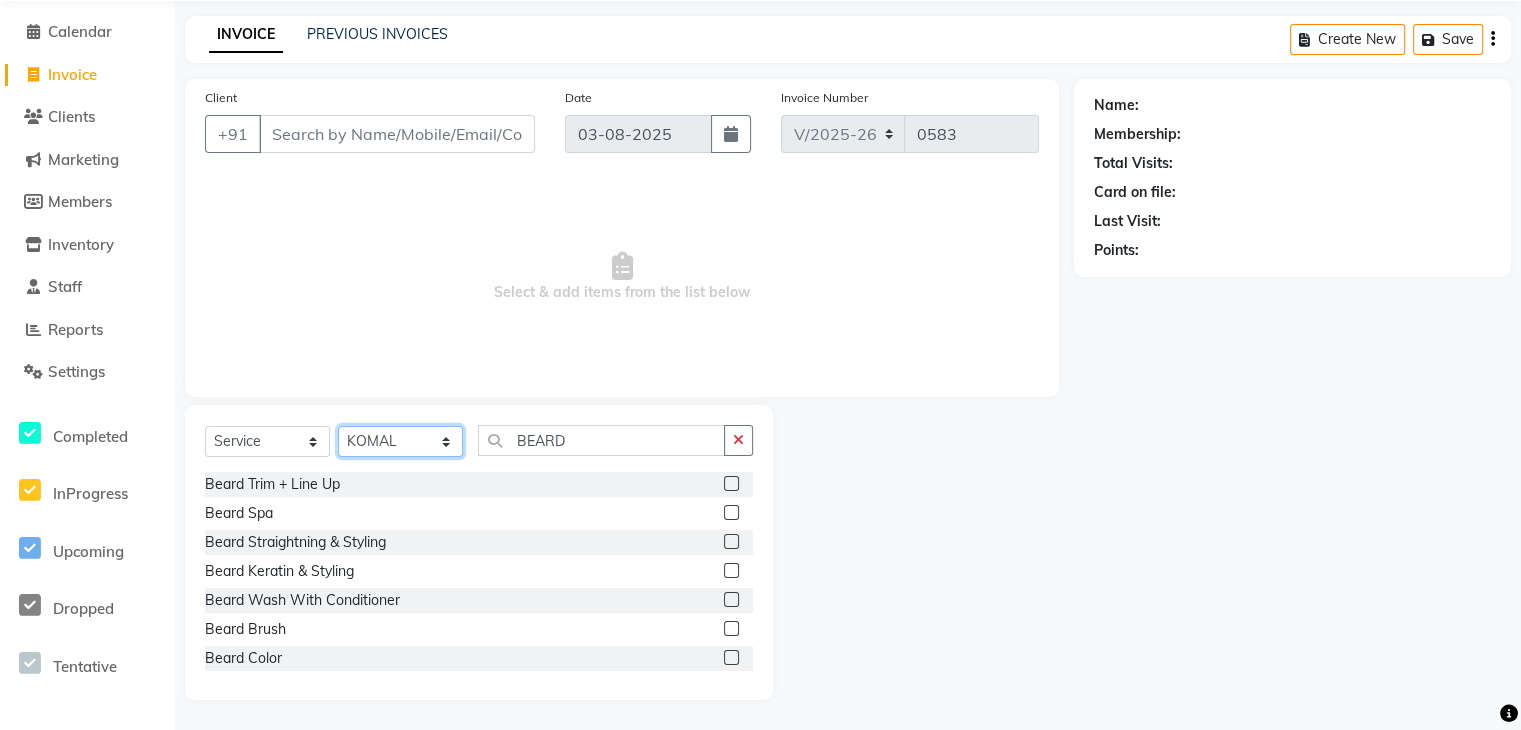 click on "Select Stylist [NAME] Front Desk [NAME] [NAME] [NAME] [NAME] [NAME] [NAME] [NAME] [NAME] [NAME] [NAME]" 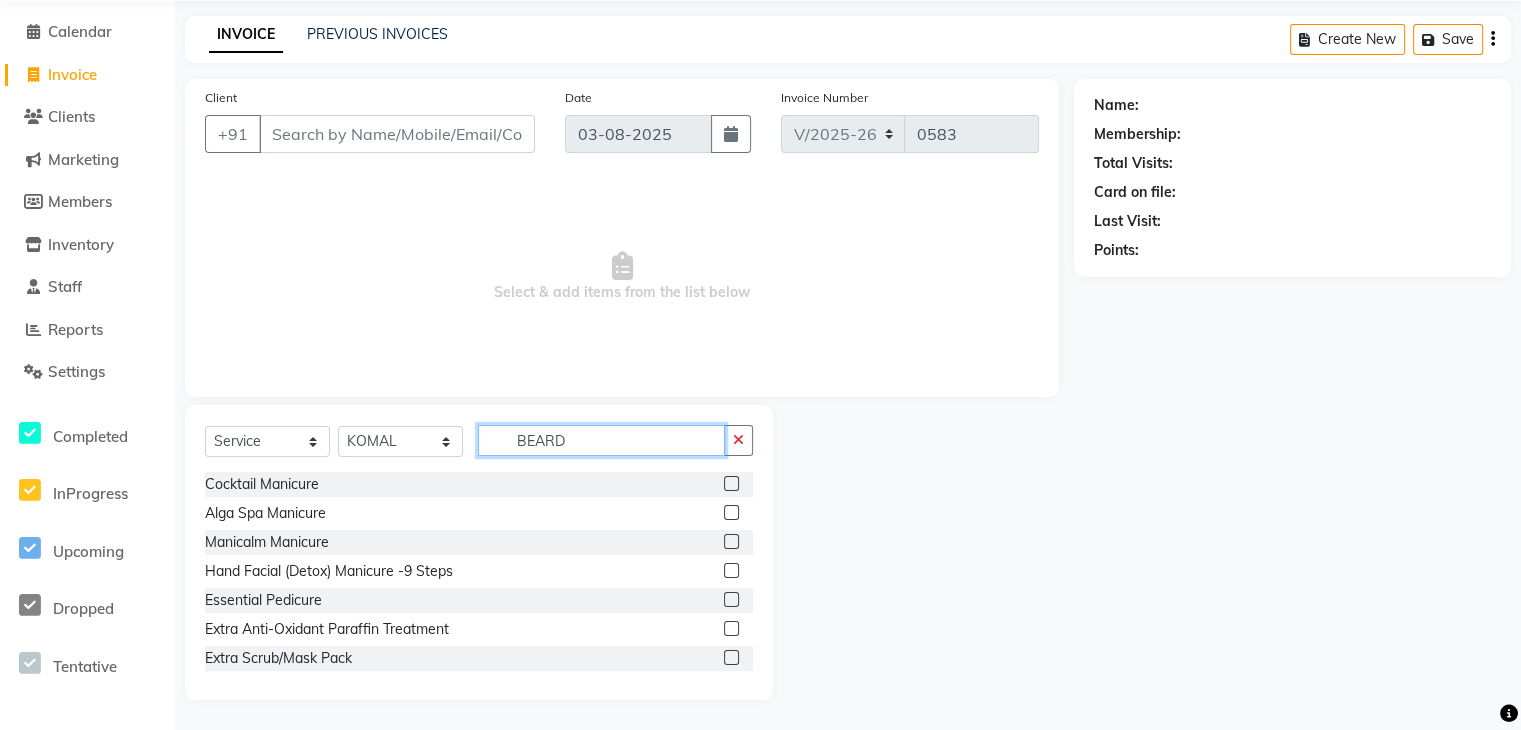 click on "BEARD" 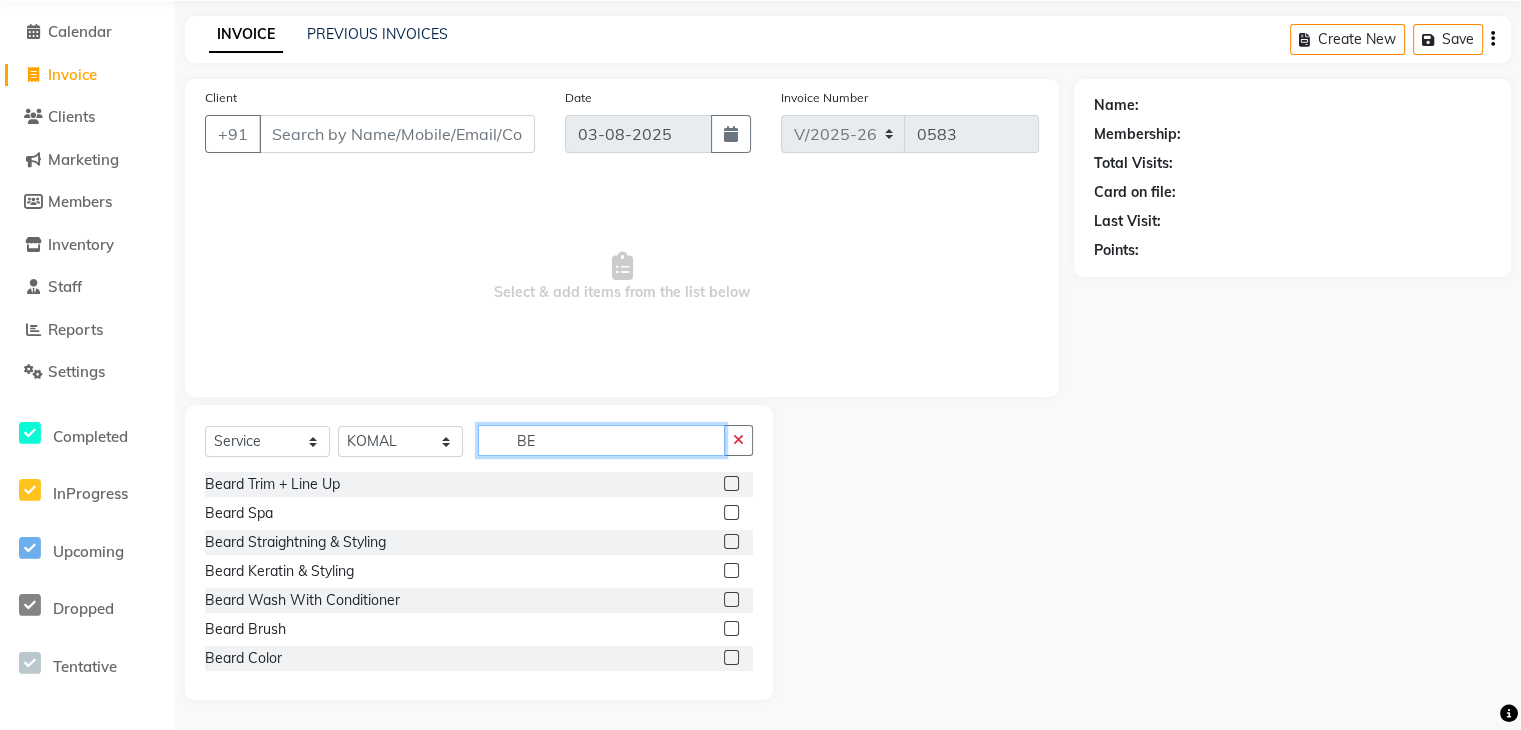 type on "B" 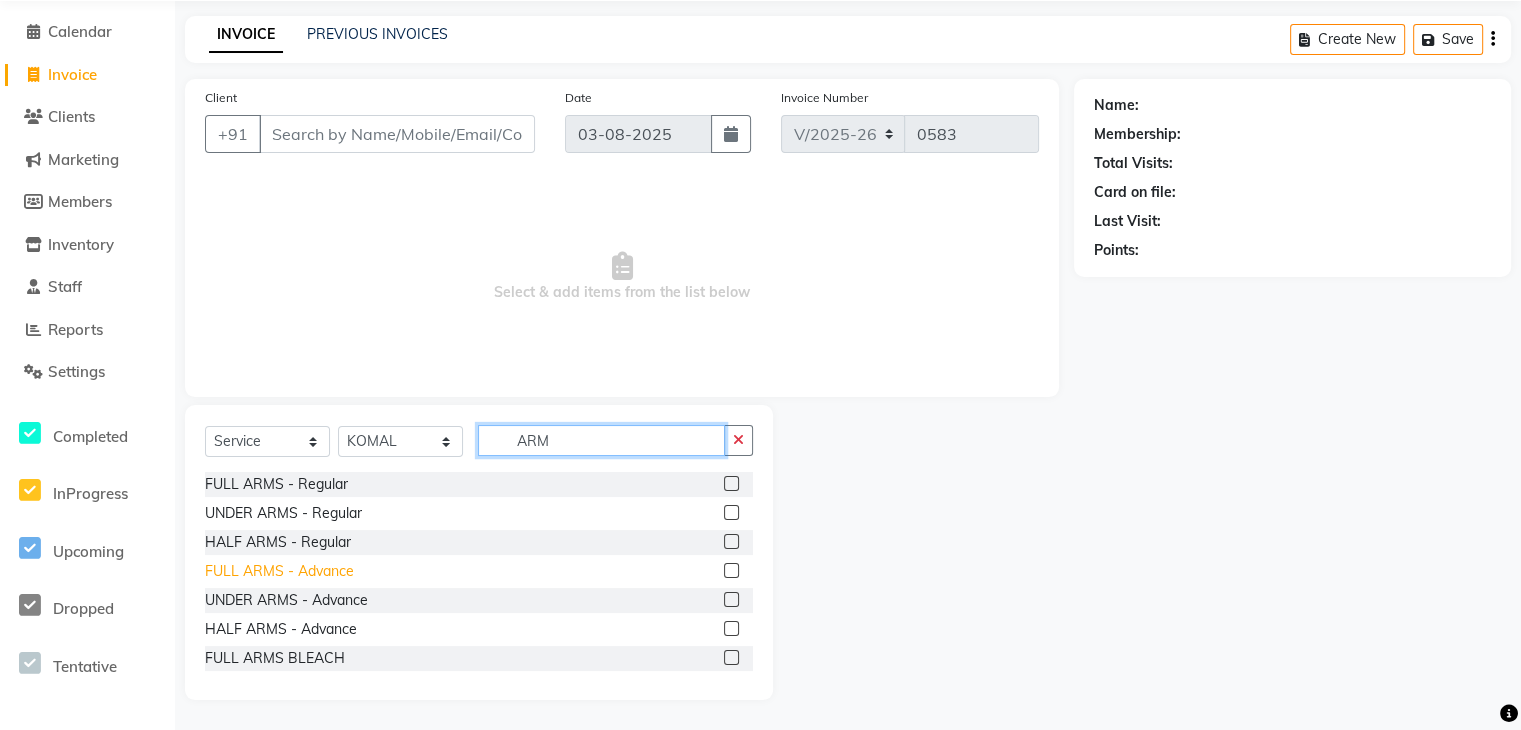 type on "ARM" 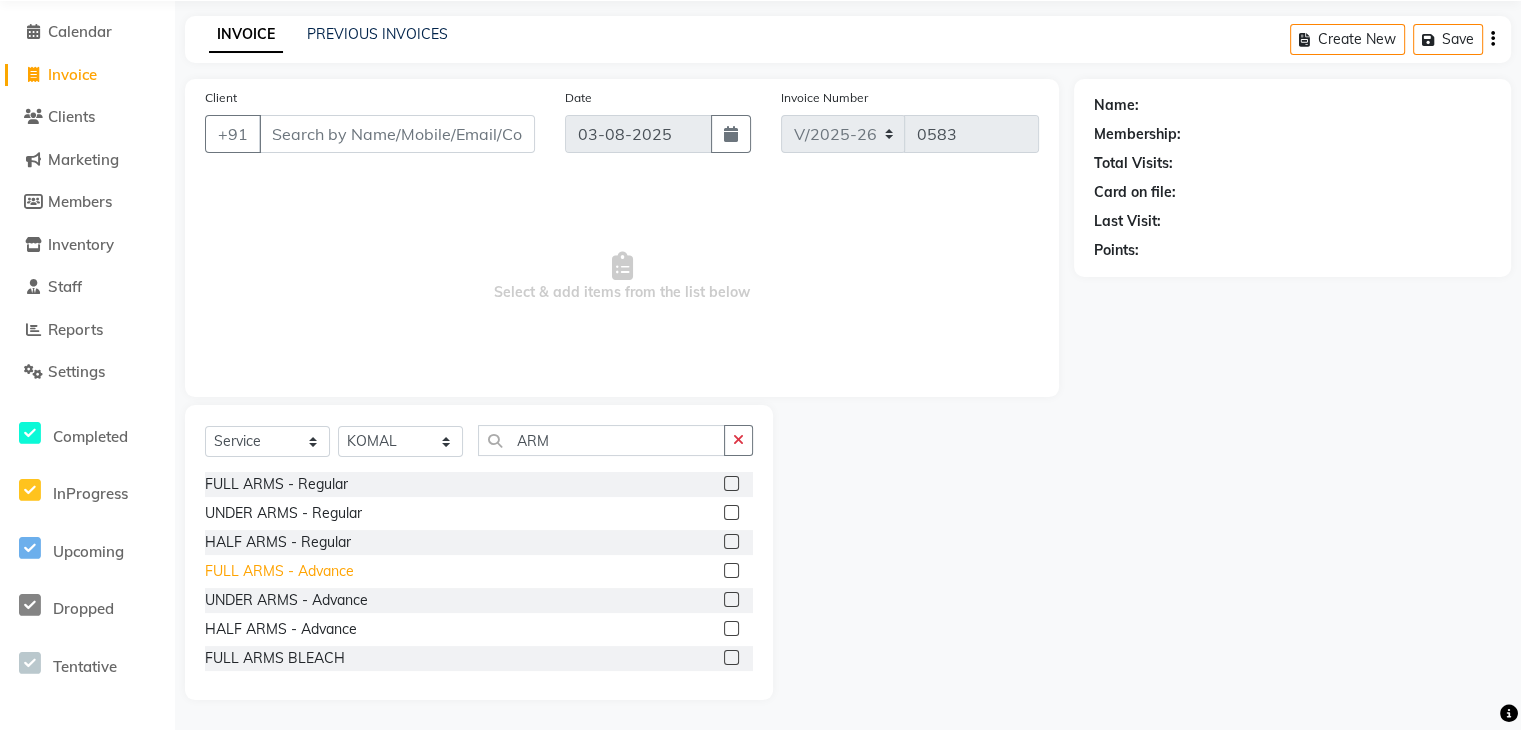 click on "FULL ARMS  - Advance" 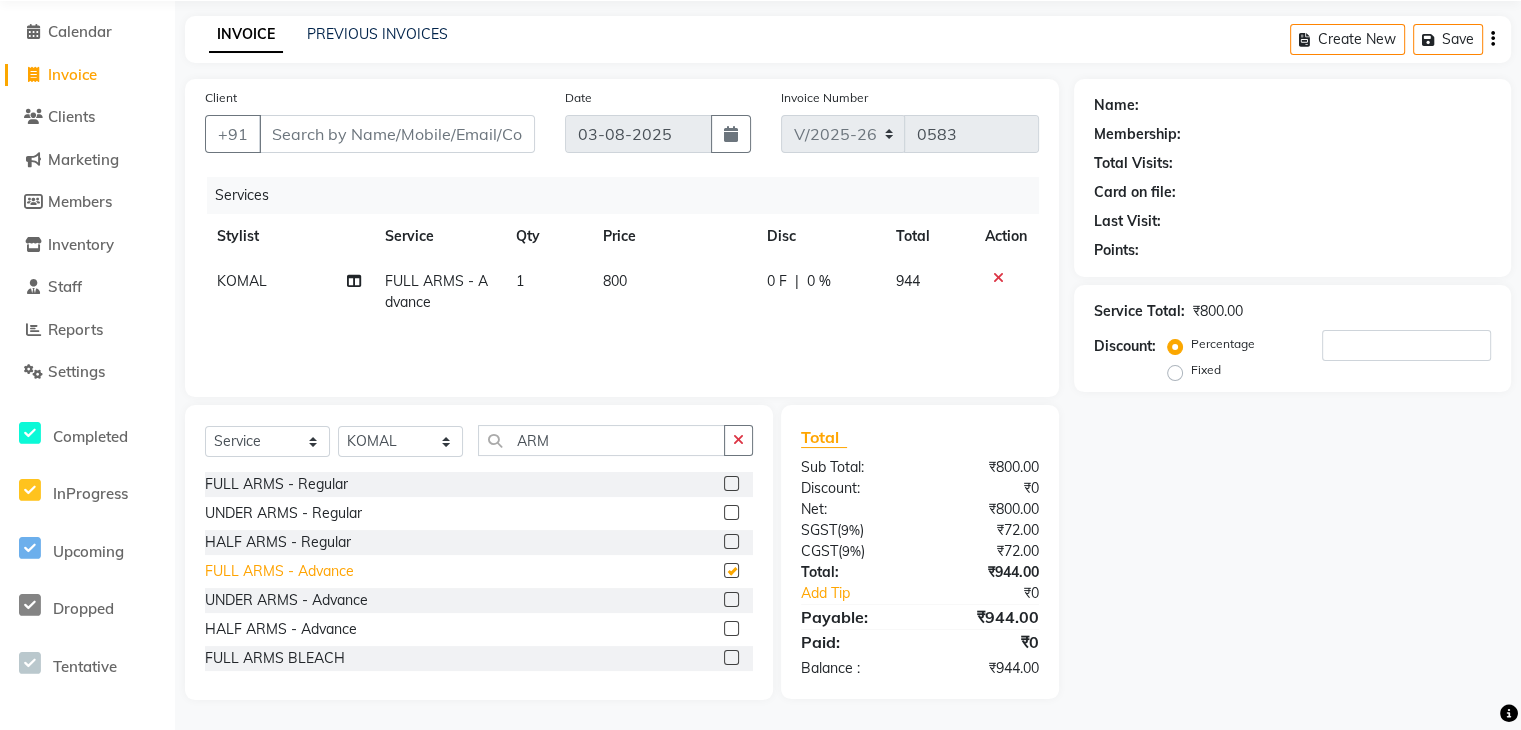 checkbox on "false" 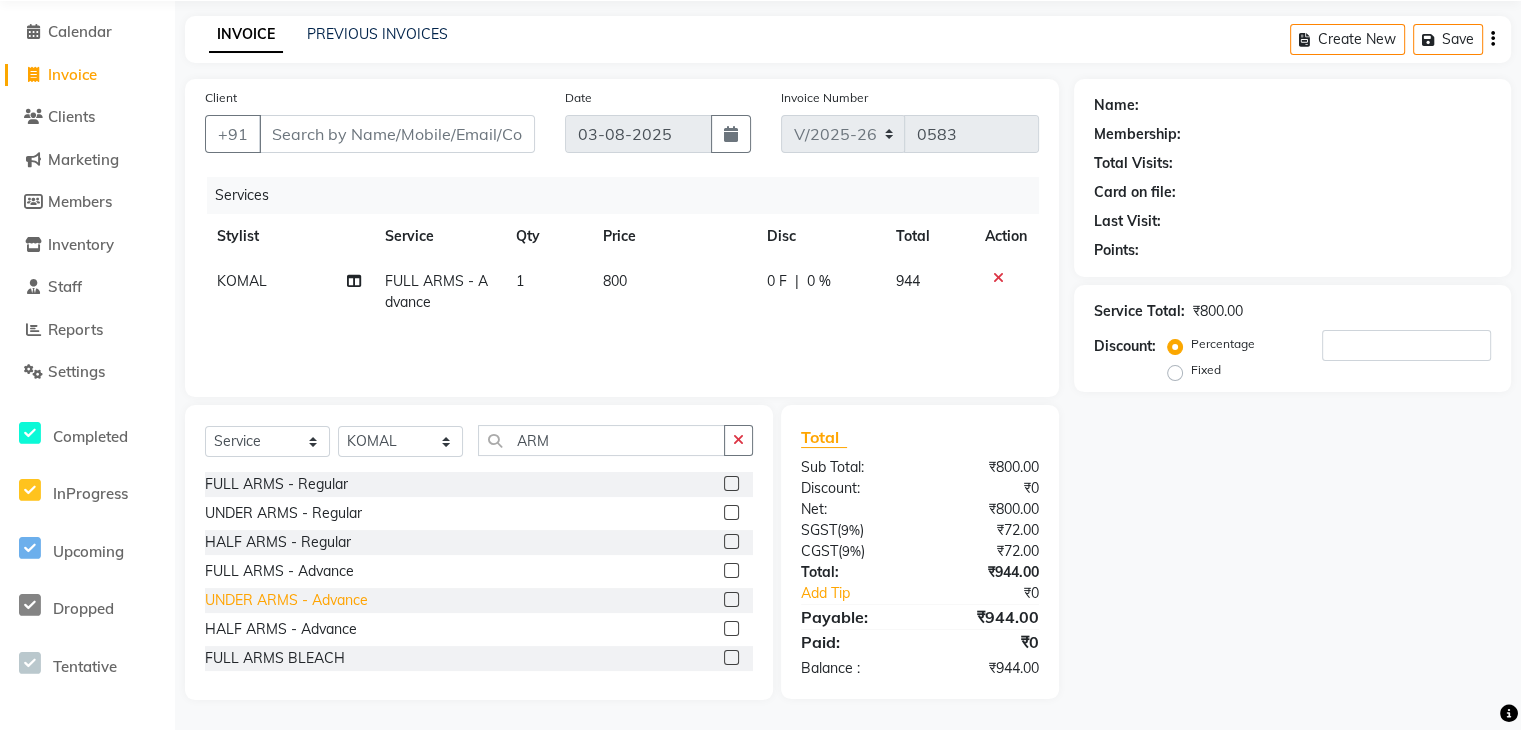 click on "UNDER ARMS - Advance" 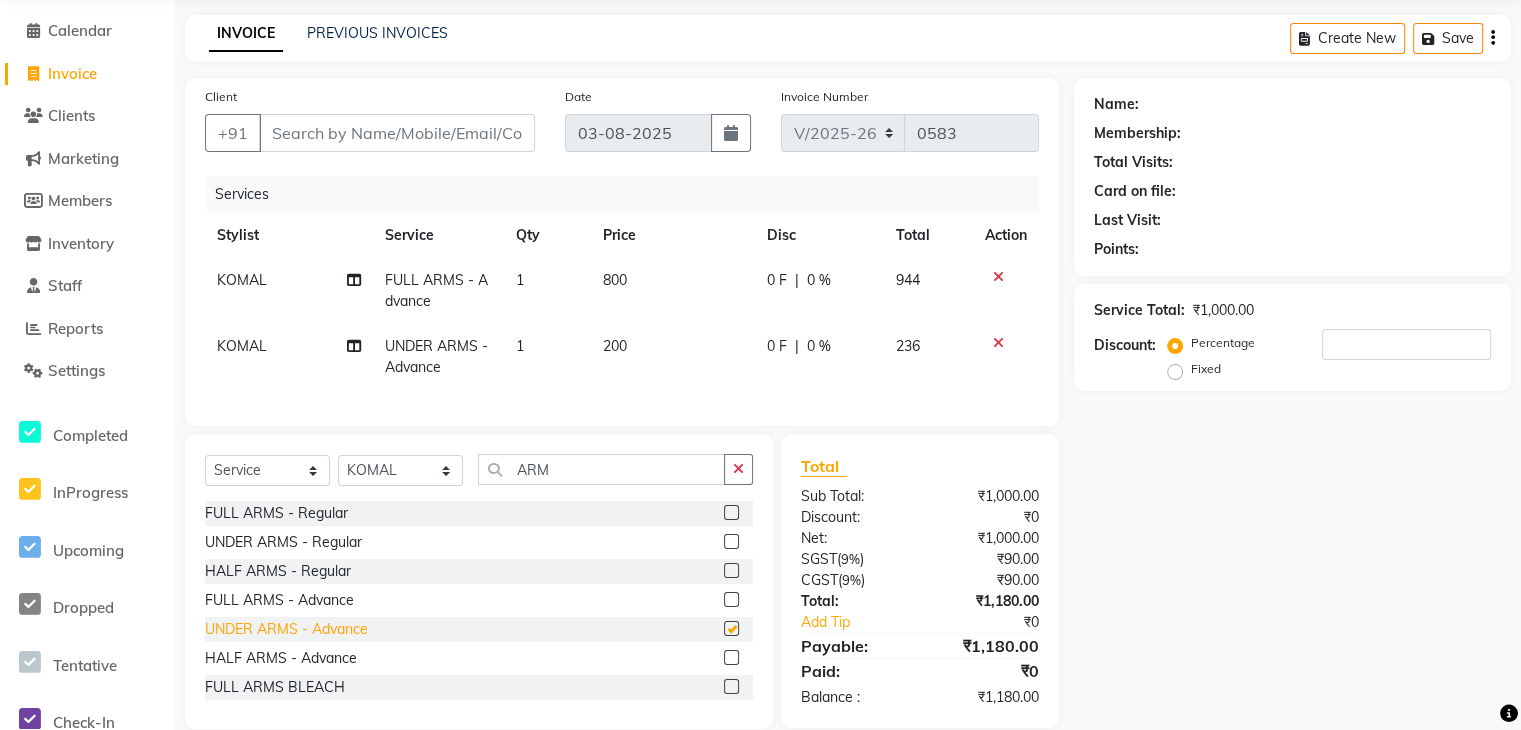 checkbox on "false" 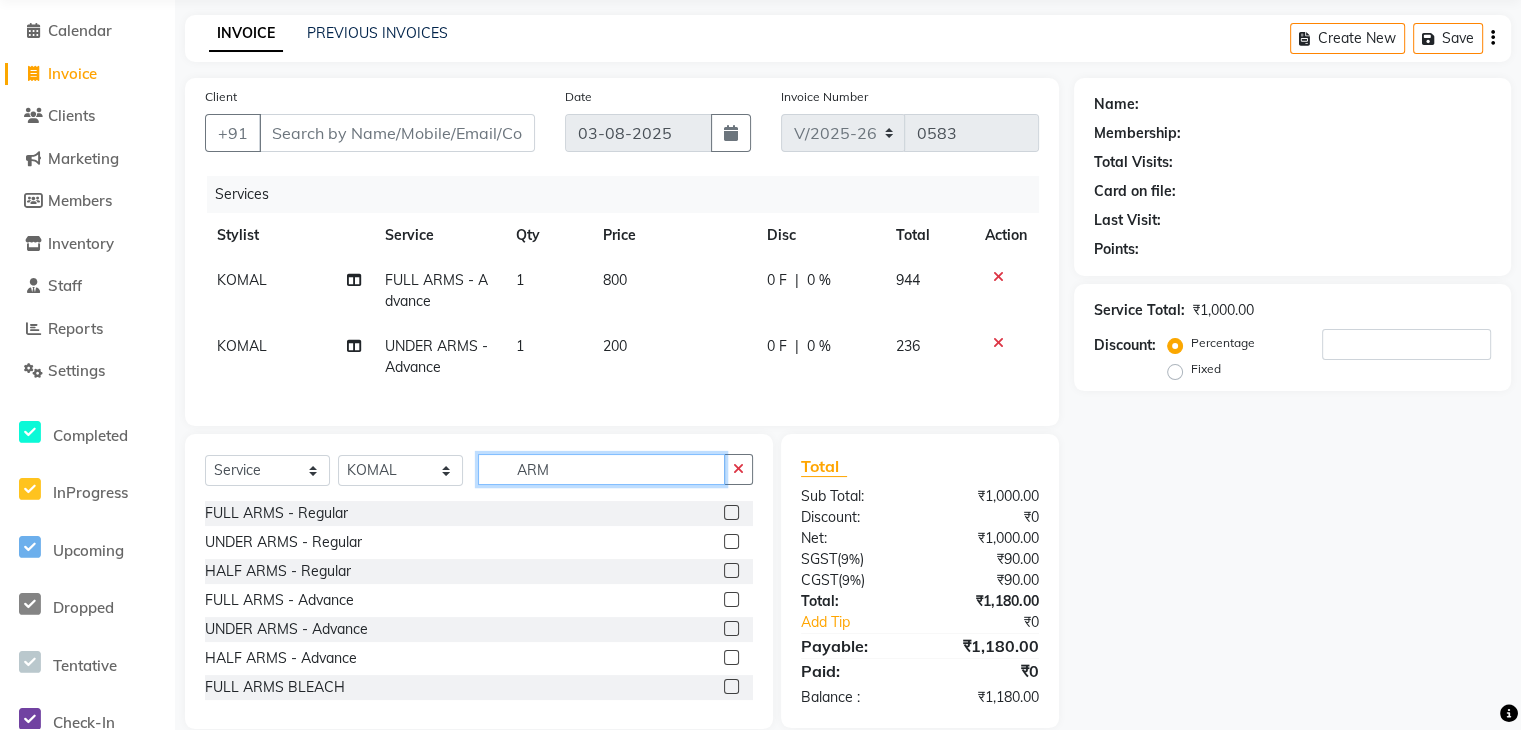 click on "ARM" 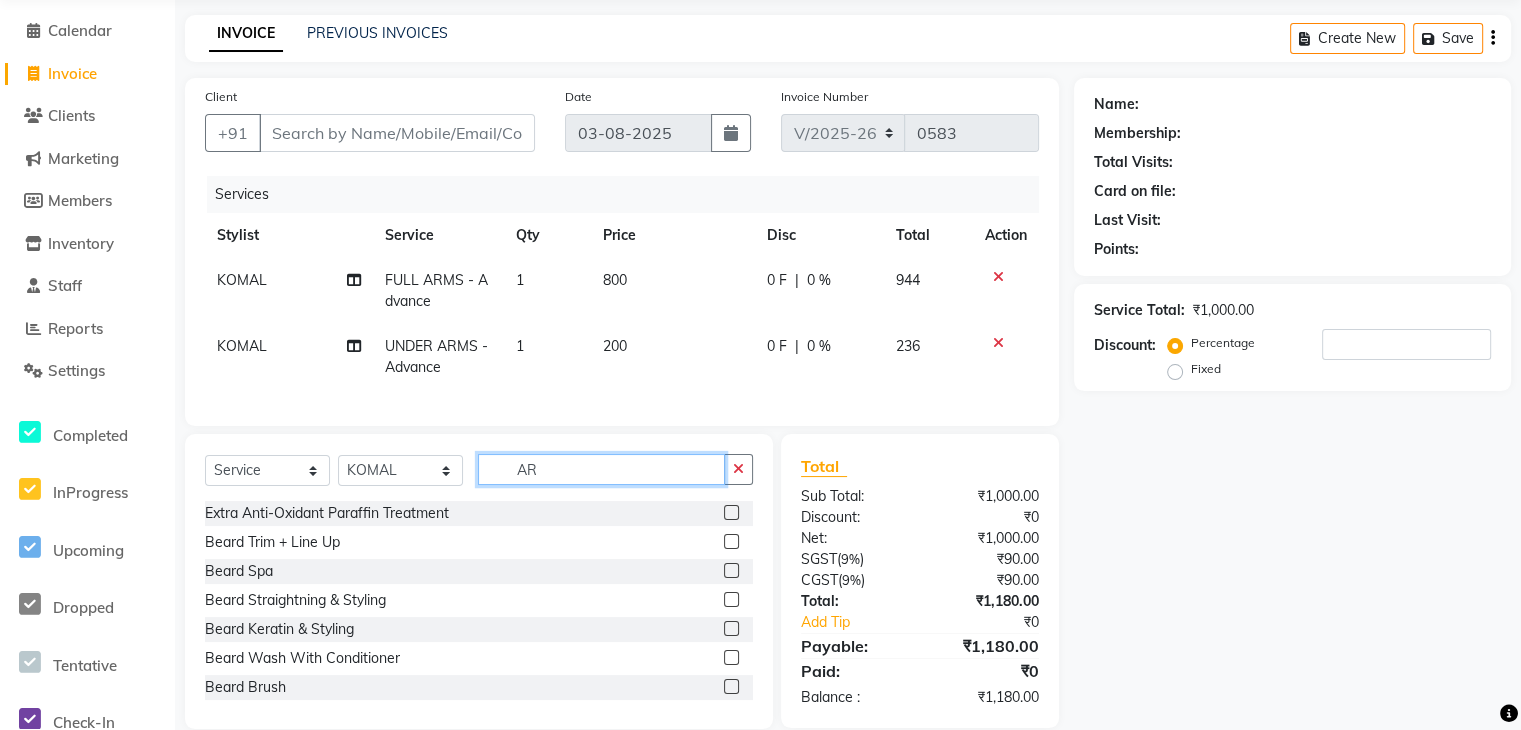 type on "A" 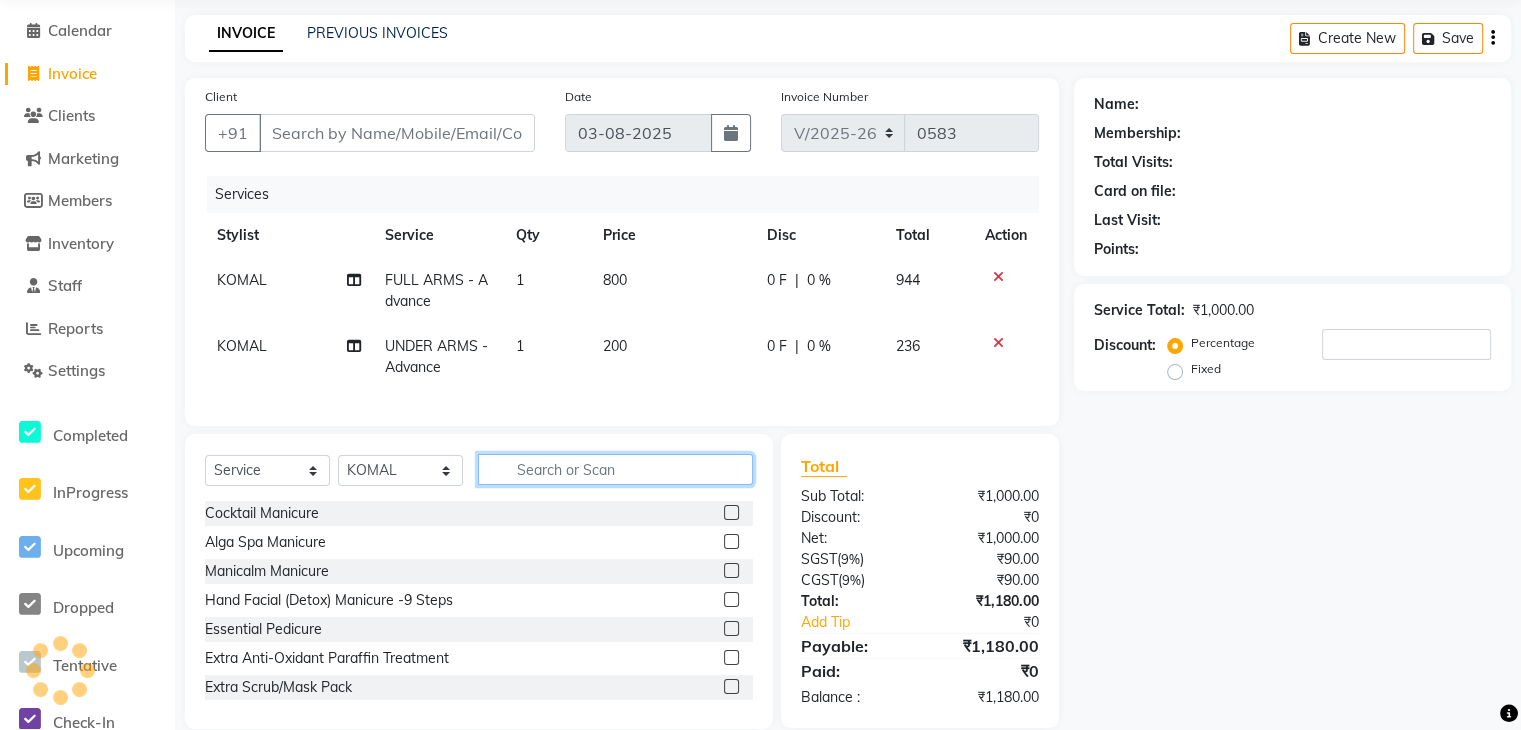 type on "L" 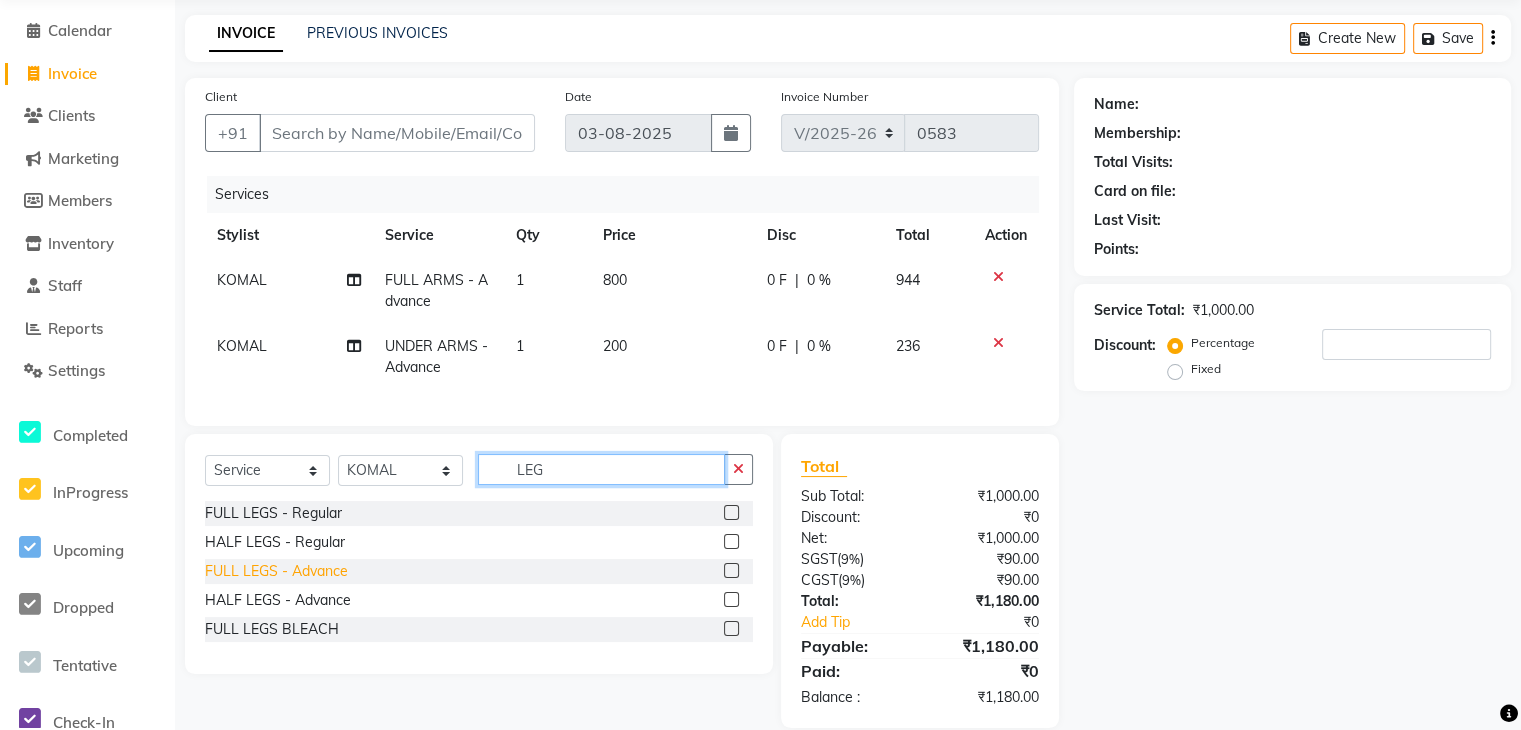 type on "LEG" 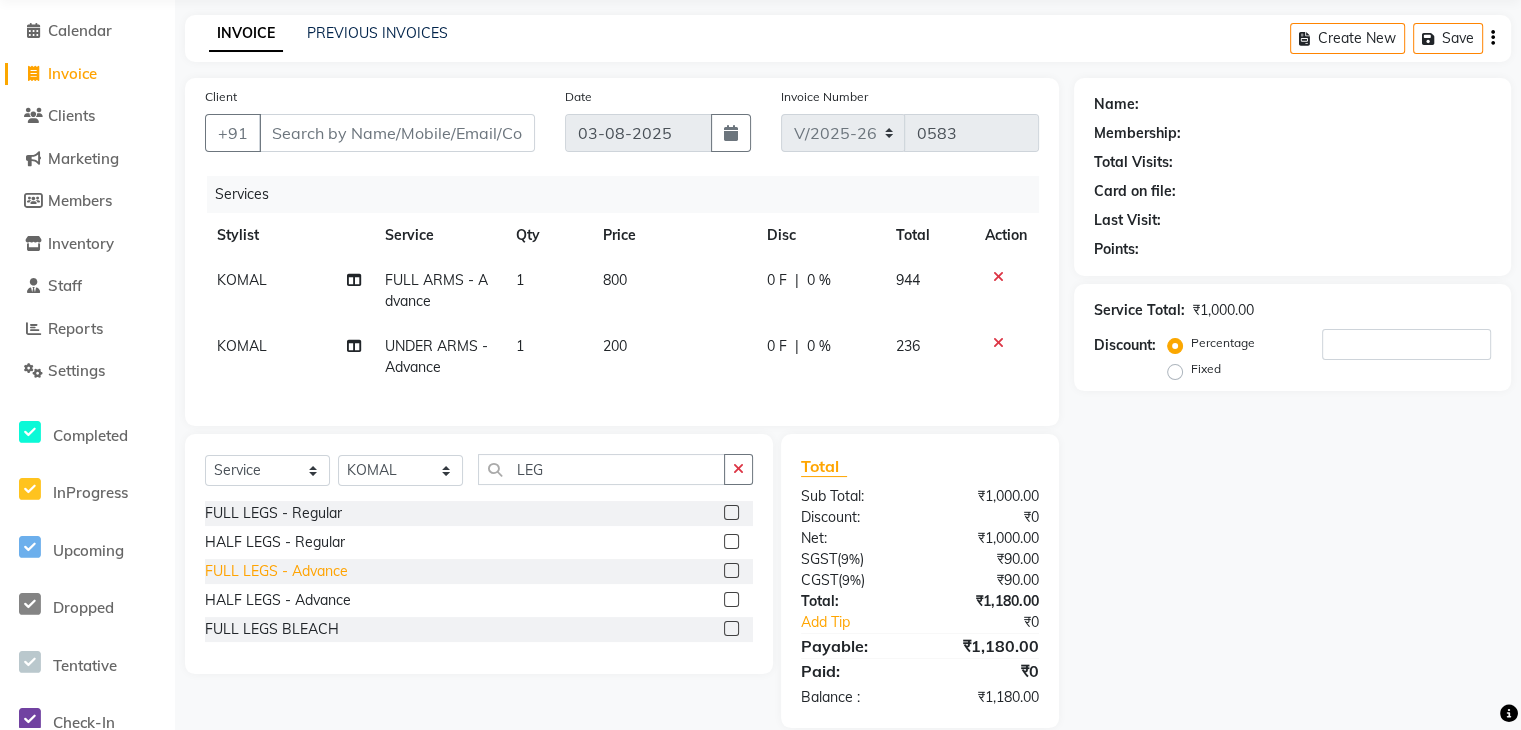 click on "FULL LEGS - Advance" 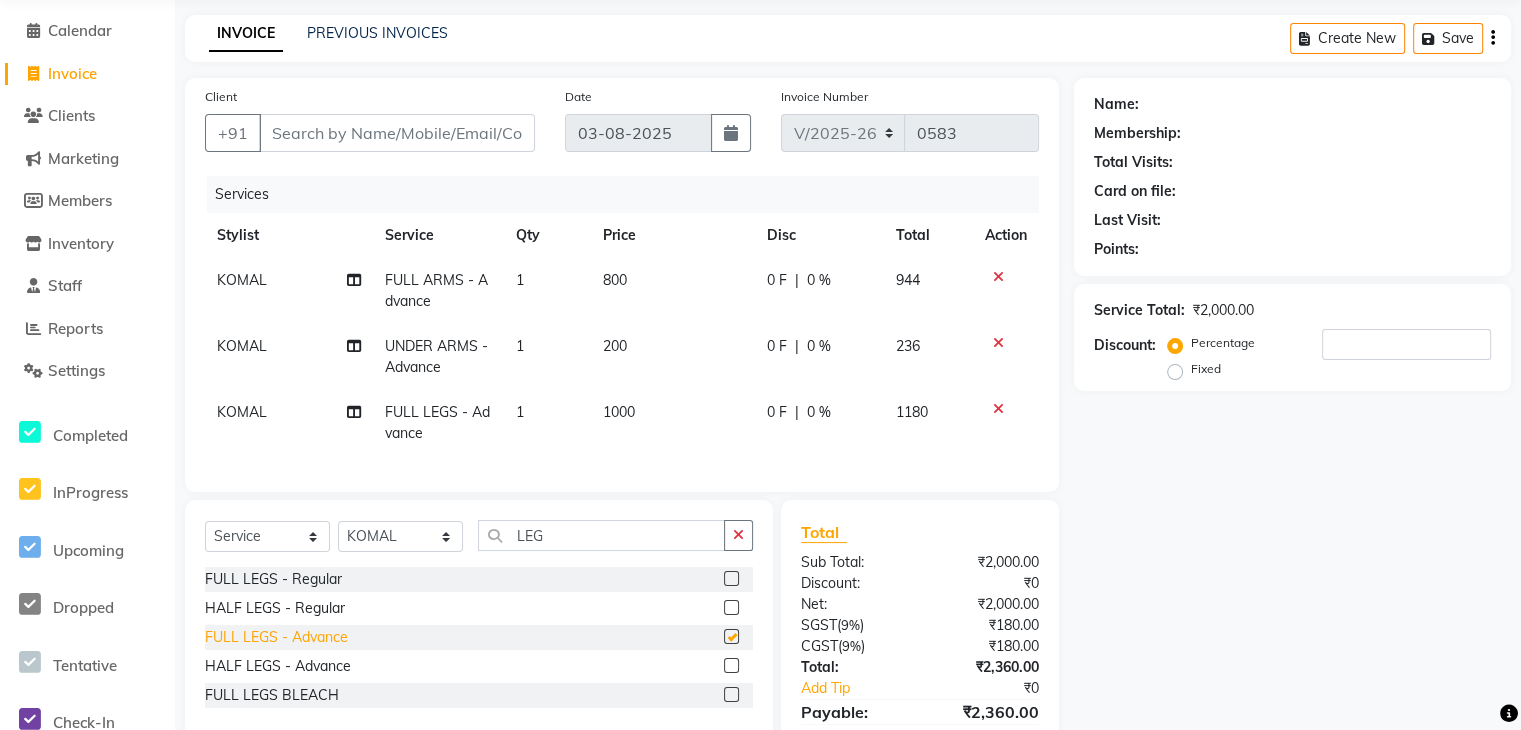 checkbox on "false" 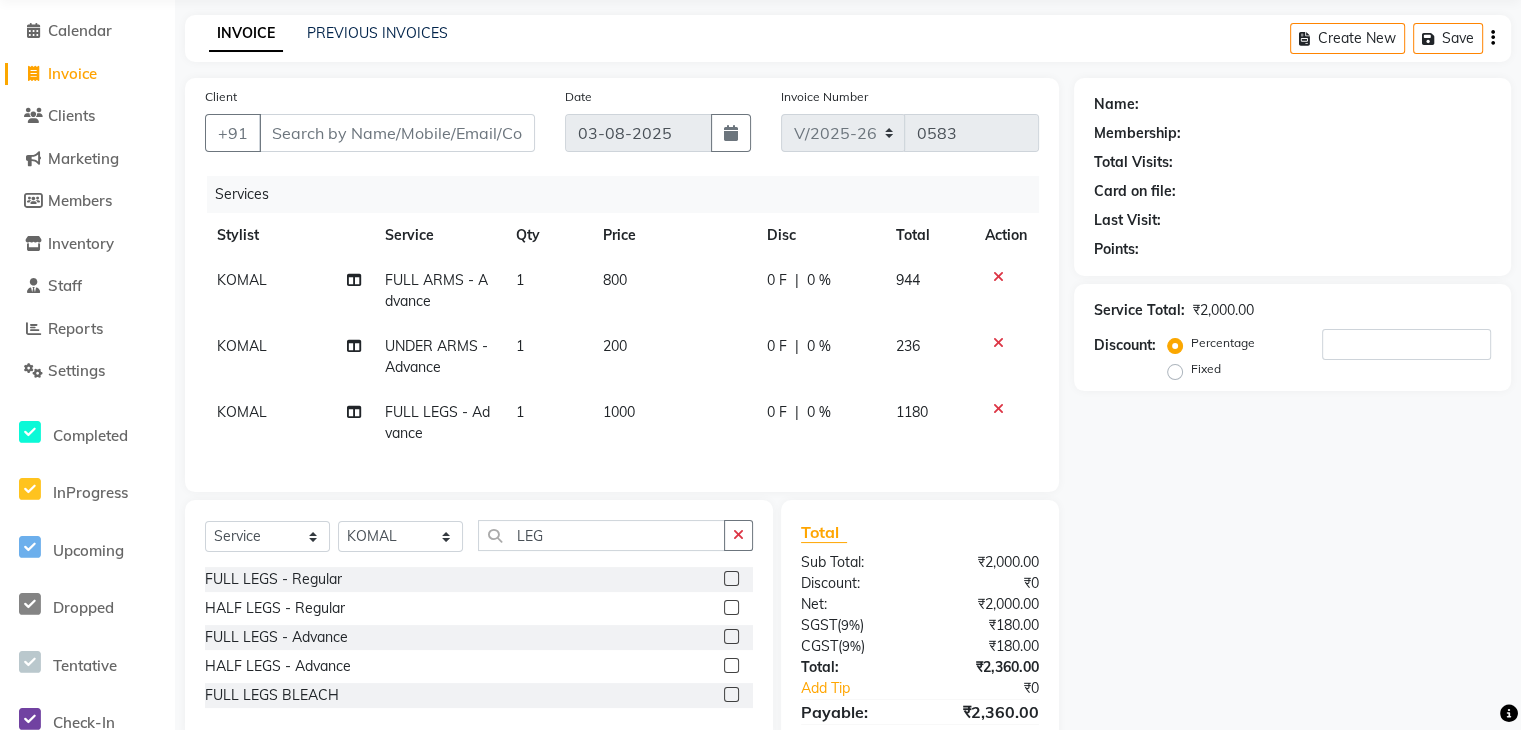 click on "1000" 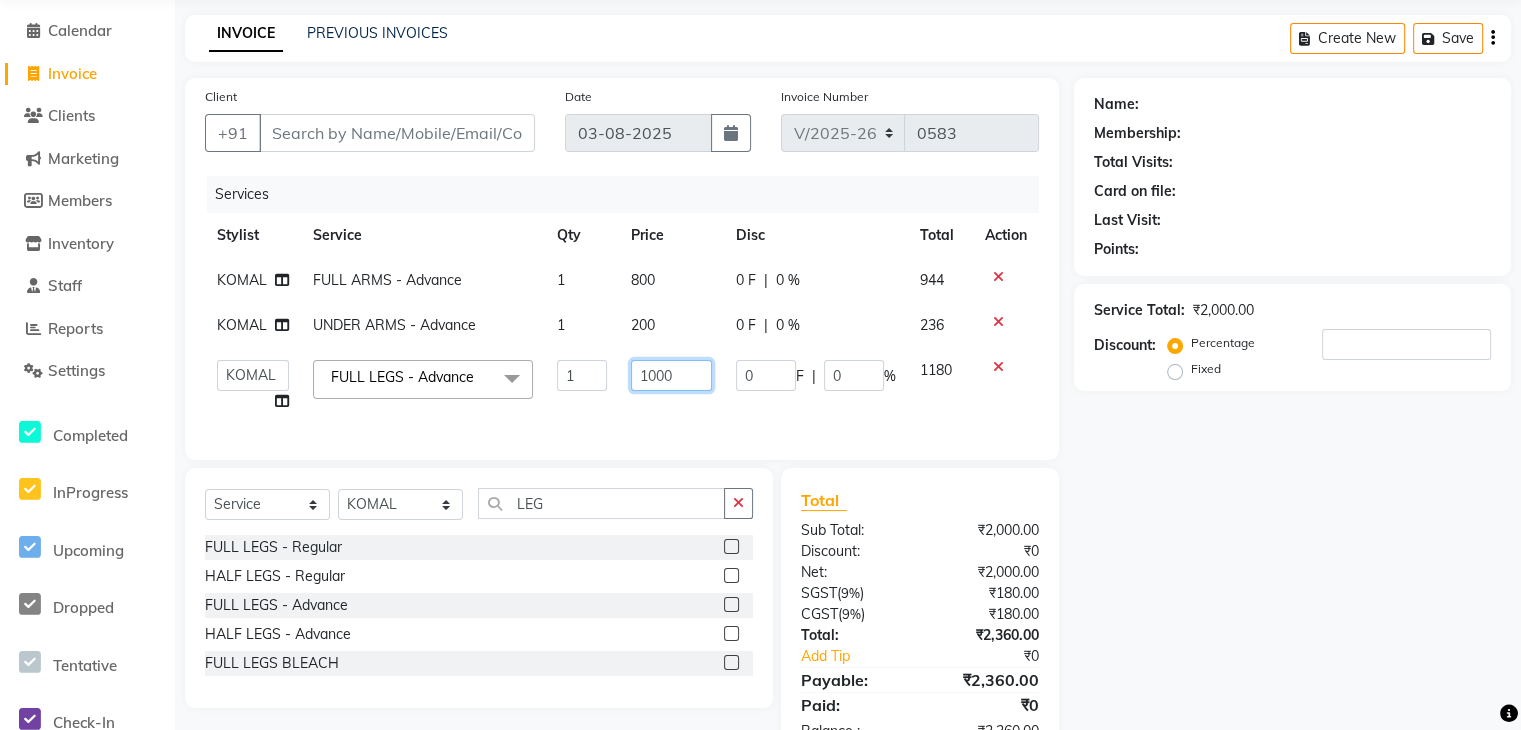 click on "1000" 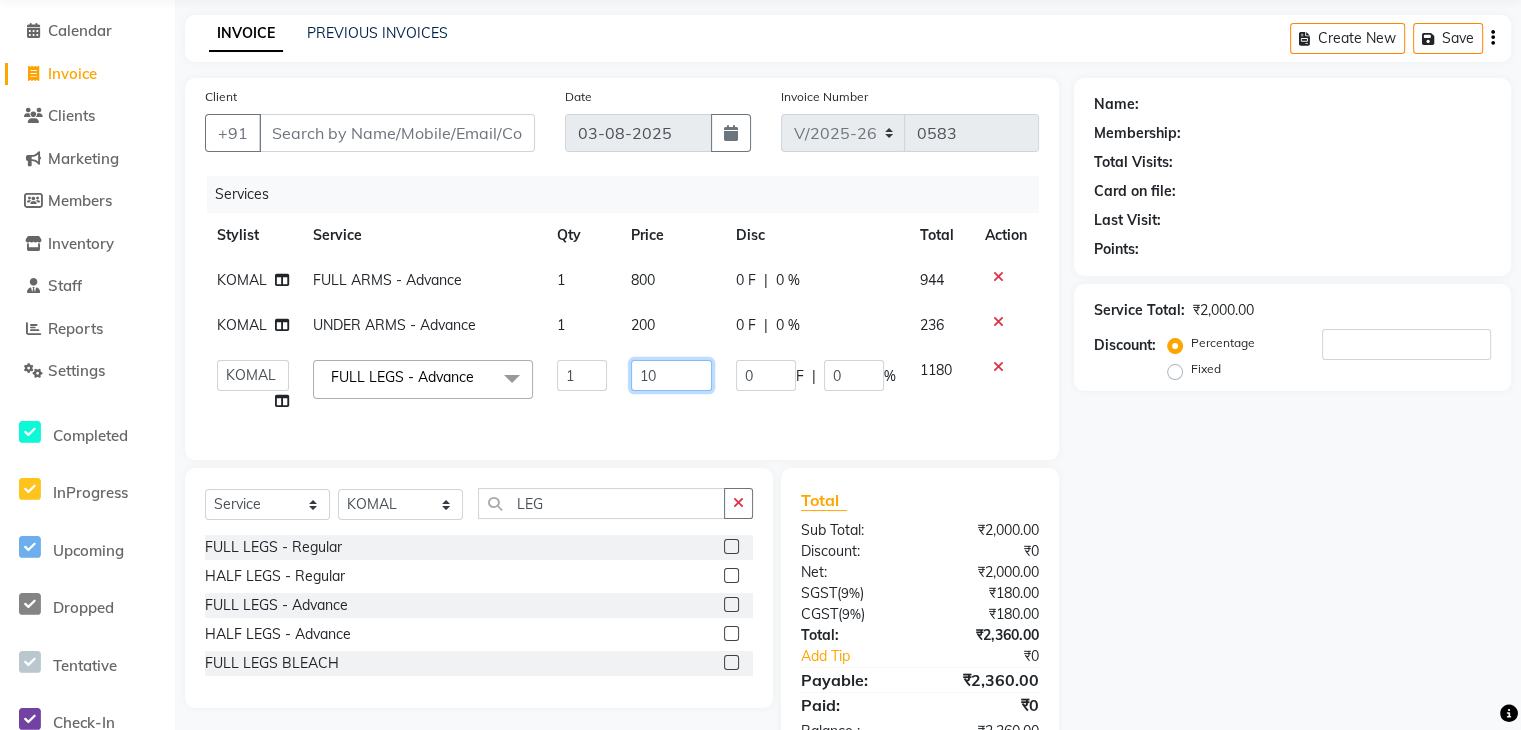 type on "1" 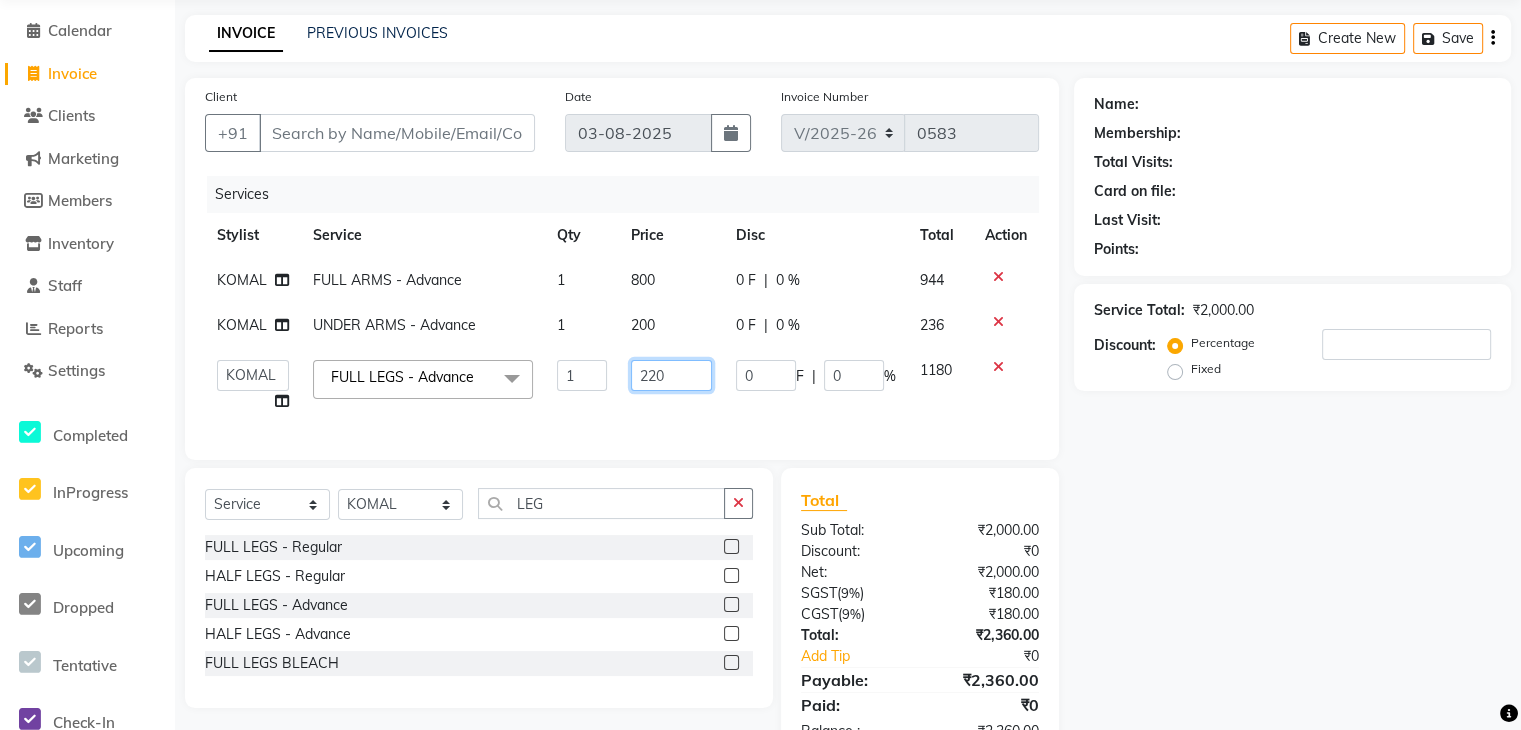 type on "2200" 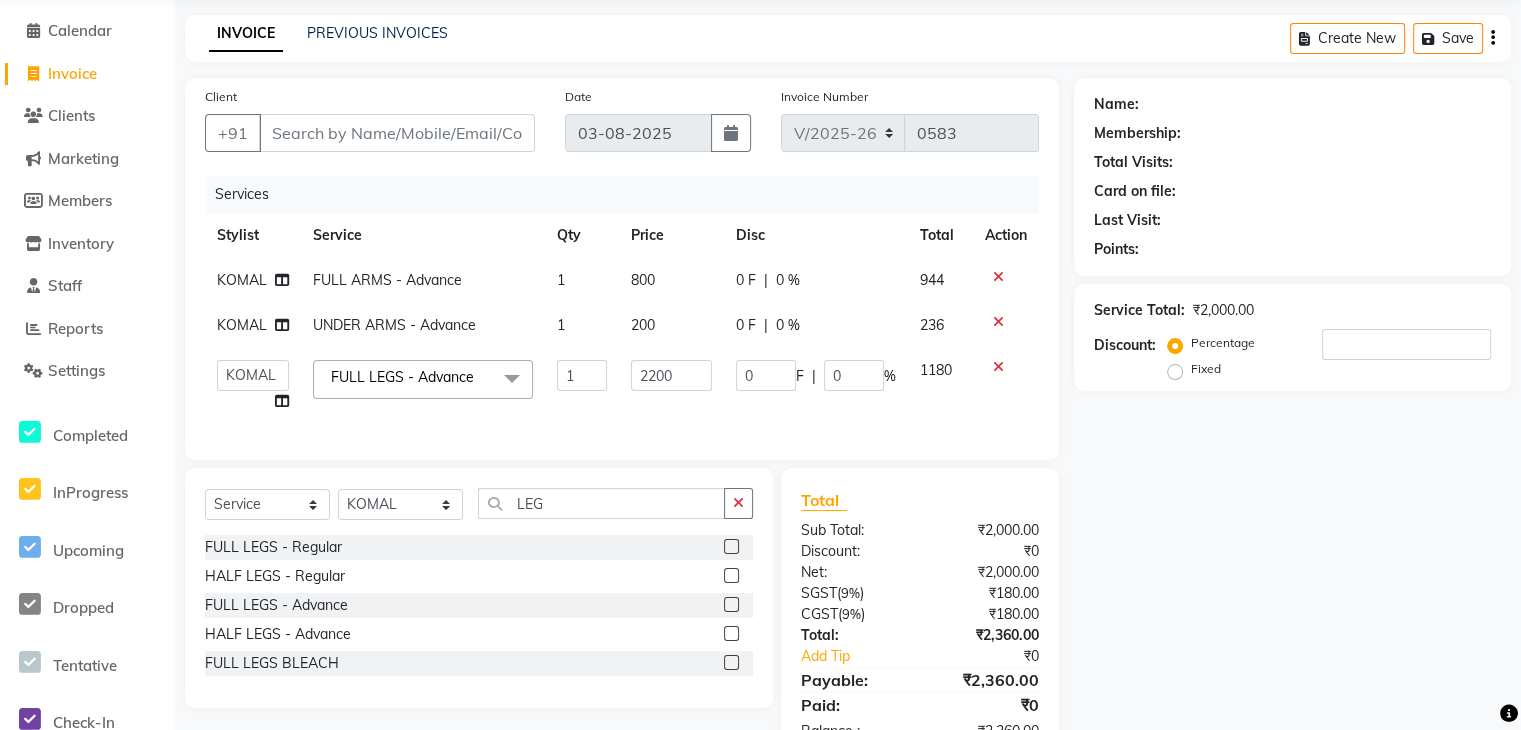 click on "Name: Membership: Total Visits: Card on file: Last Visit:  Points:  Service Total:  ₹2,000.00  Discount:  Percentage   Fixed" 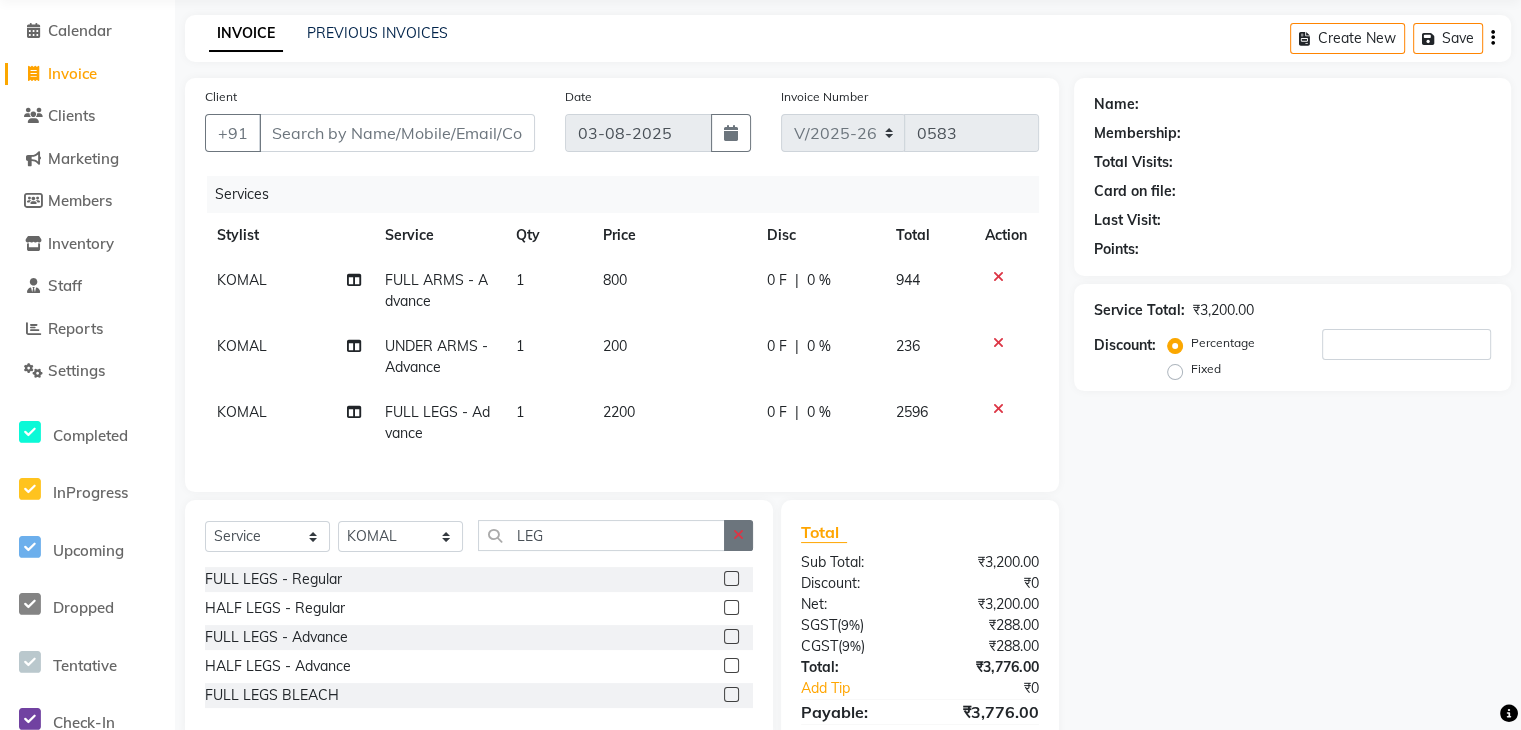 click 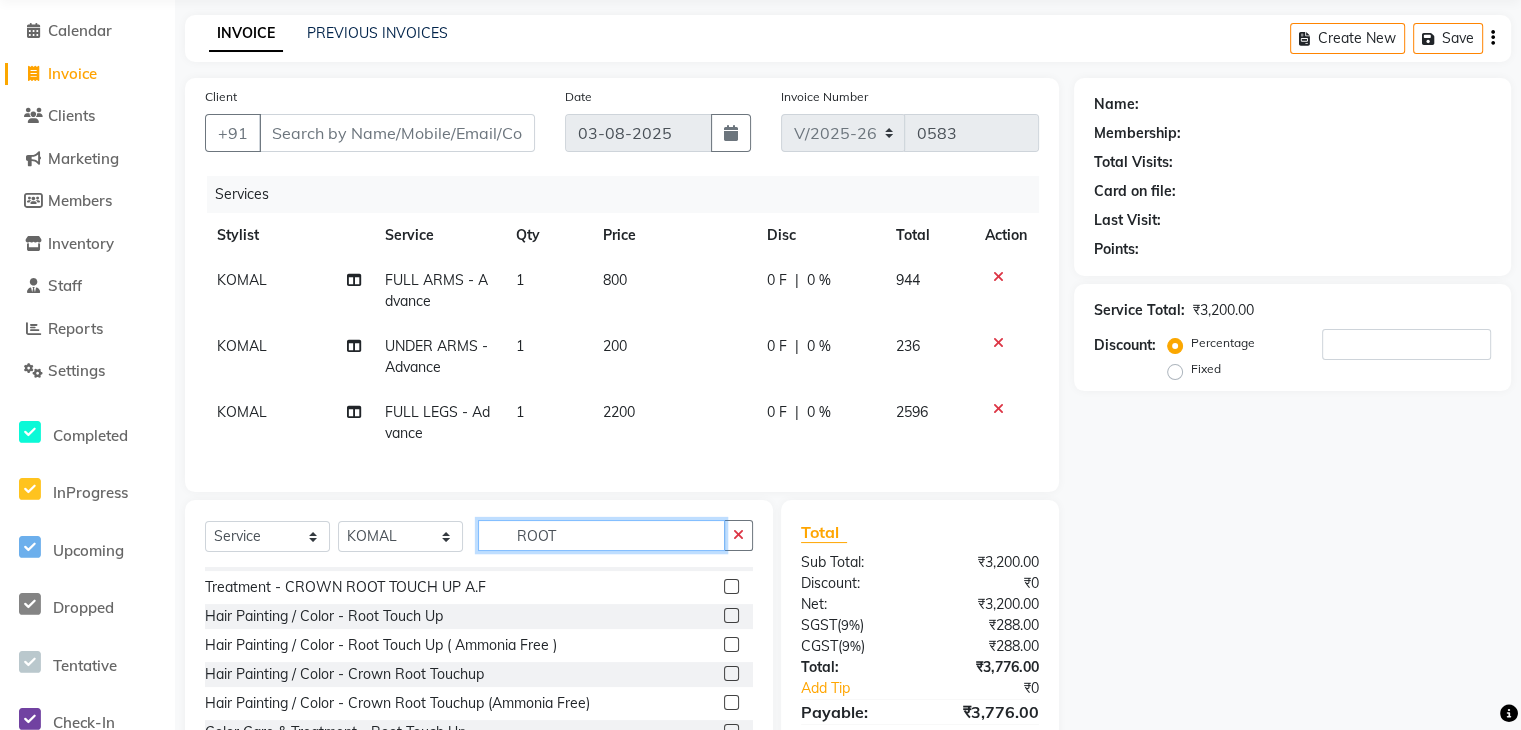 scroll, scrollTop: 89, scrollLeft: 0, axis: vertical 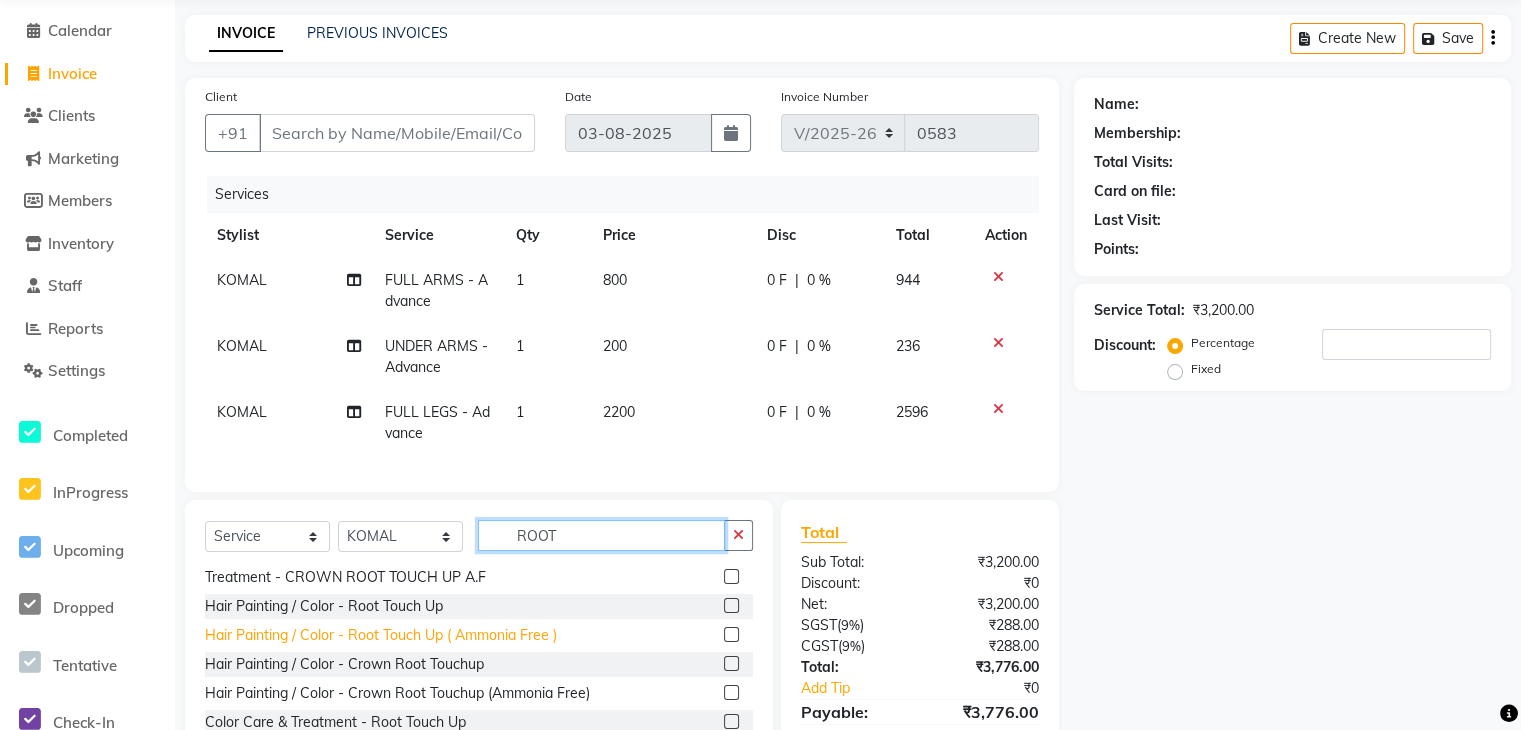 type on "ROOT" 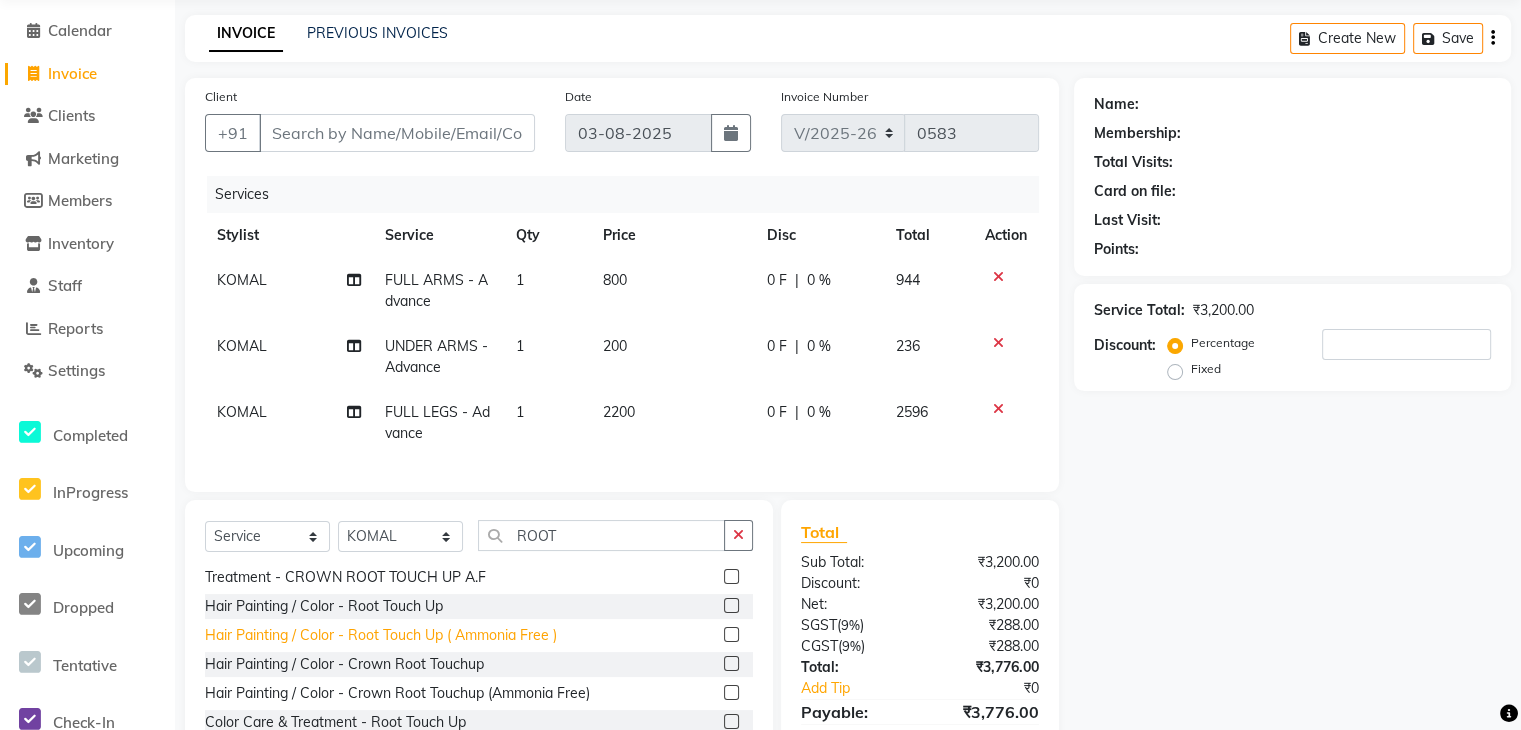 click on "Hair Painting / Color - Root Touch Up ( Ammonia Free )" 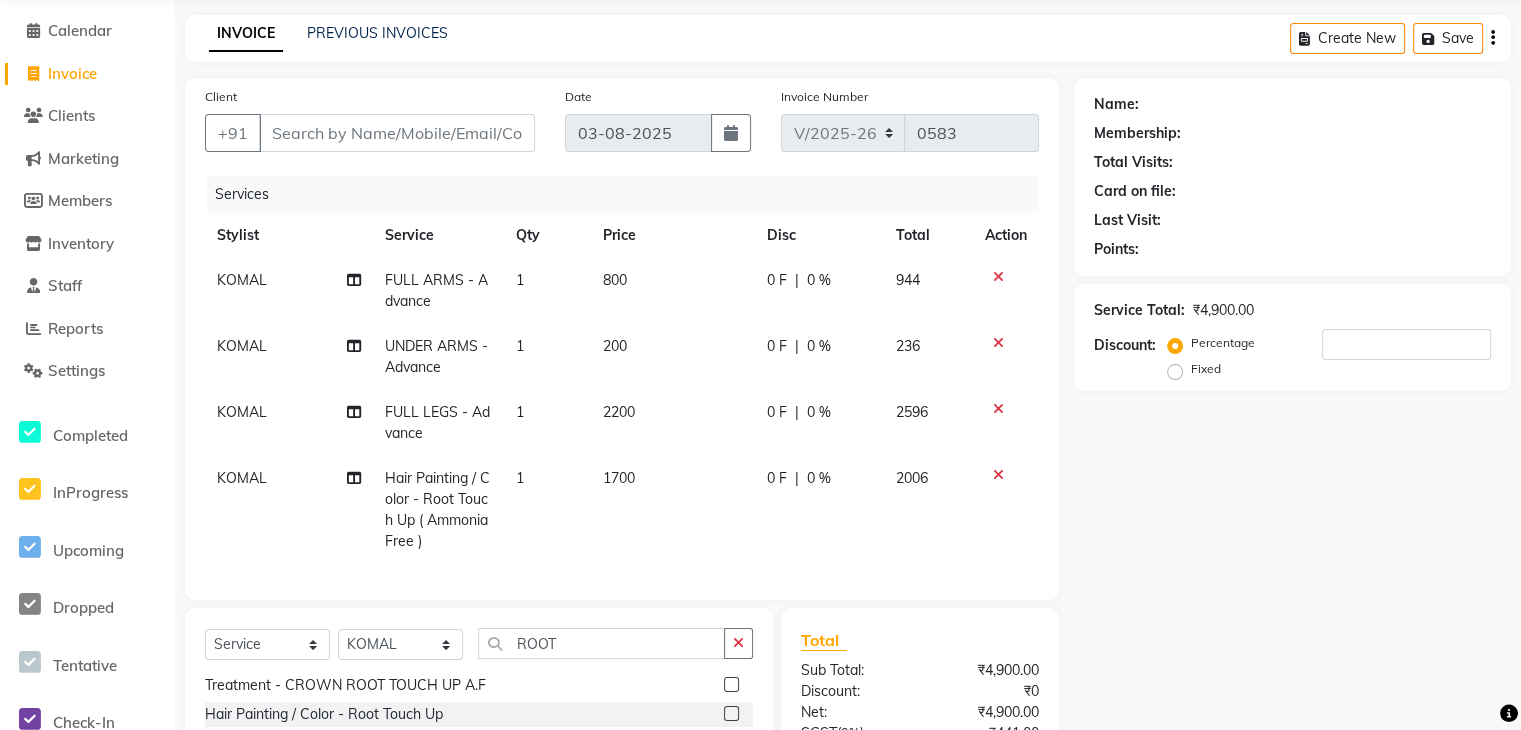 checkbox on "false" 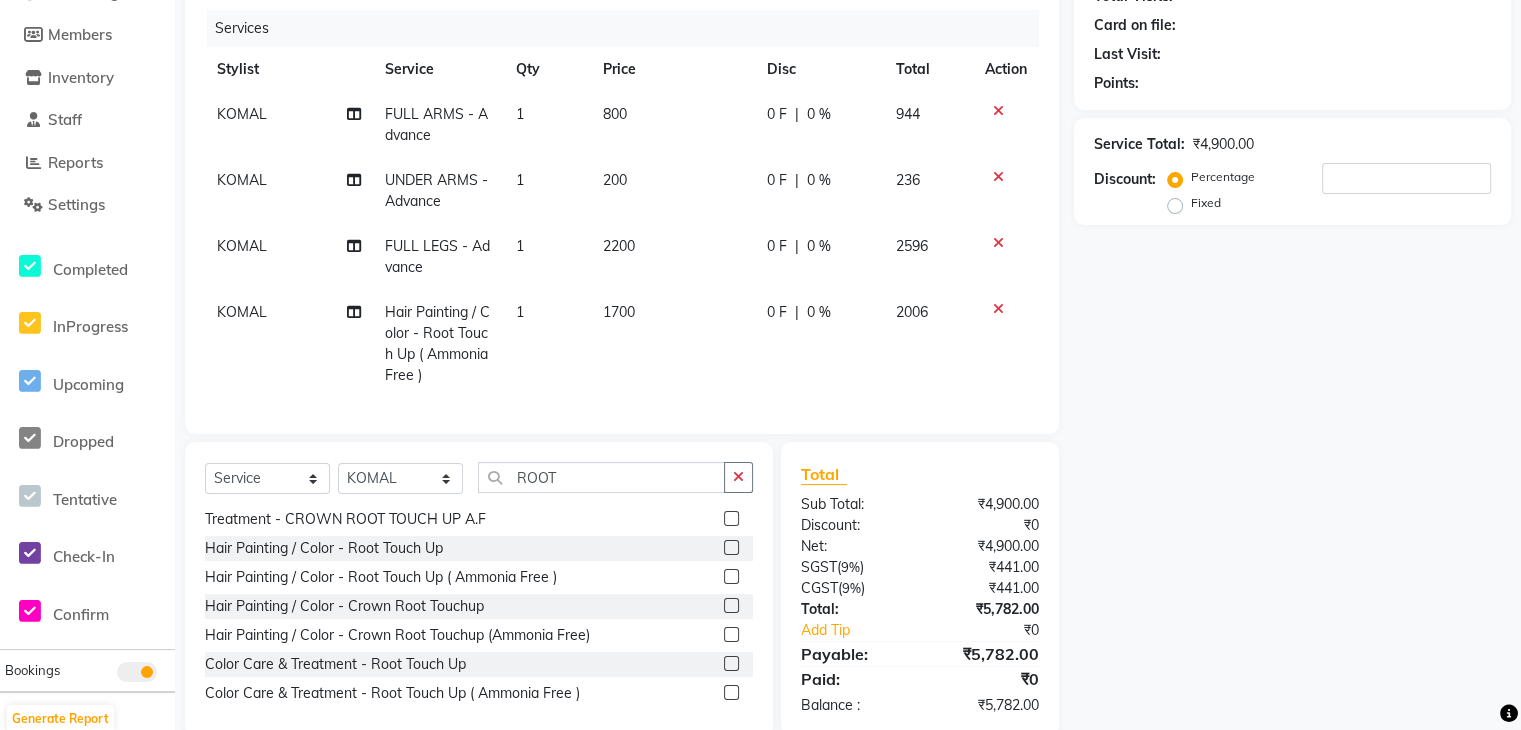 scroll, scrollTop: 291, scrollLeft: 0, axis: vertical 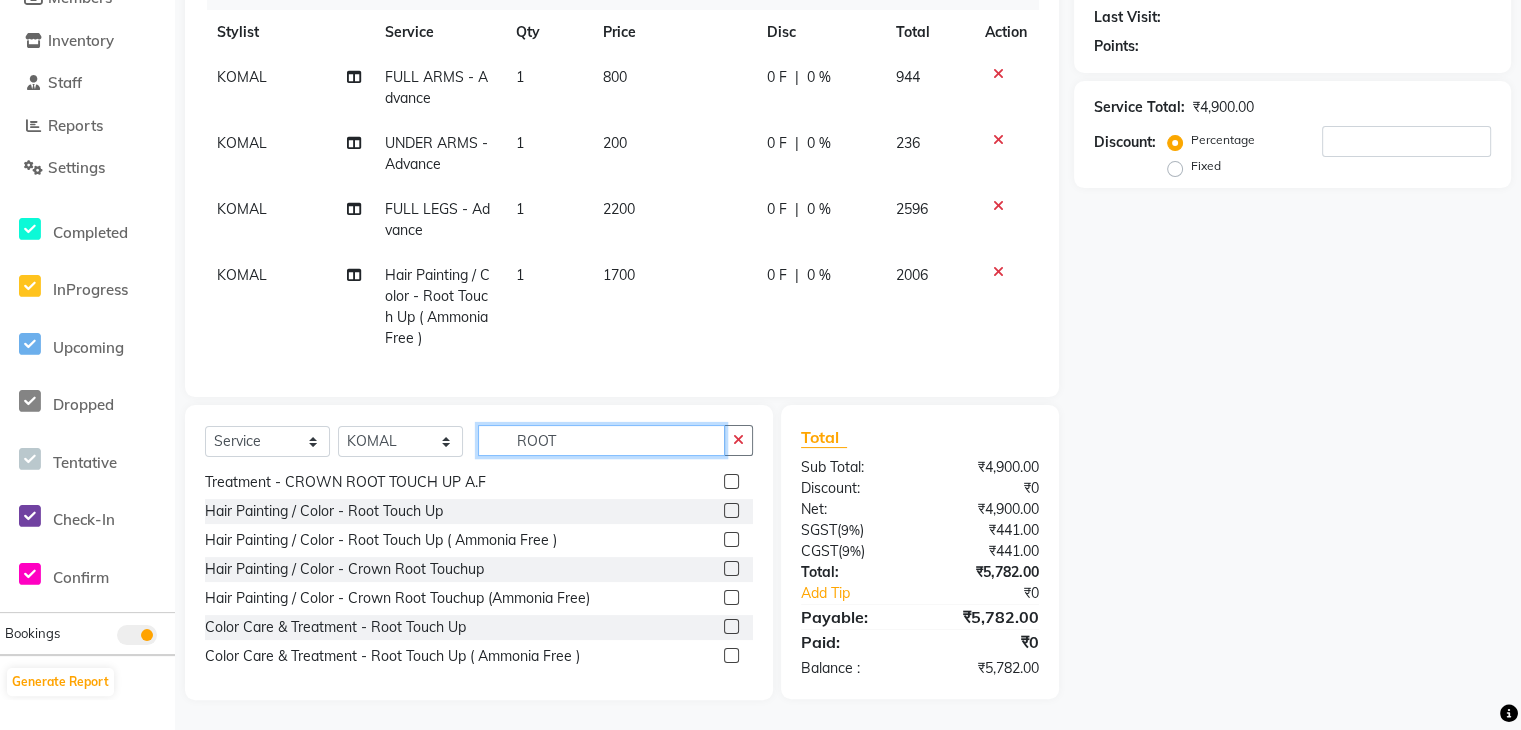 click on "ROOT" 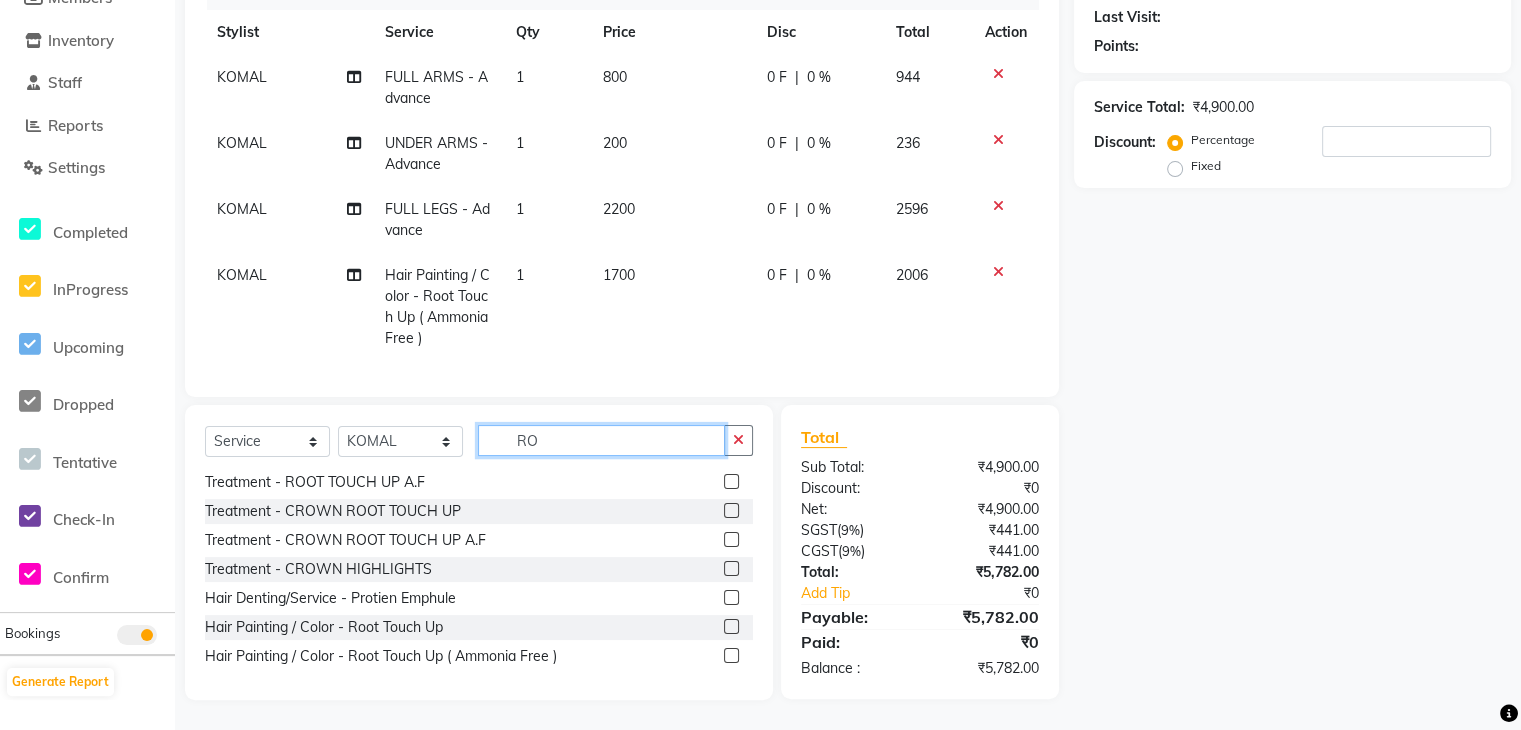 scroll, scrollTop: 148, scrollLeft: 0, axis: vertical 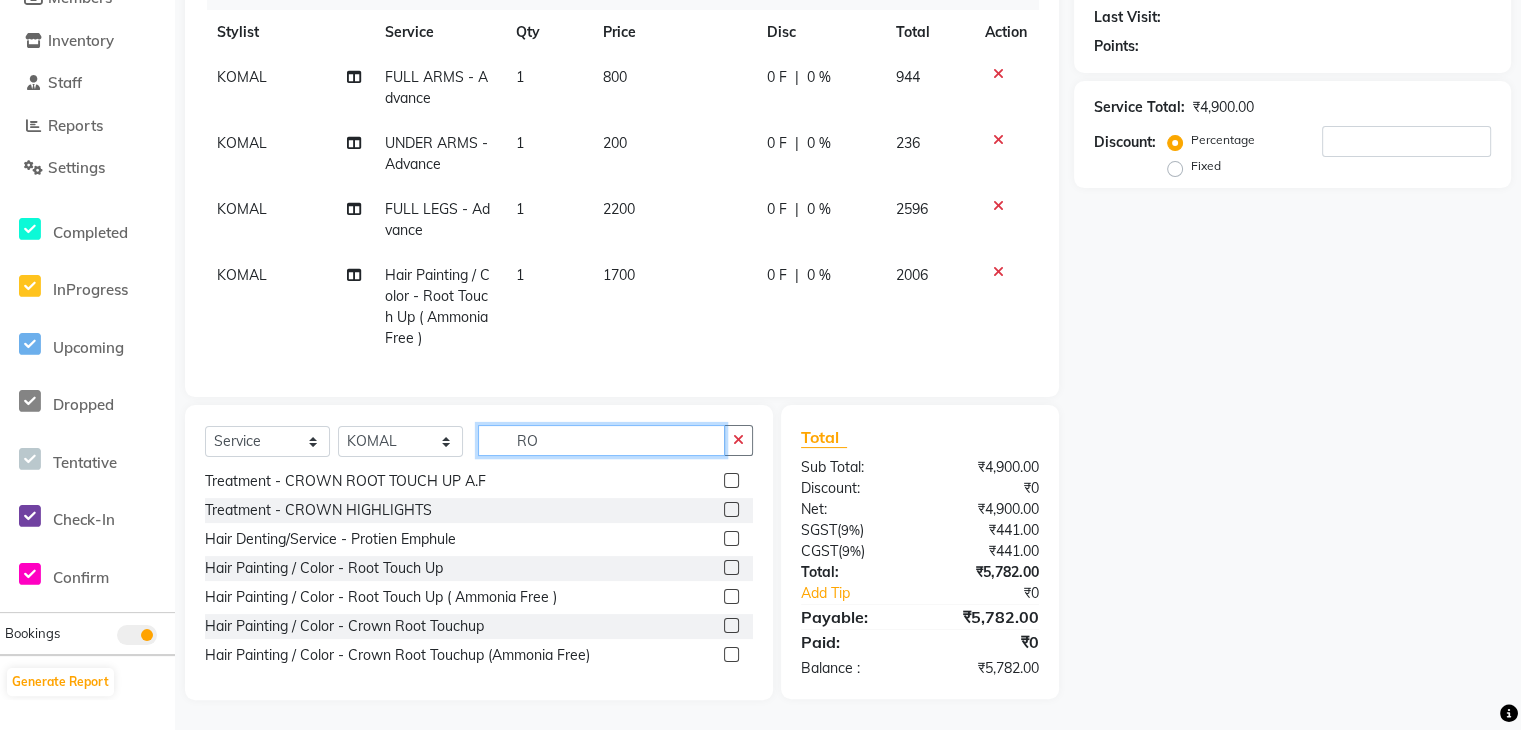 type on "R" 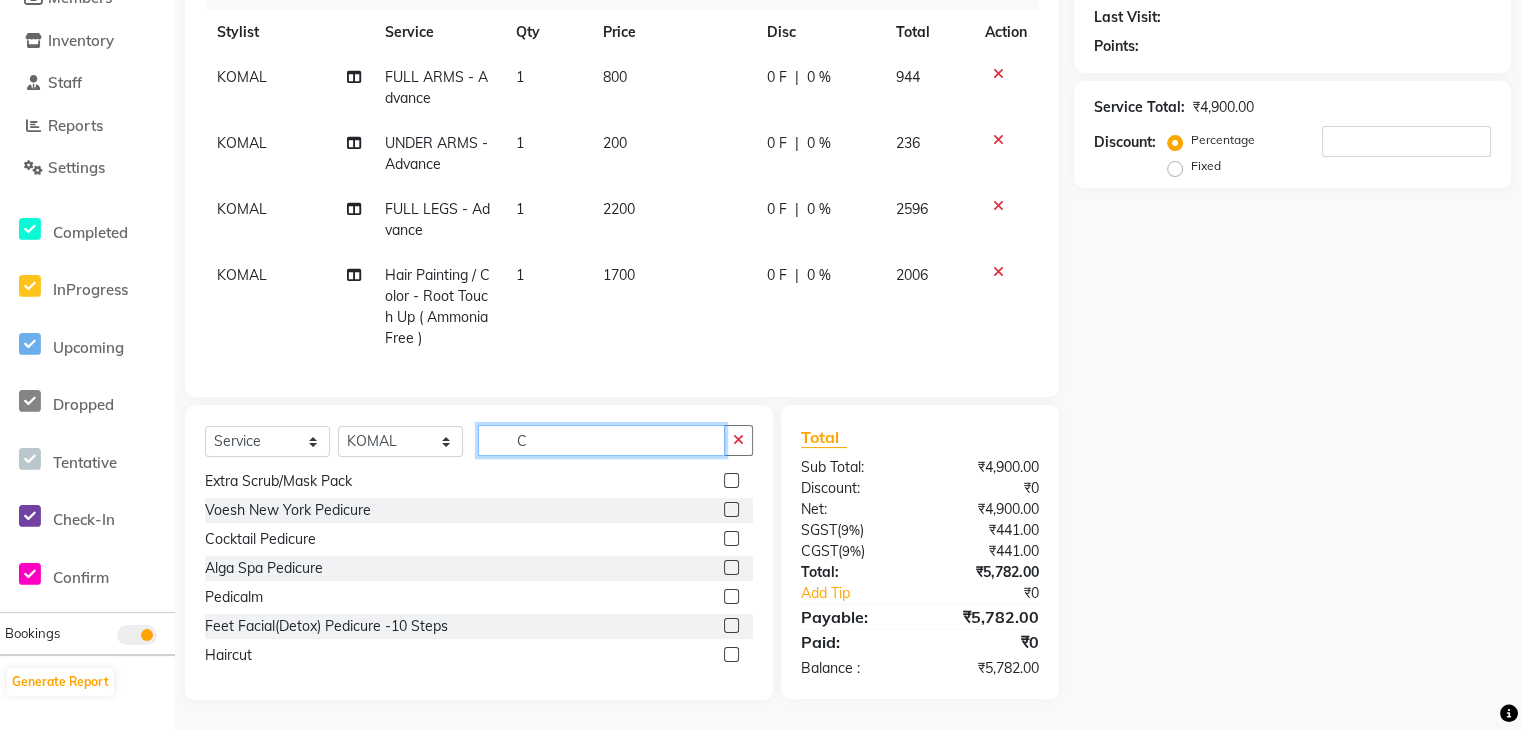 scroll, scrollTop: 118, scrollLeft: 0, axis: vertical 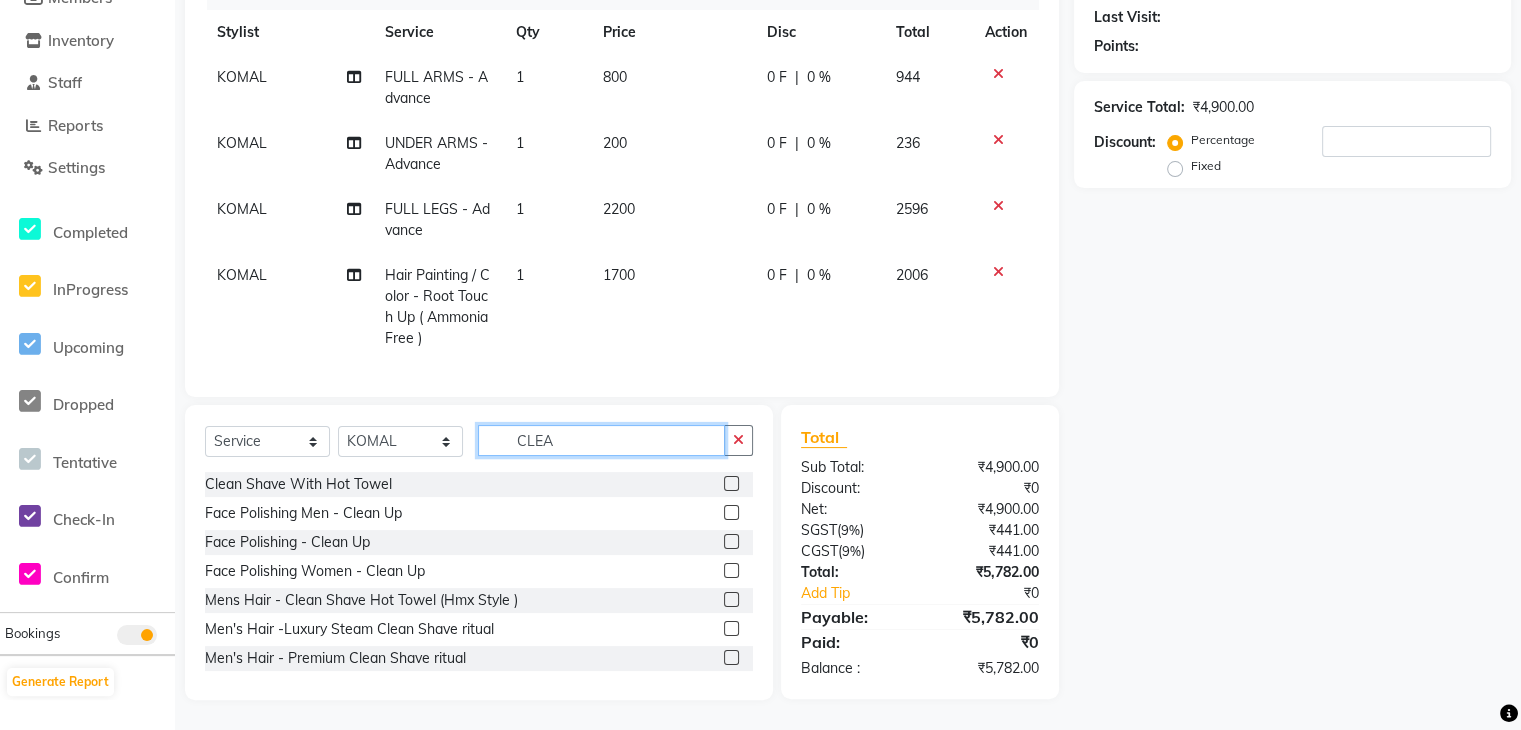type on "CLEAN" 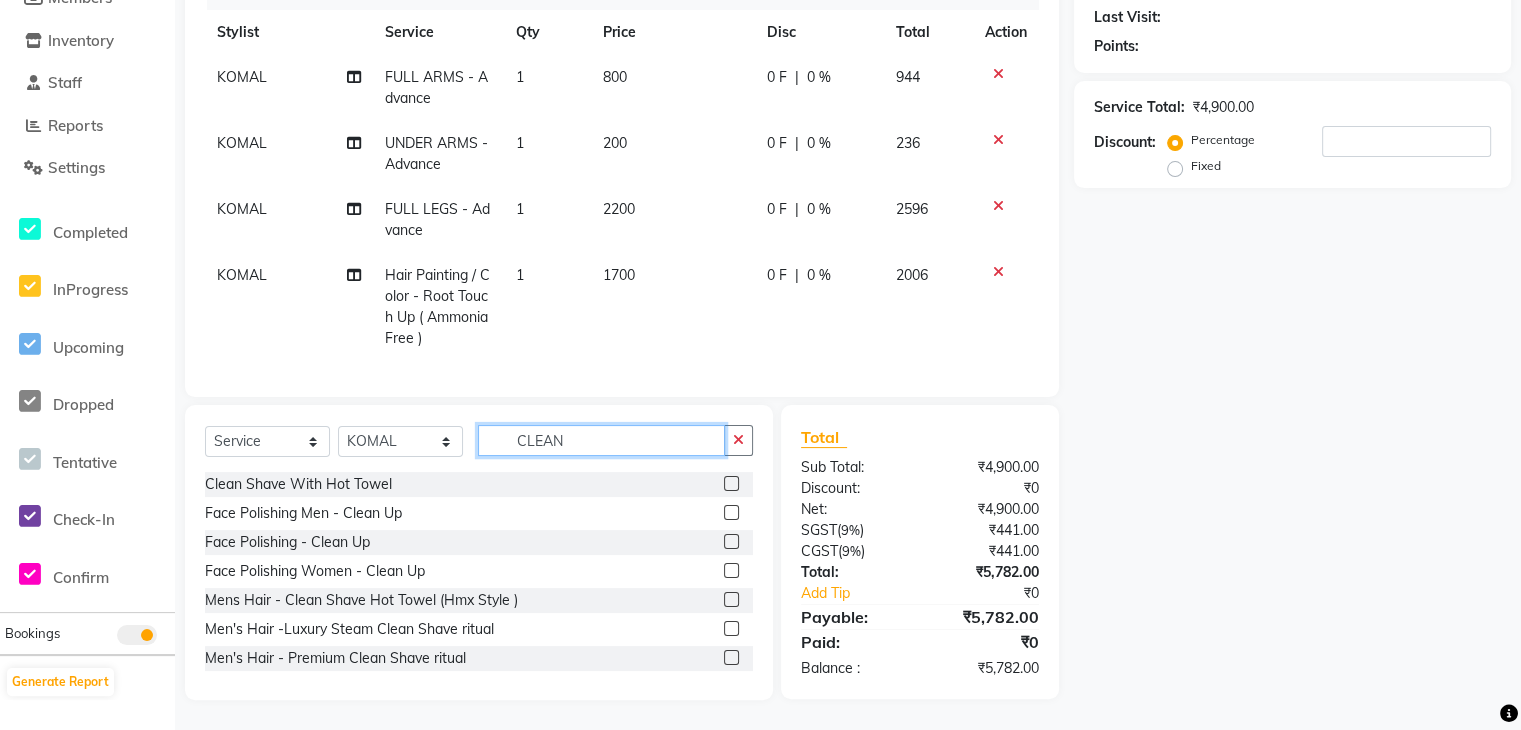 click on "CLEAN" 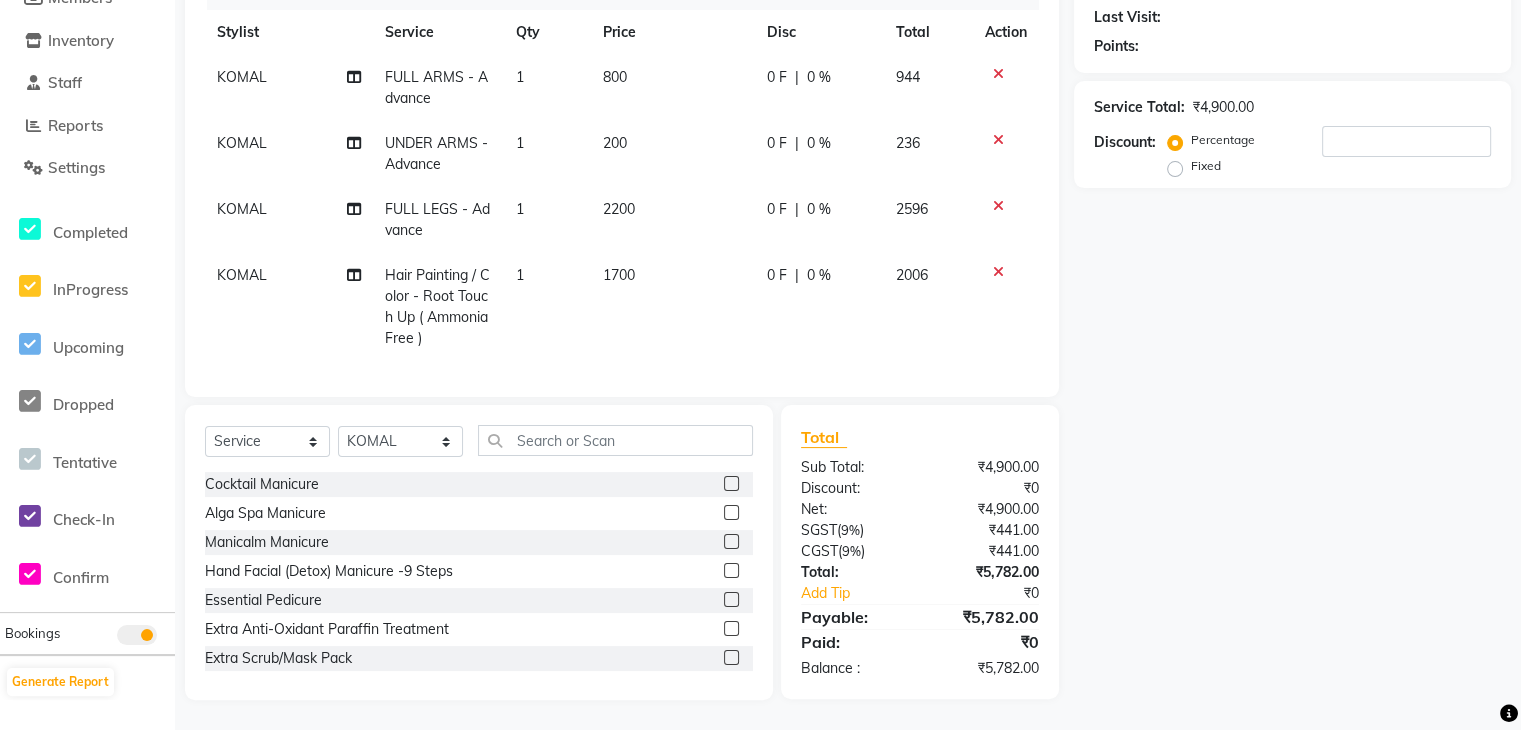 click on "Select  Service  Product  Membership  Package Voucher Prepaid Gift Card  Select Stylist [PERSON] Front Desk [PERSON] [PERSON] [PERSON] [PERSON] [PERSON] [PERSON] [PERSON] [PERSON] [PERSON] [PERSON] [PERSON] [PERSON] [PERSON] [PERSON]" 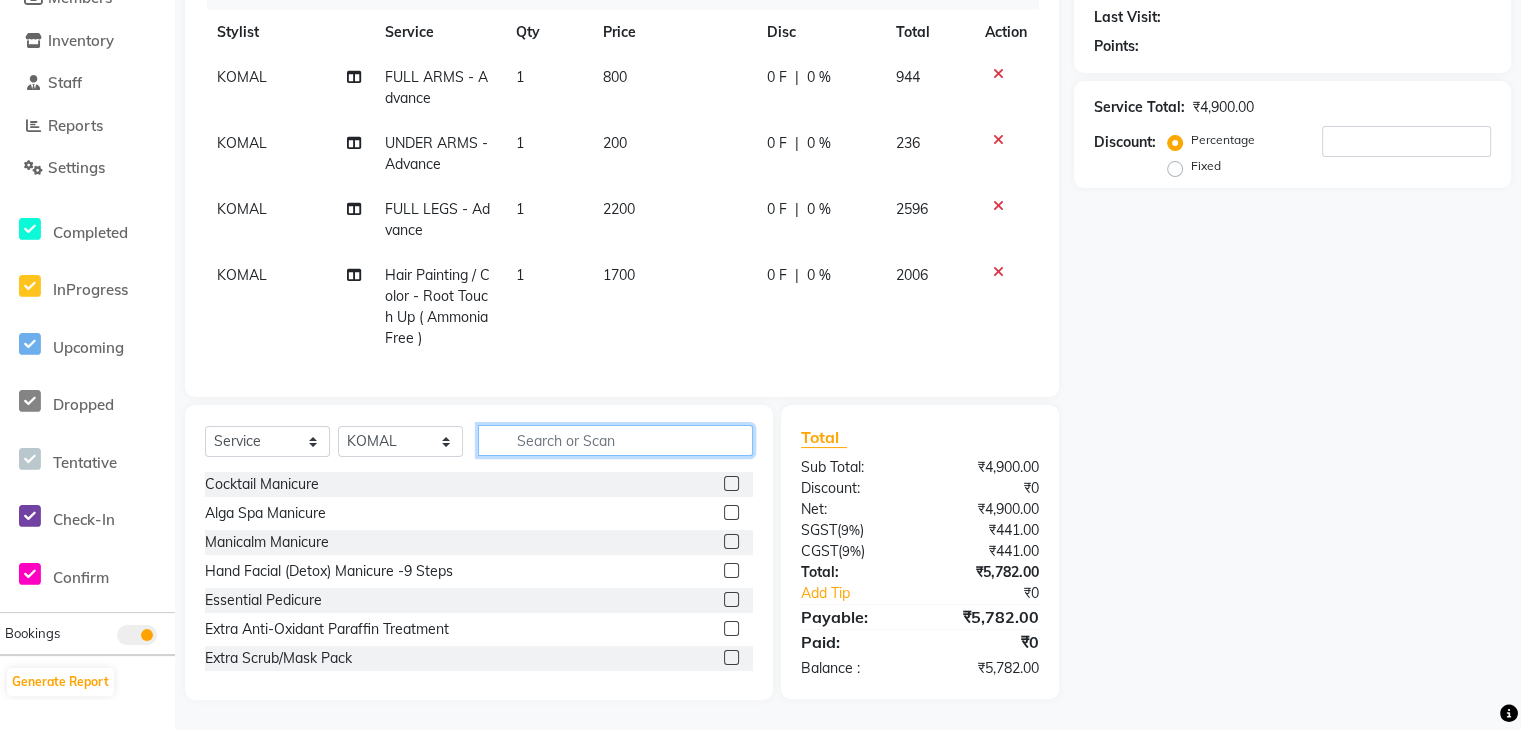 click 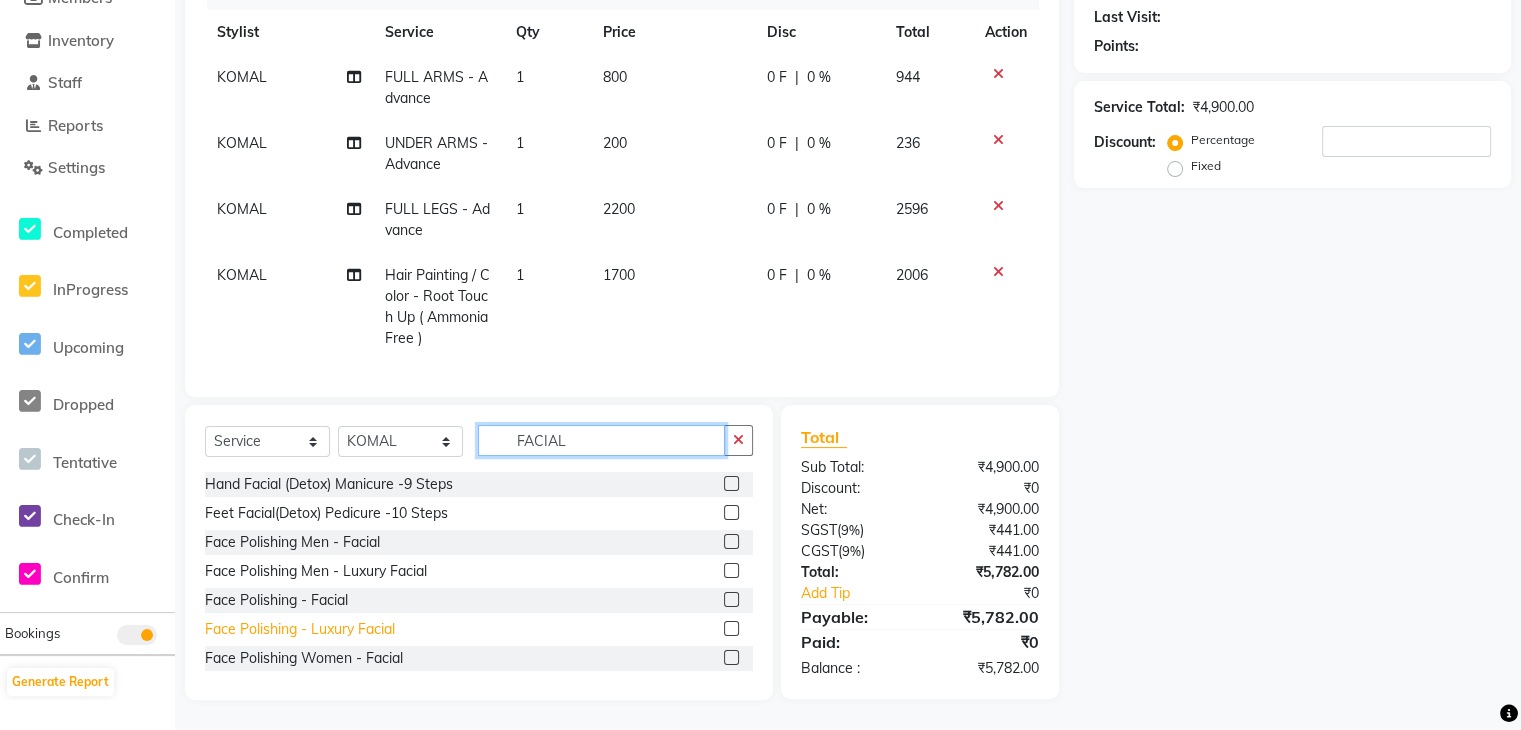 type on "FACIAL" 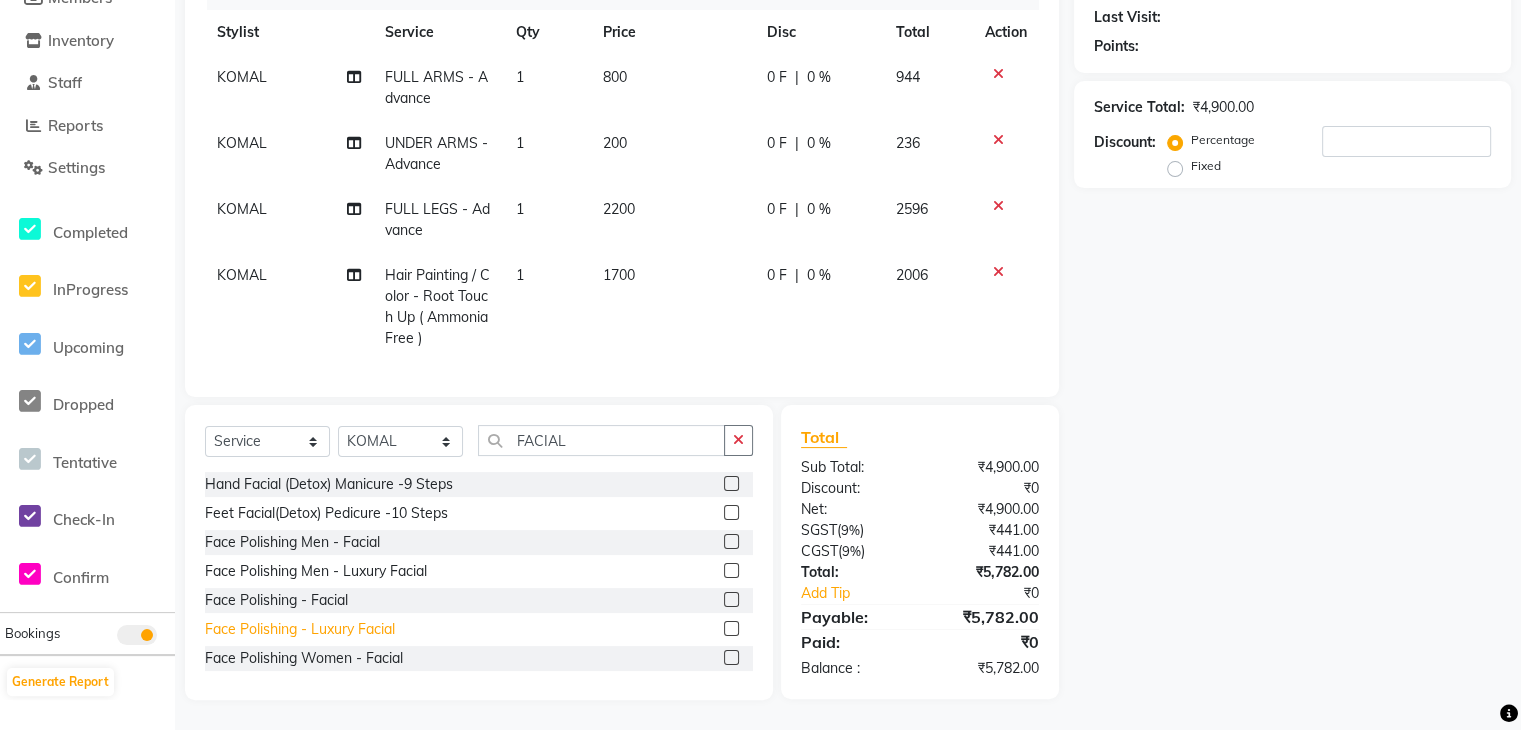 click on "Face Polishing - Luxury Facial" 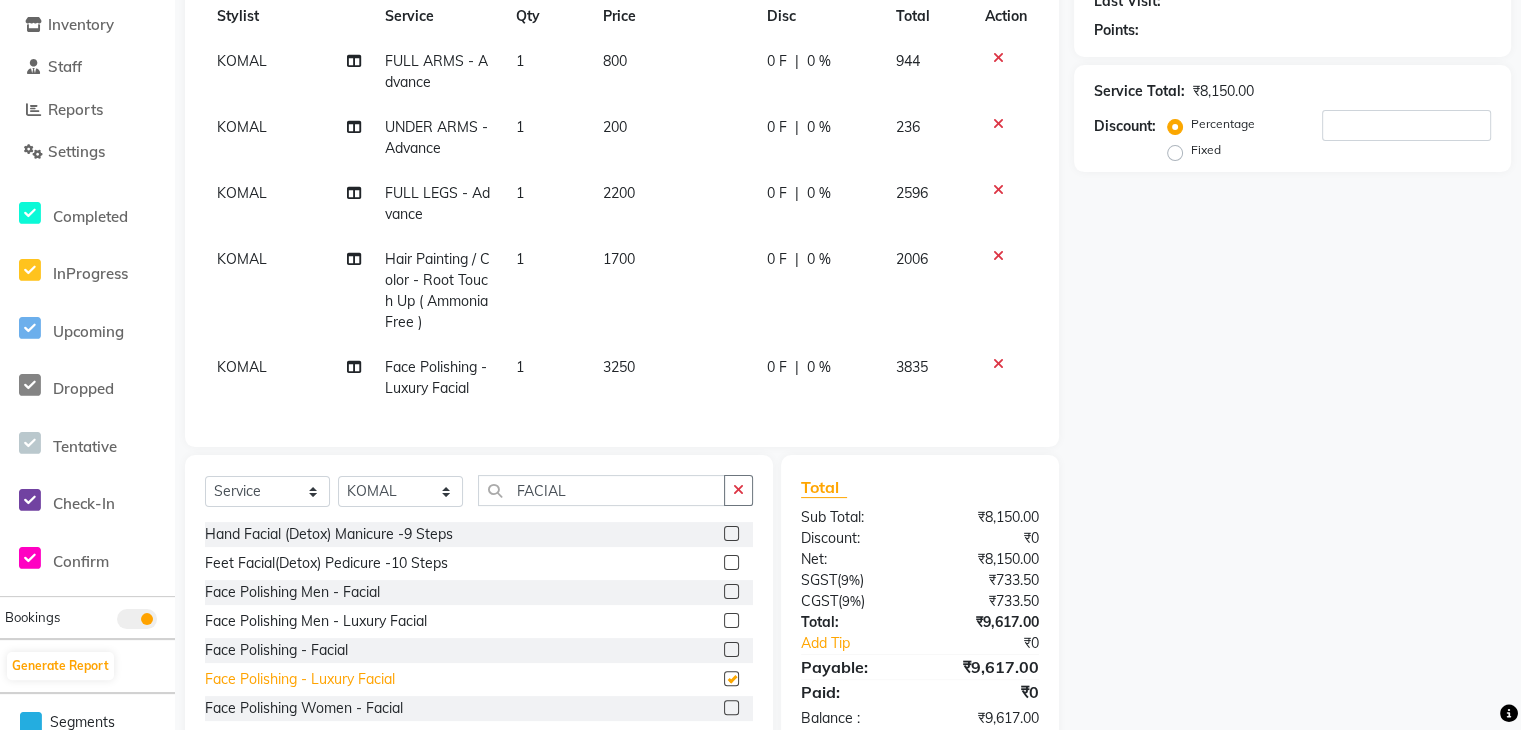 checkbox on "false" 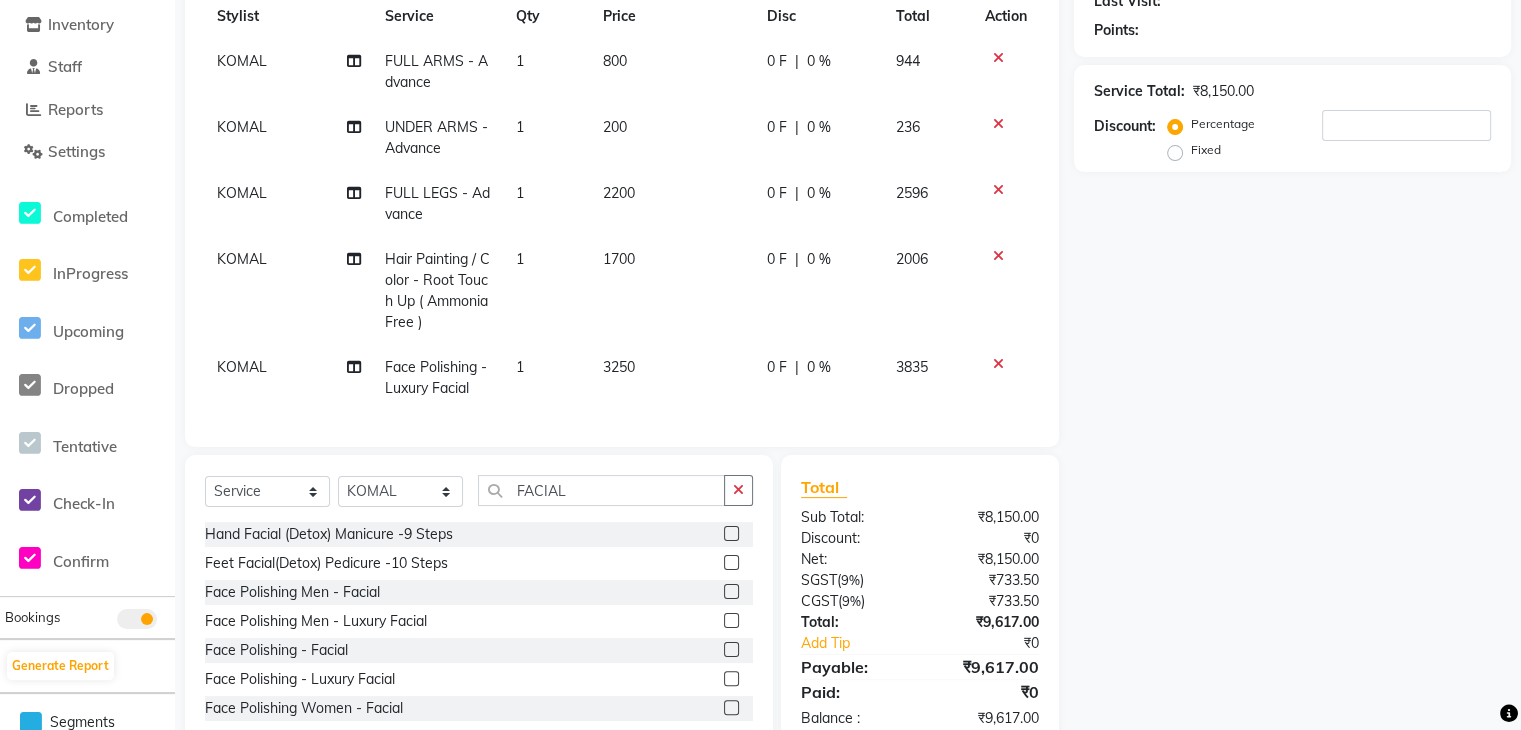 click on "3250" 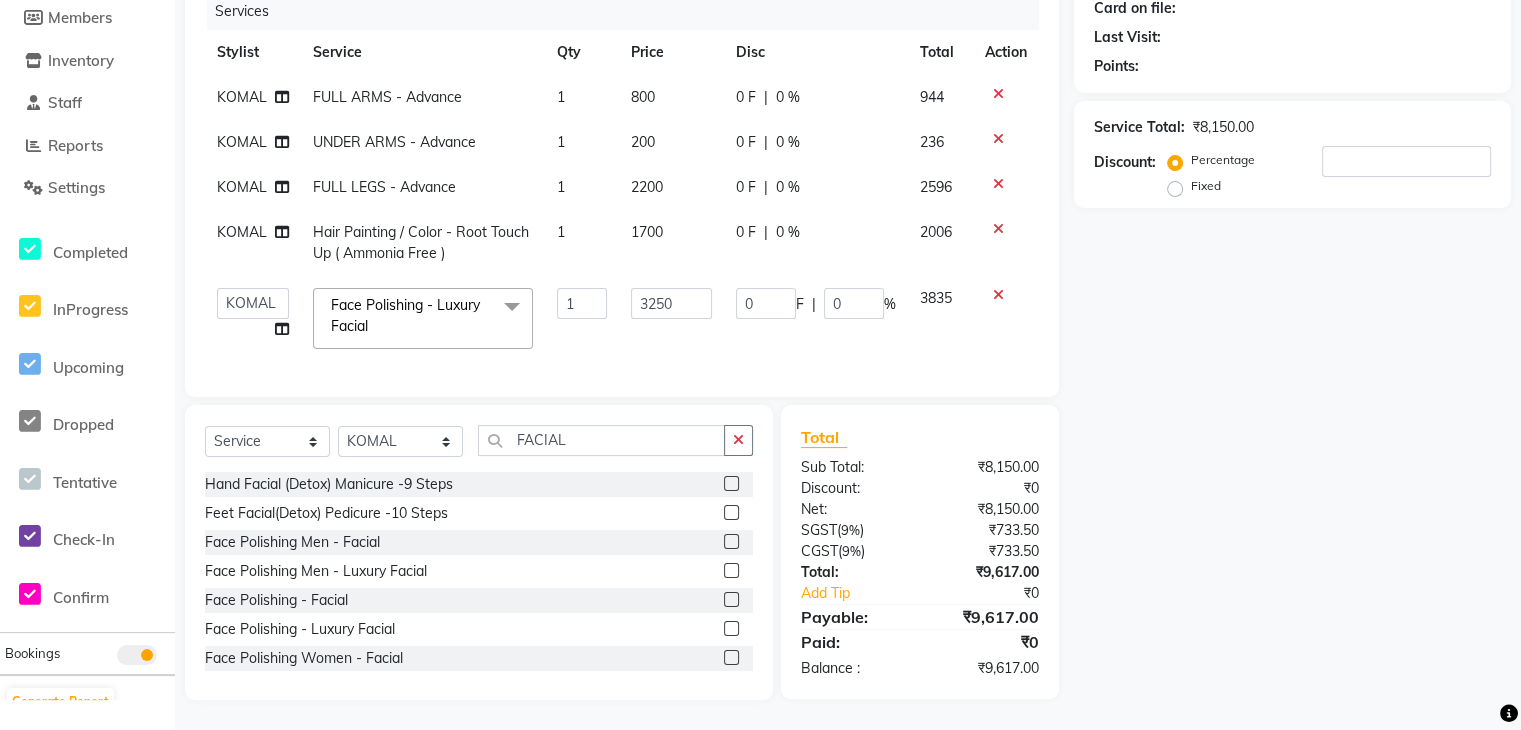 scroll, scrollTop: 271, scrollLeft: 0, axis: vertical 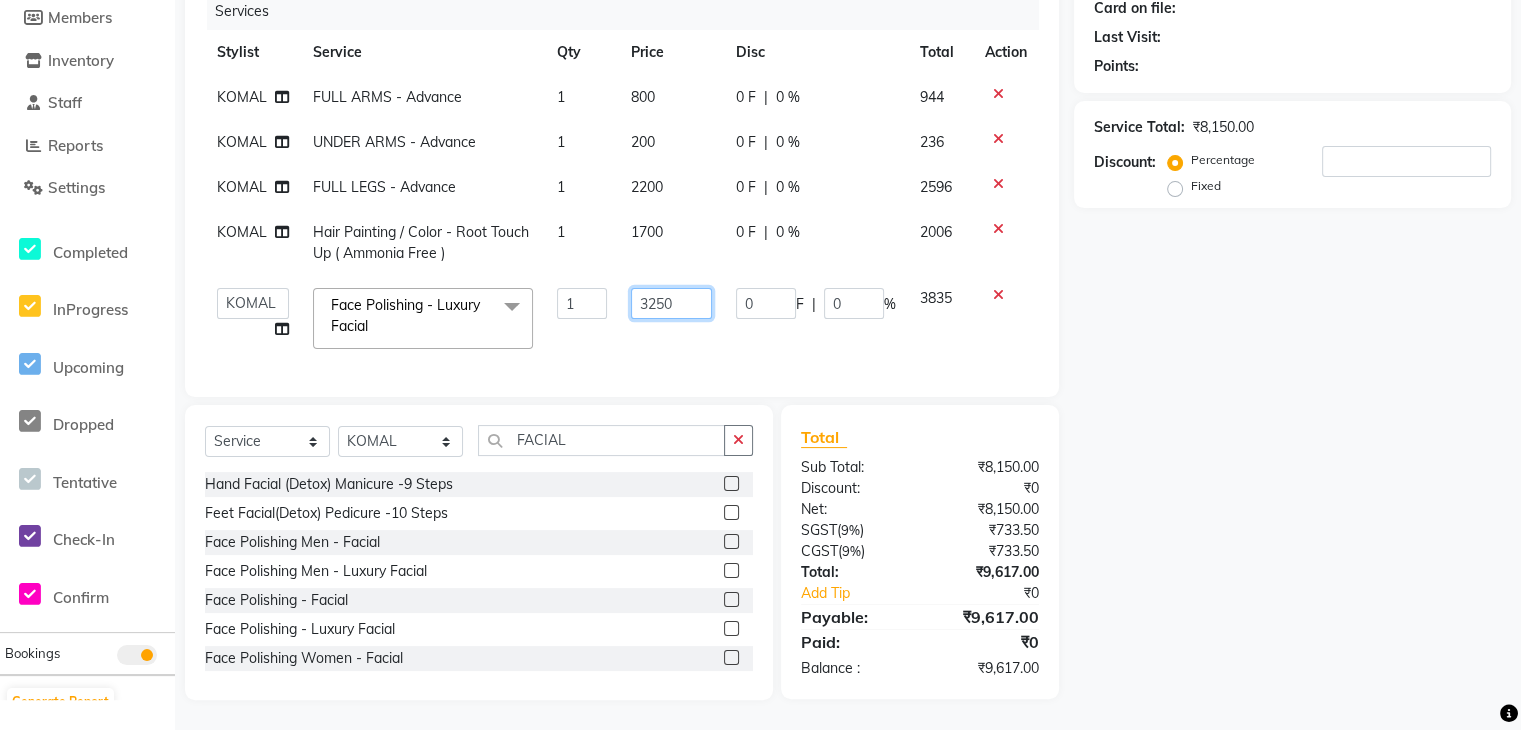 click on "3250" 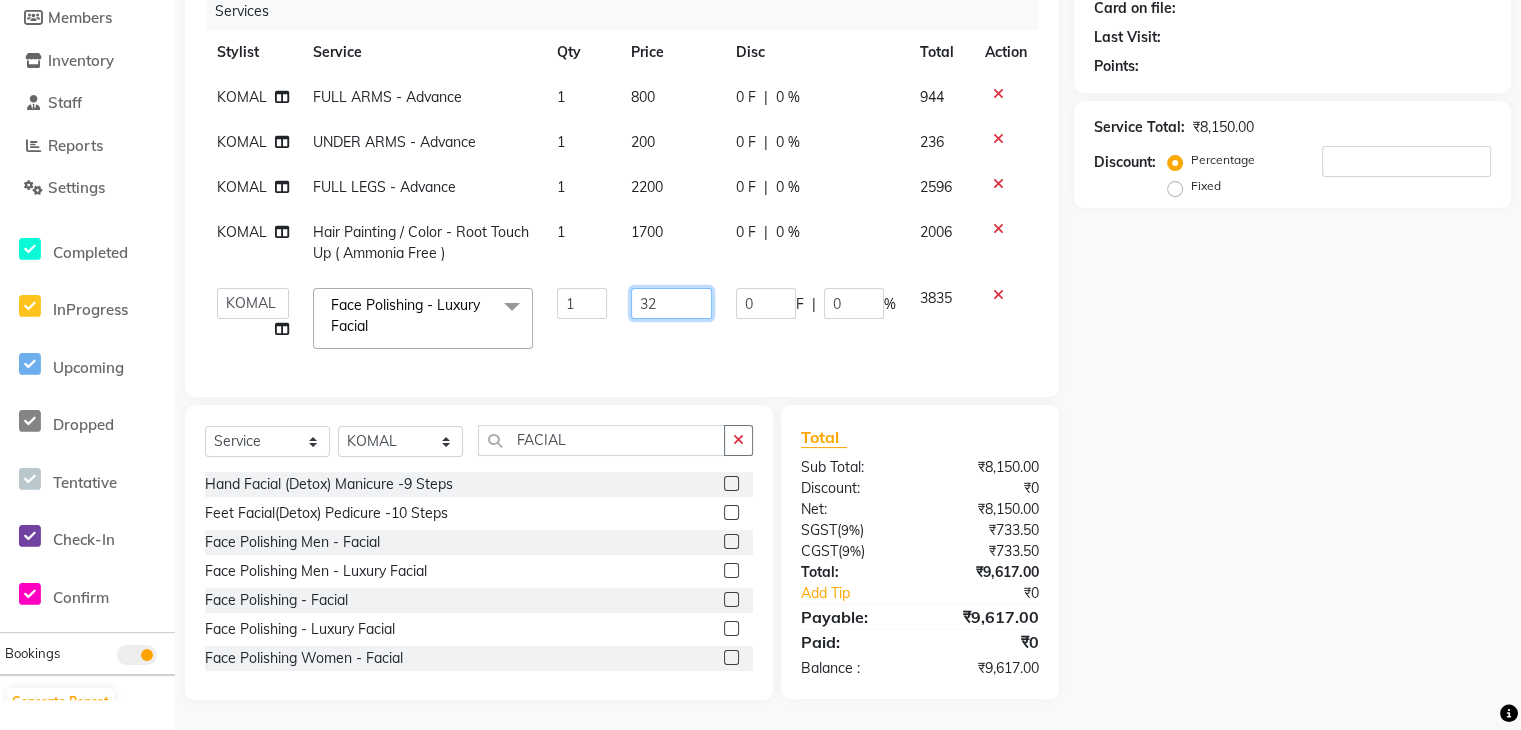 type on "3" 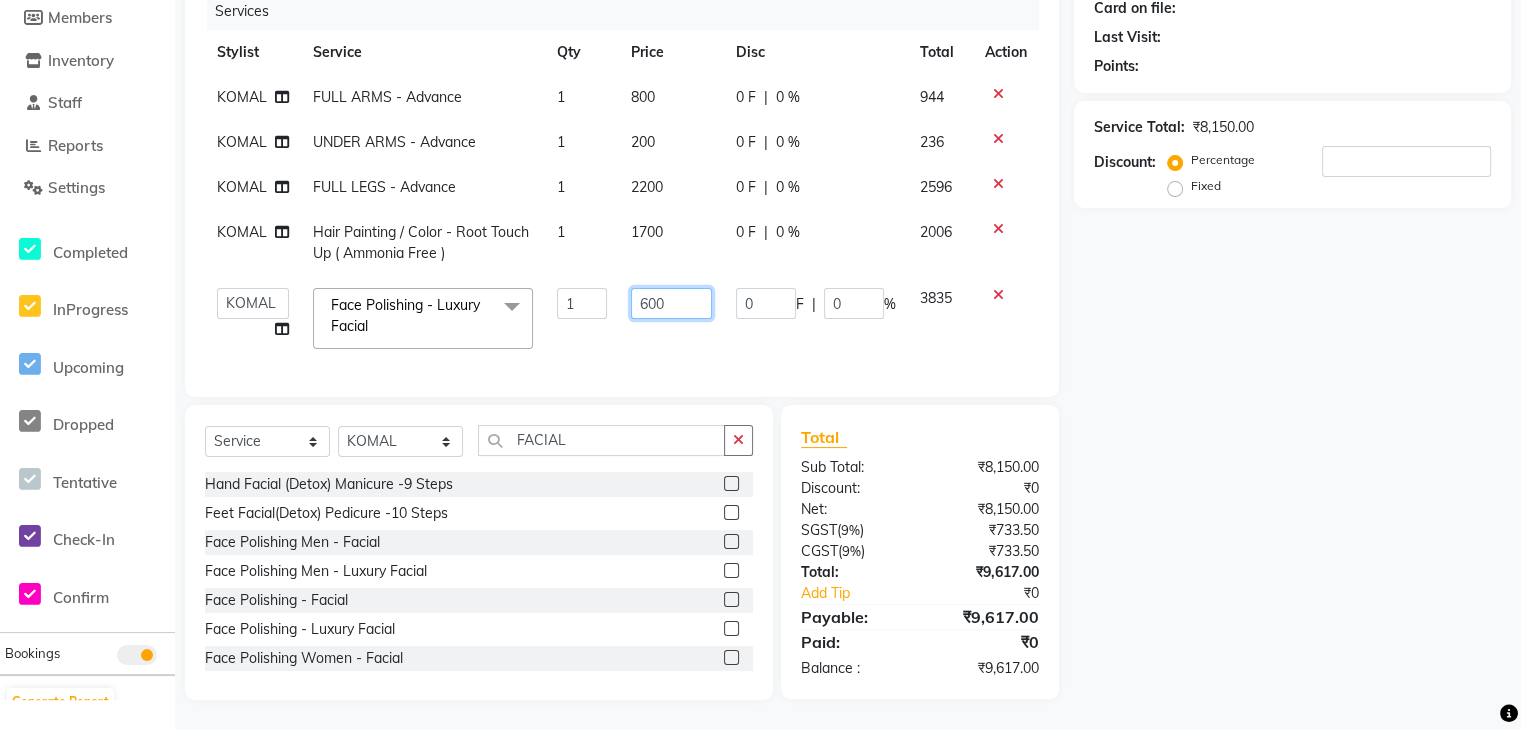 type on "6000" 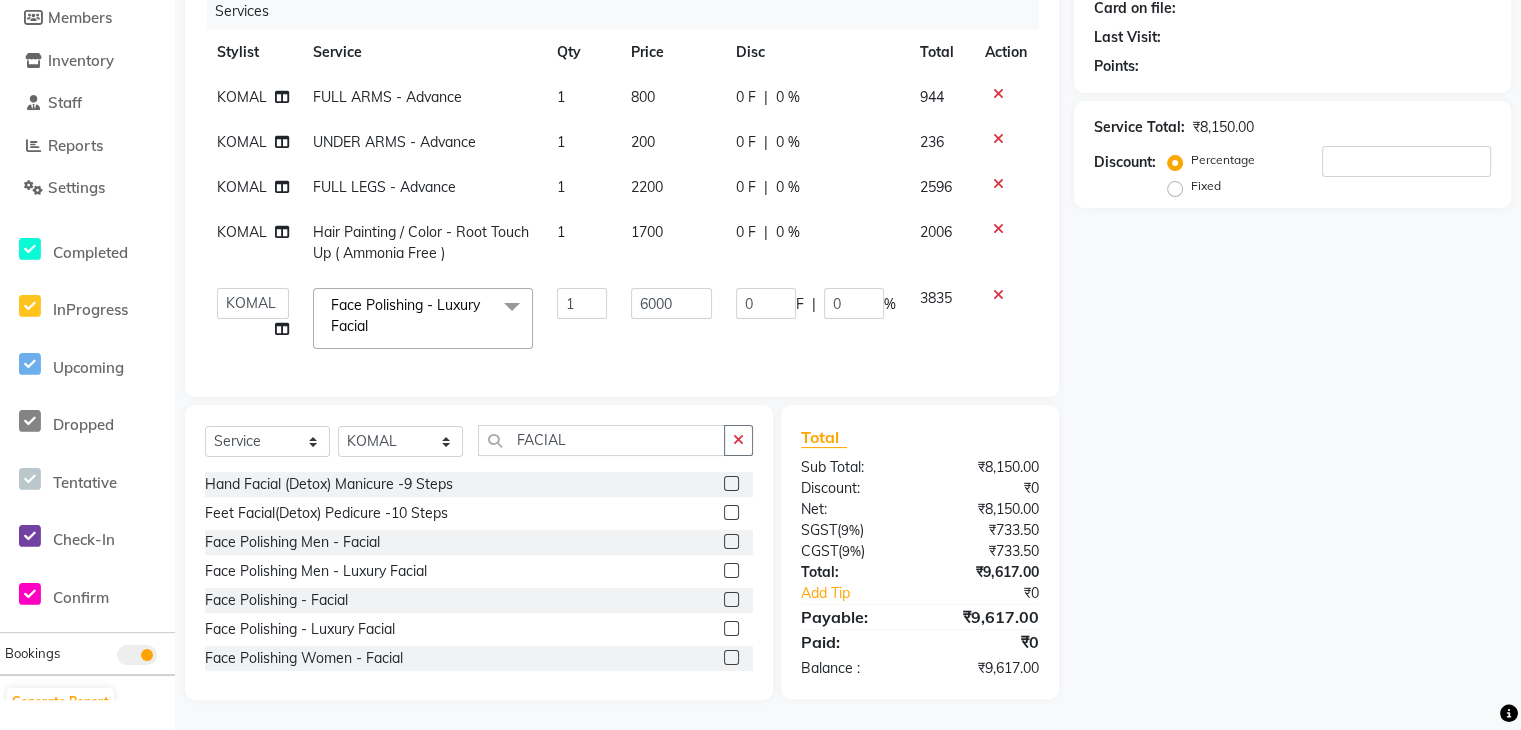 click on "Name: Membership: Total Visits: Card on file: Last Visit:  Points:  Service Total:  ₹8,150.00  Discount:  Percentage   Fixed" 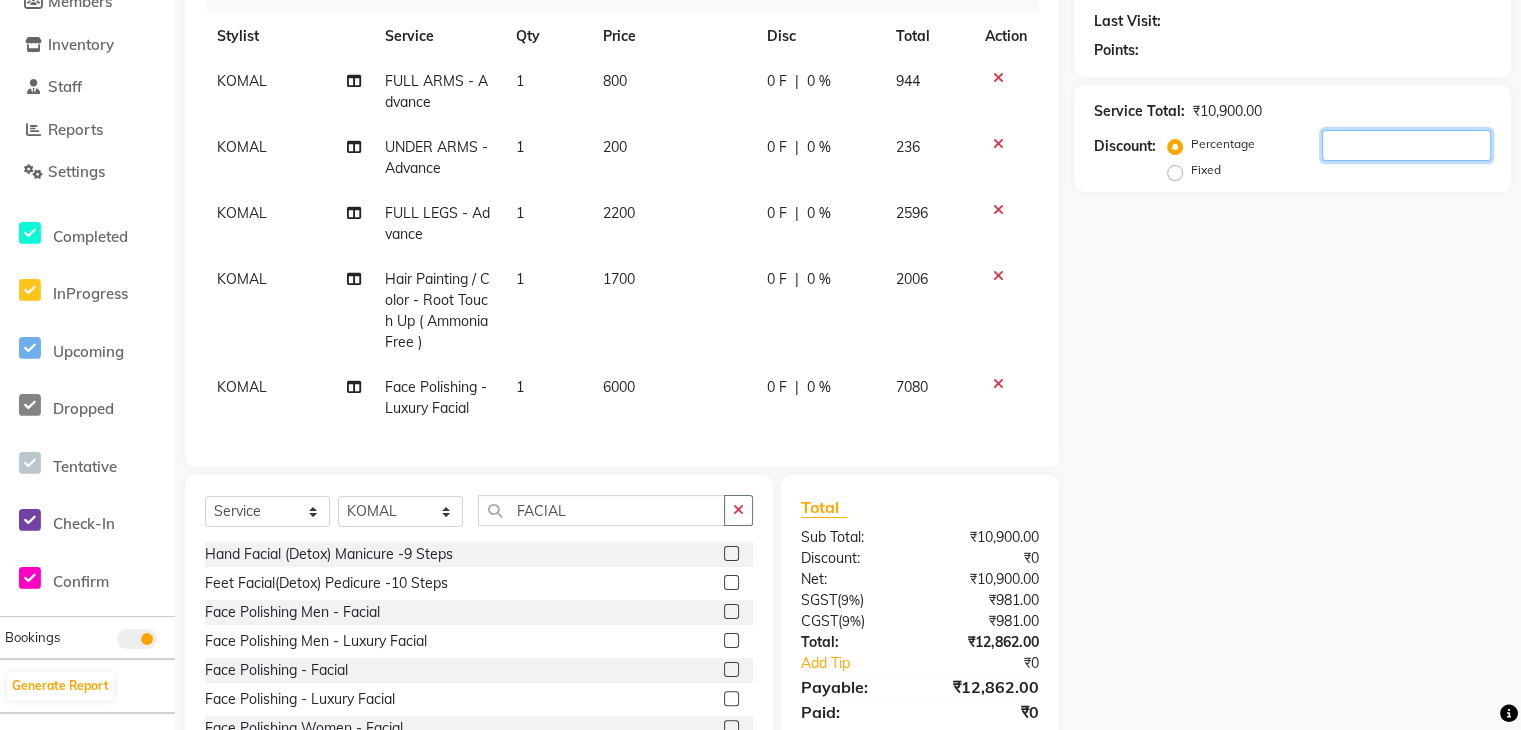 click 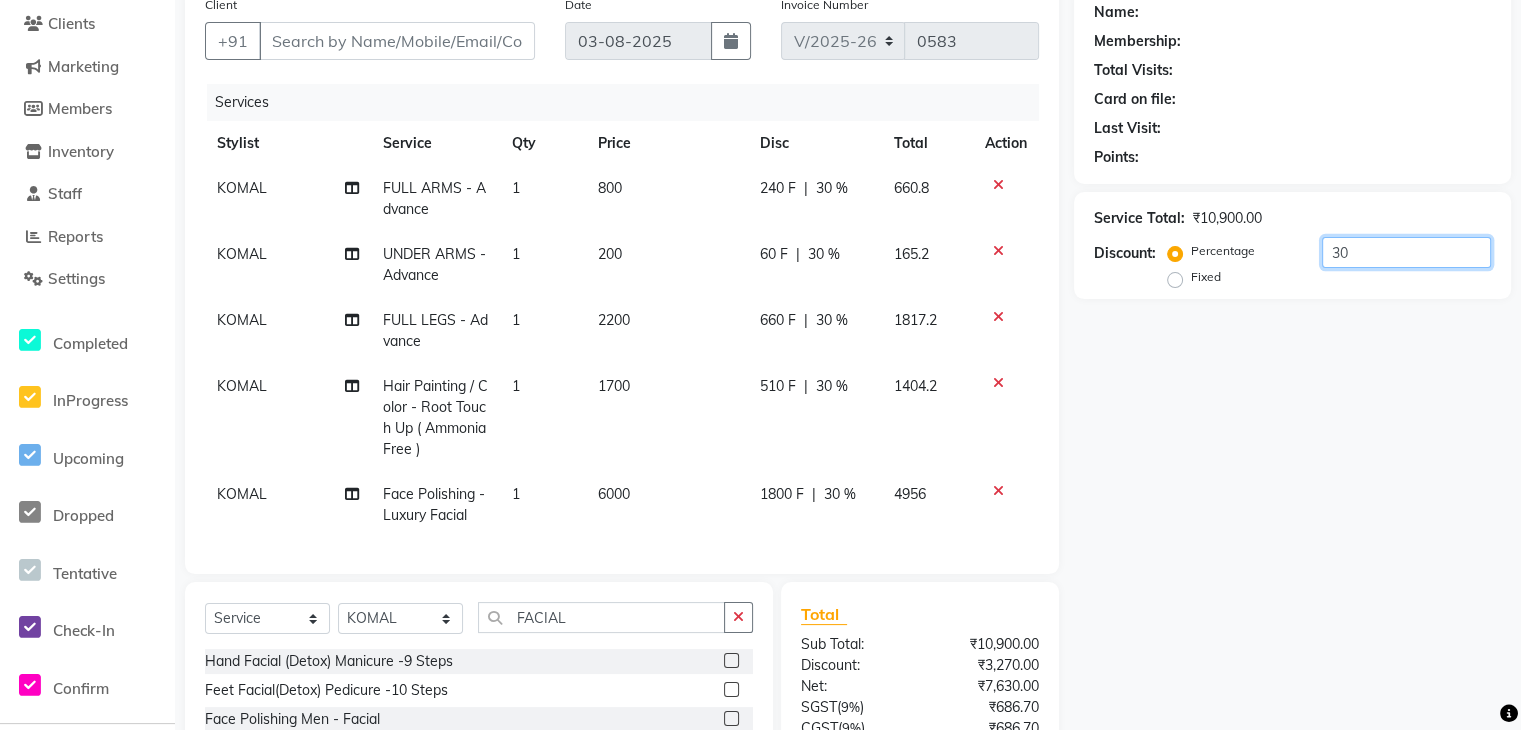 scroll, scrollTop: 357, scrollLeft: 0, axis: vertical 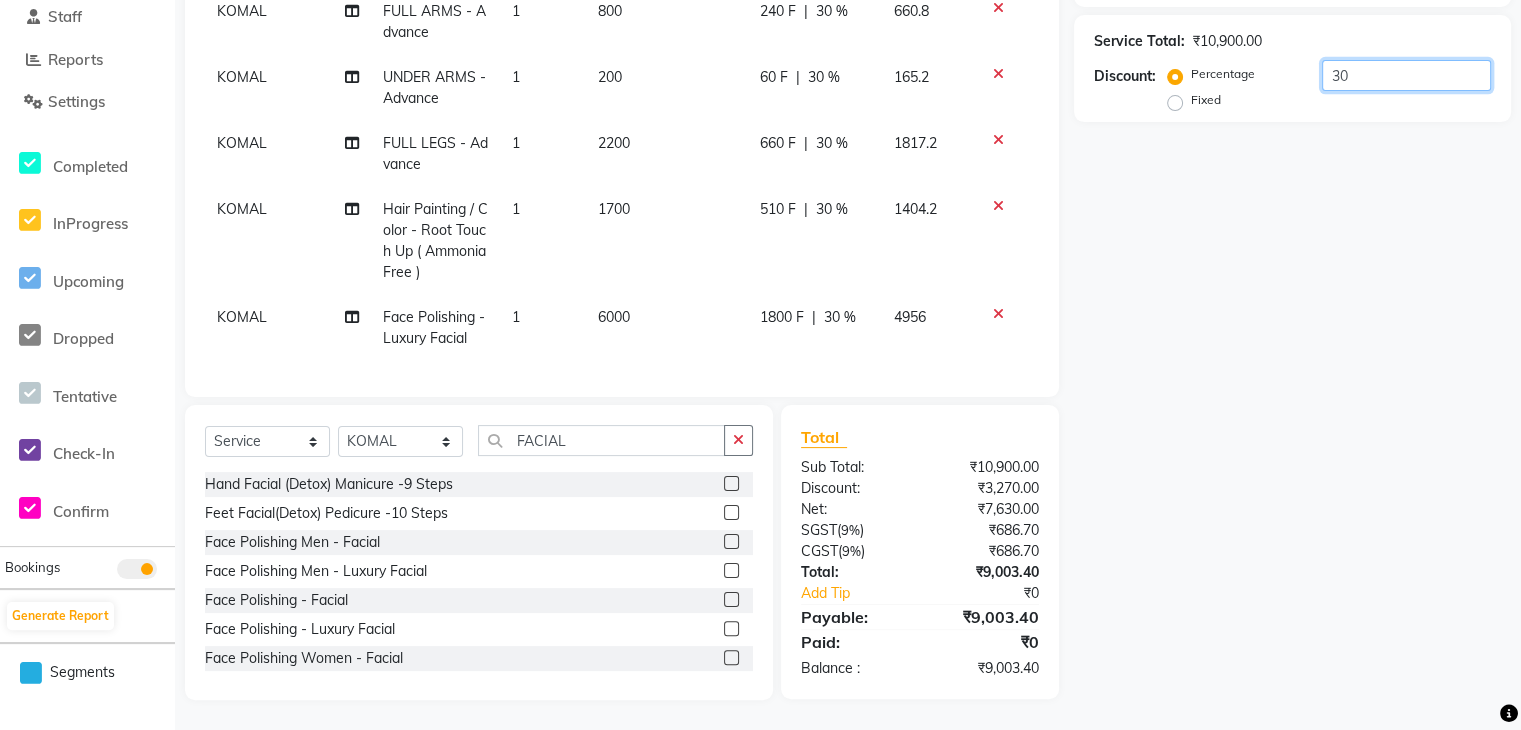 type on "30" 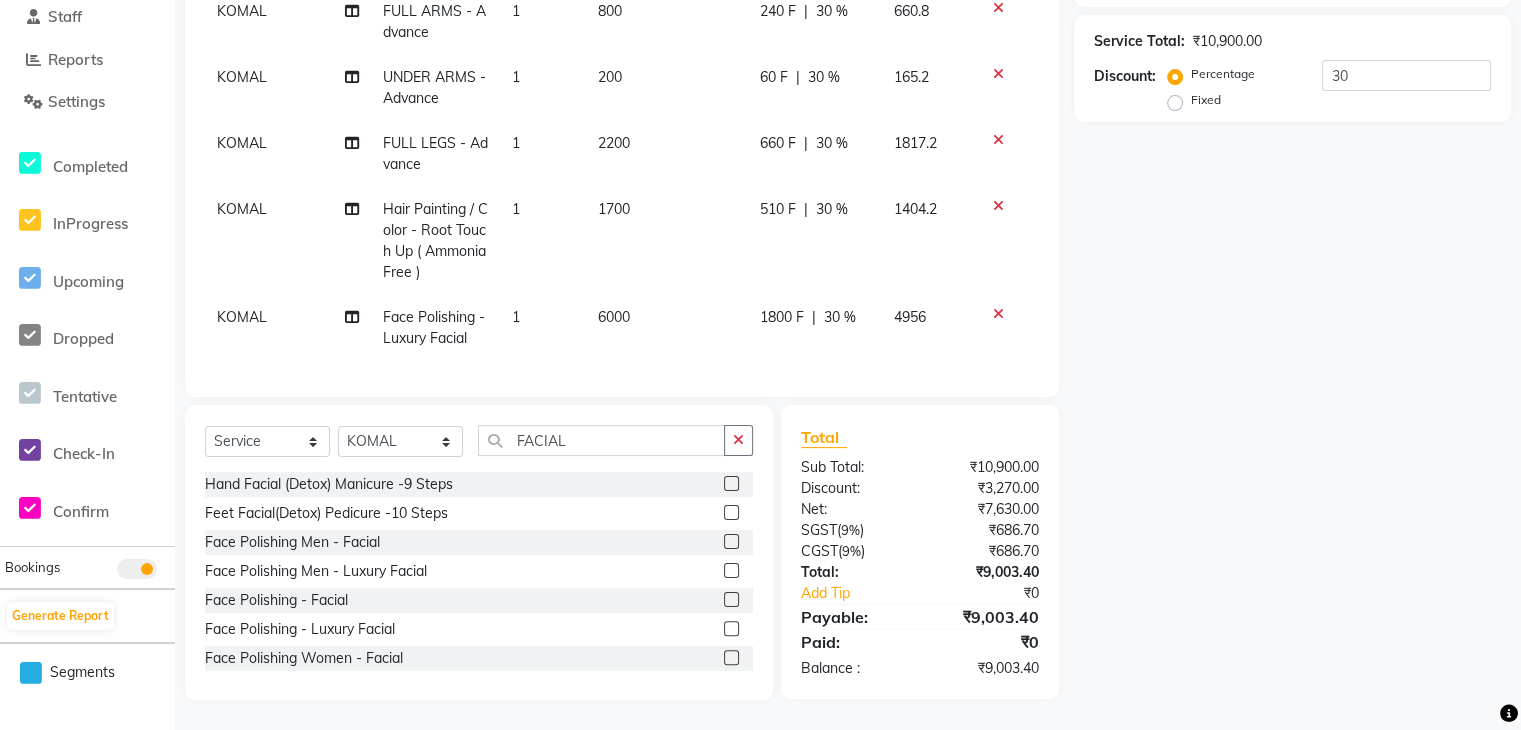 click on "1817.2" 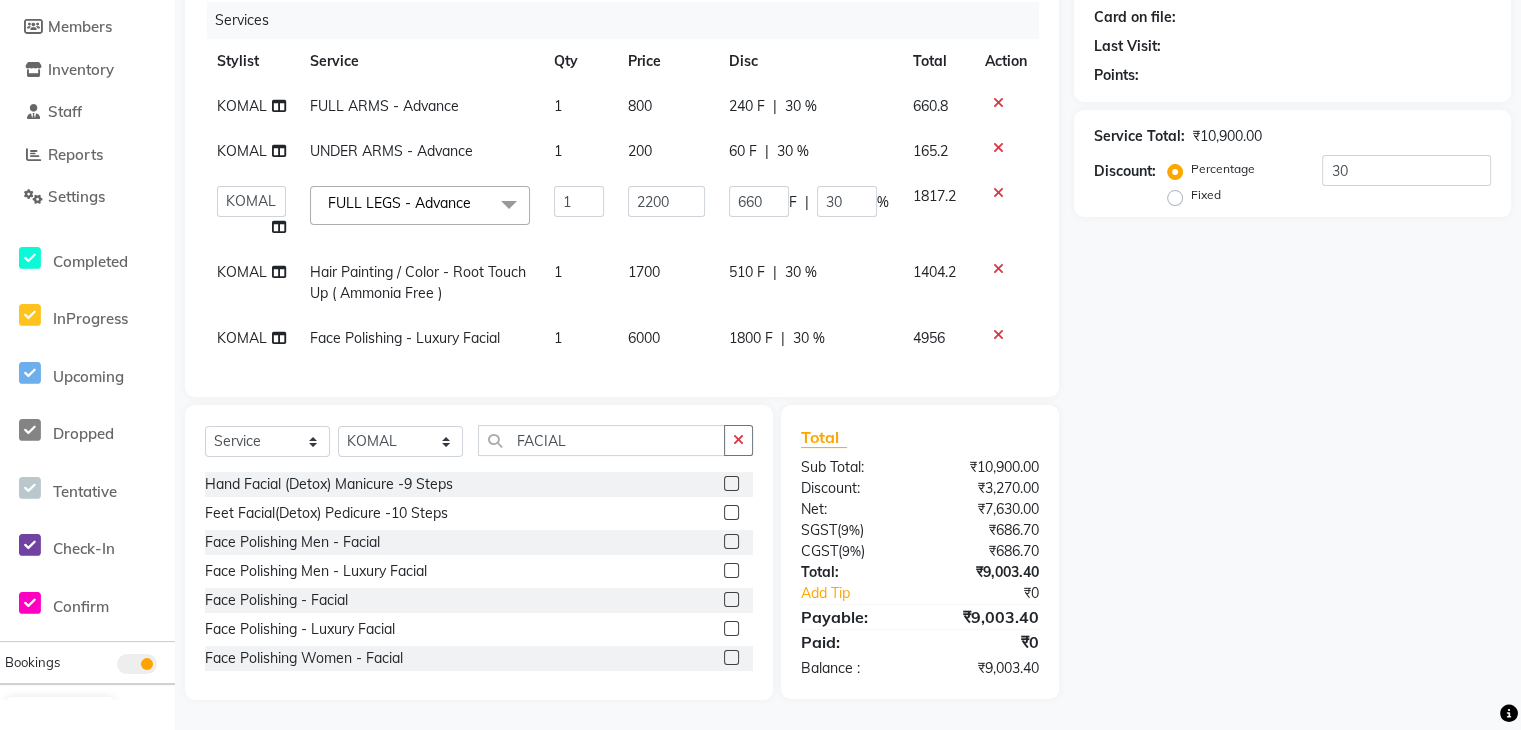 scroll, scrollTop: 262, scrollLeft: 0, axis: vertical 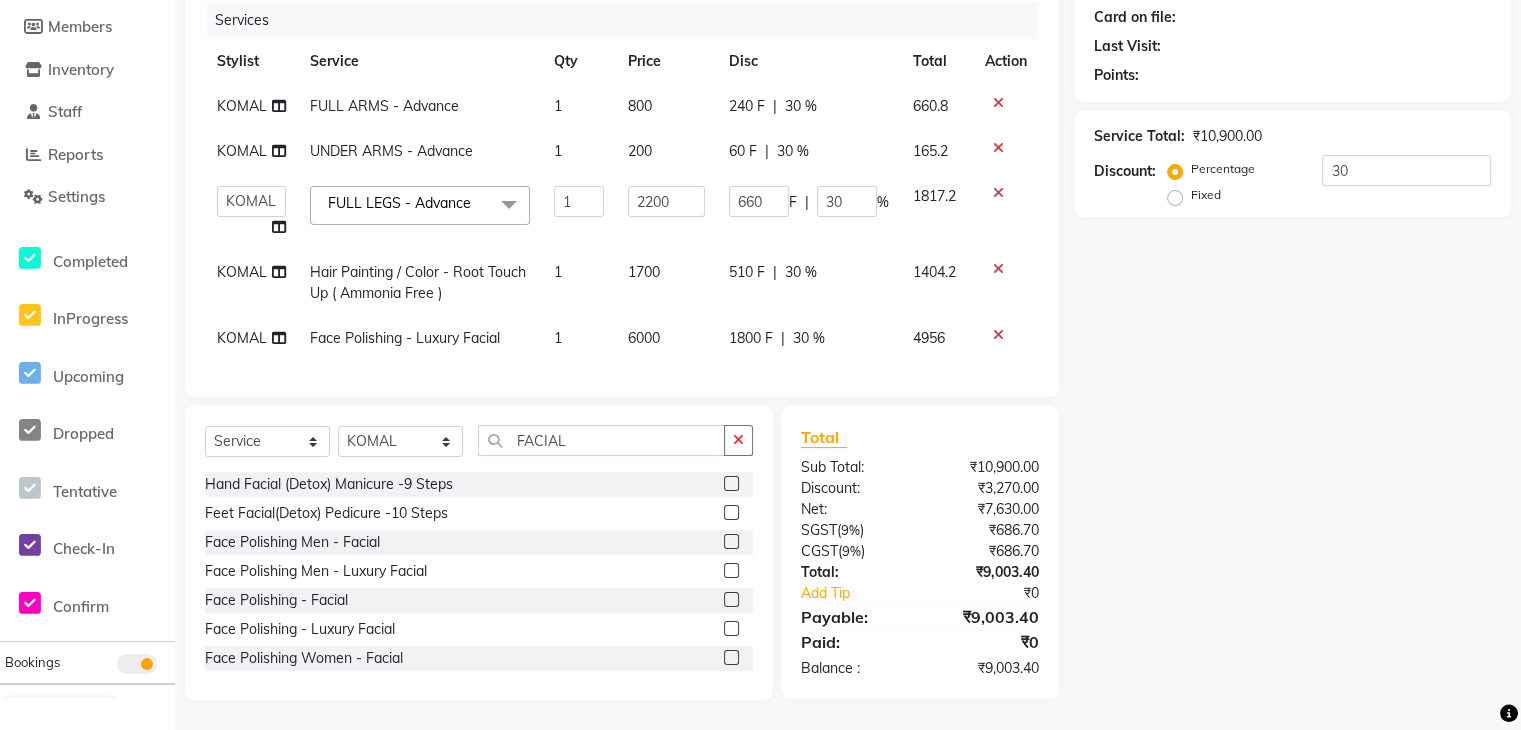 click on "Service Total:  ₹10,900.00  Discount:  Percentage   Fixed  30" 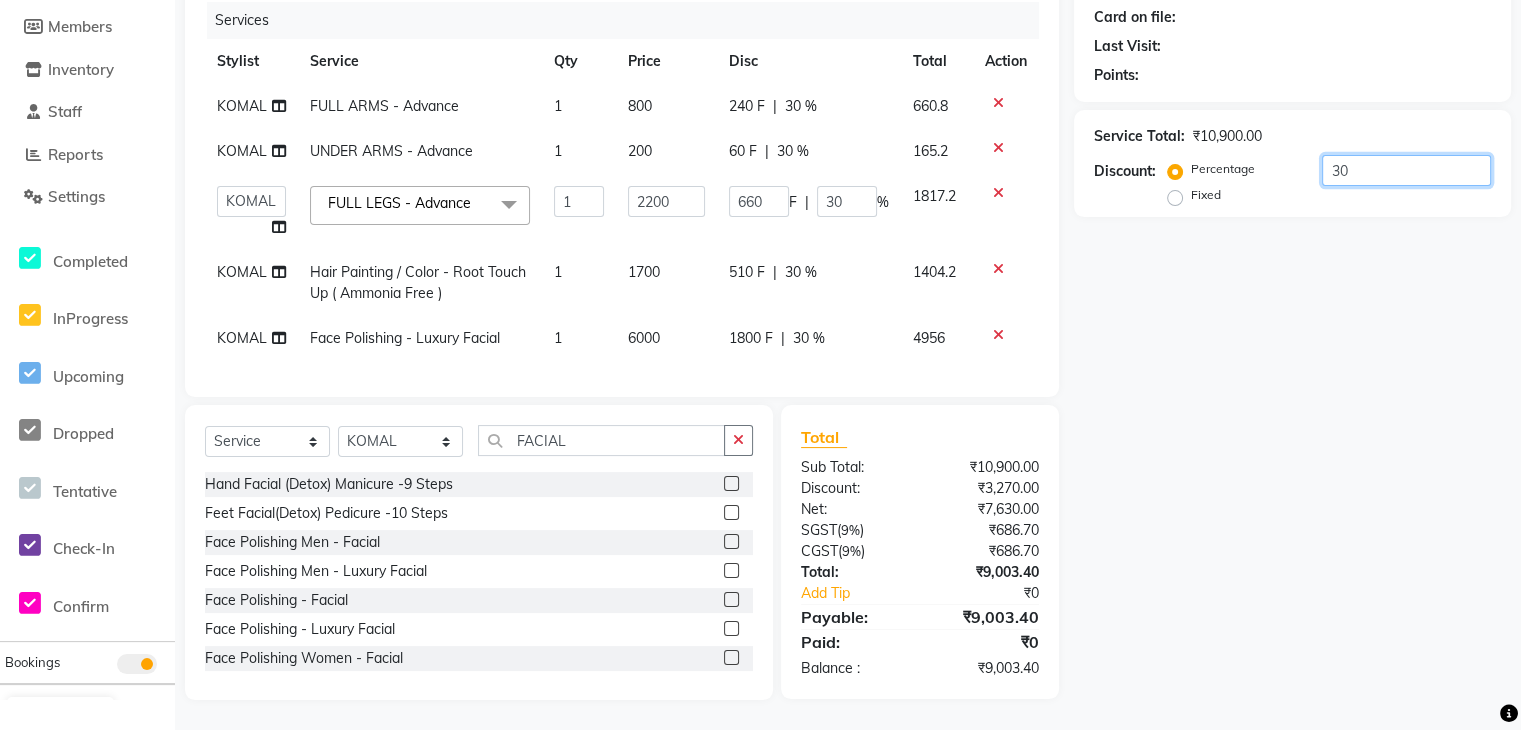 click on "30" 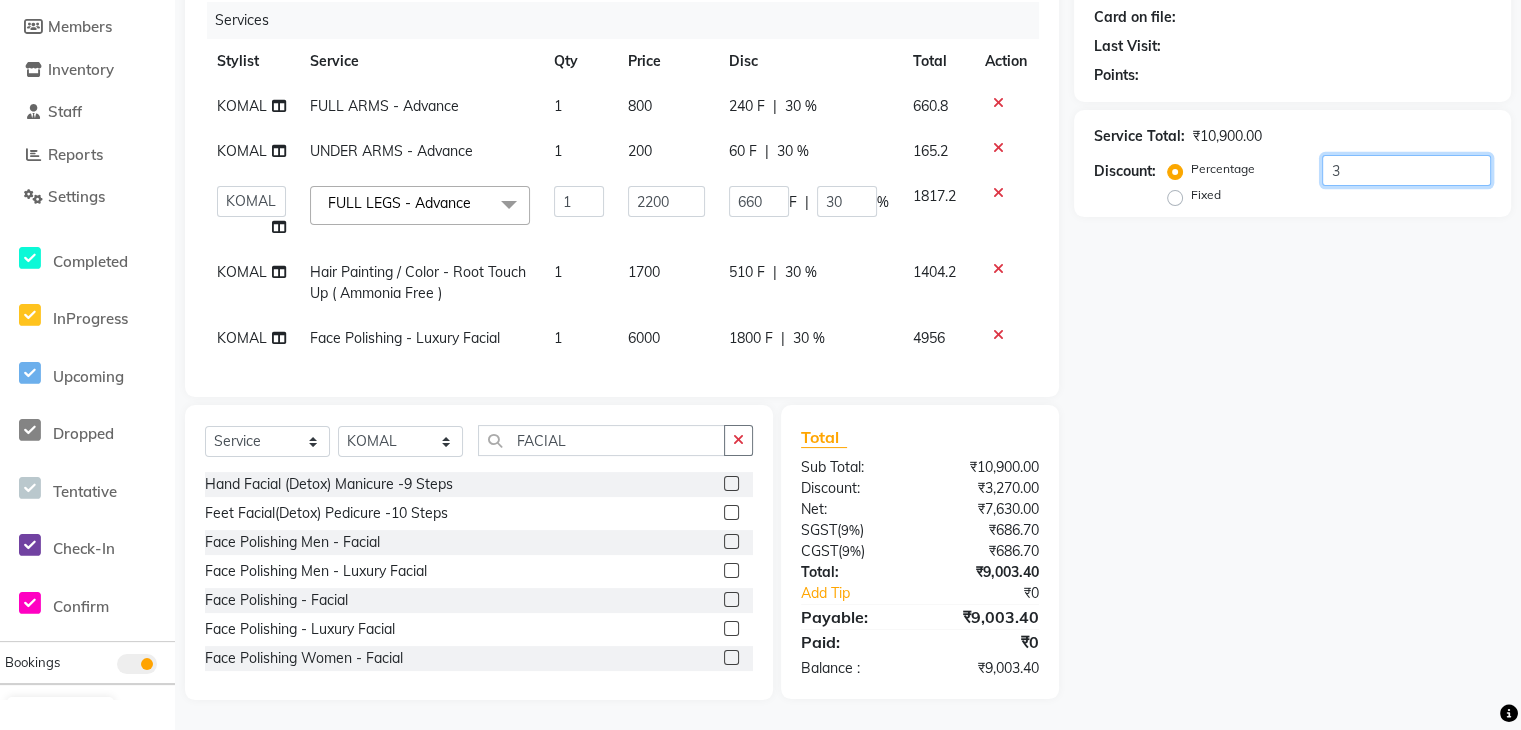 type on "66" 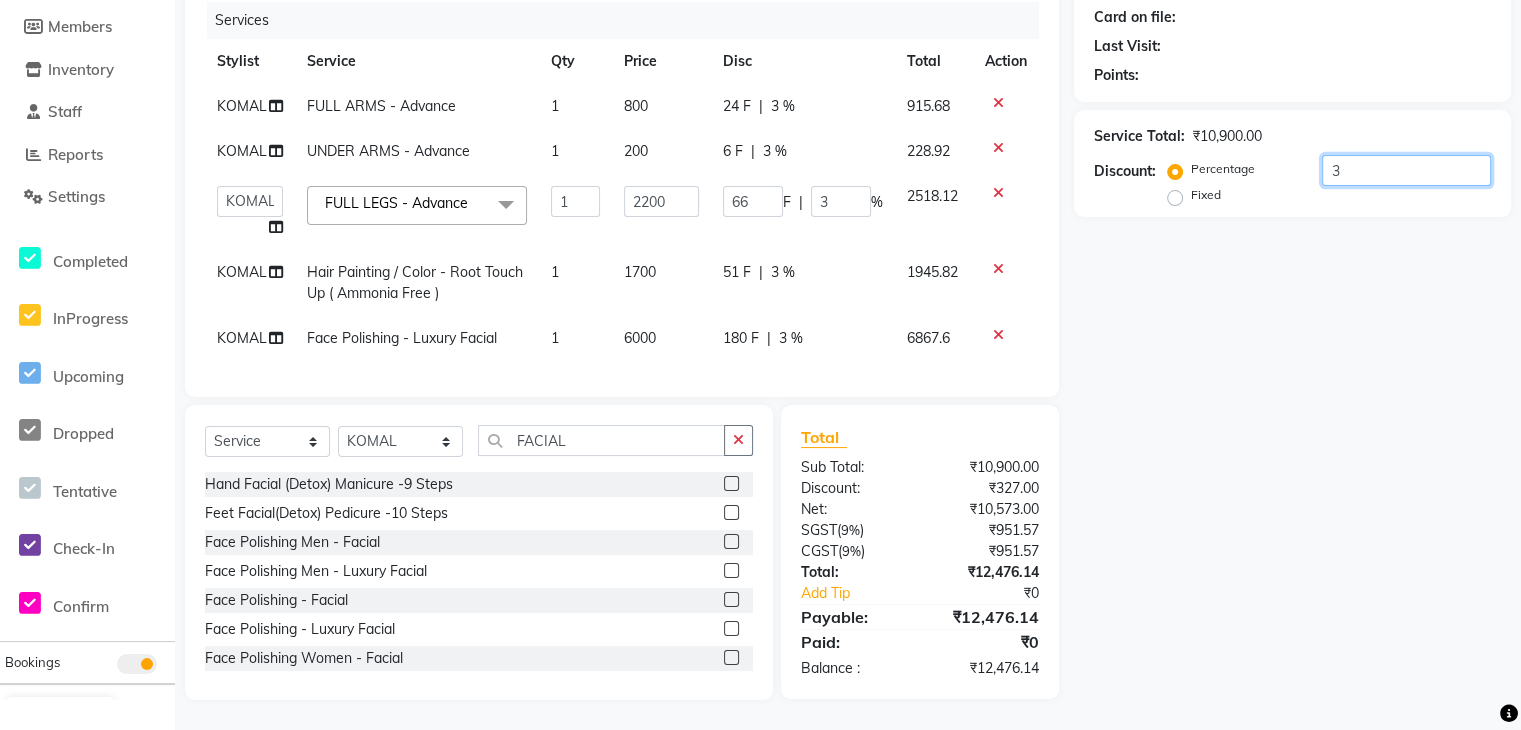 type 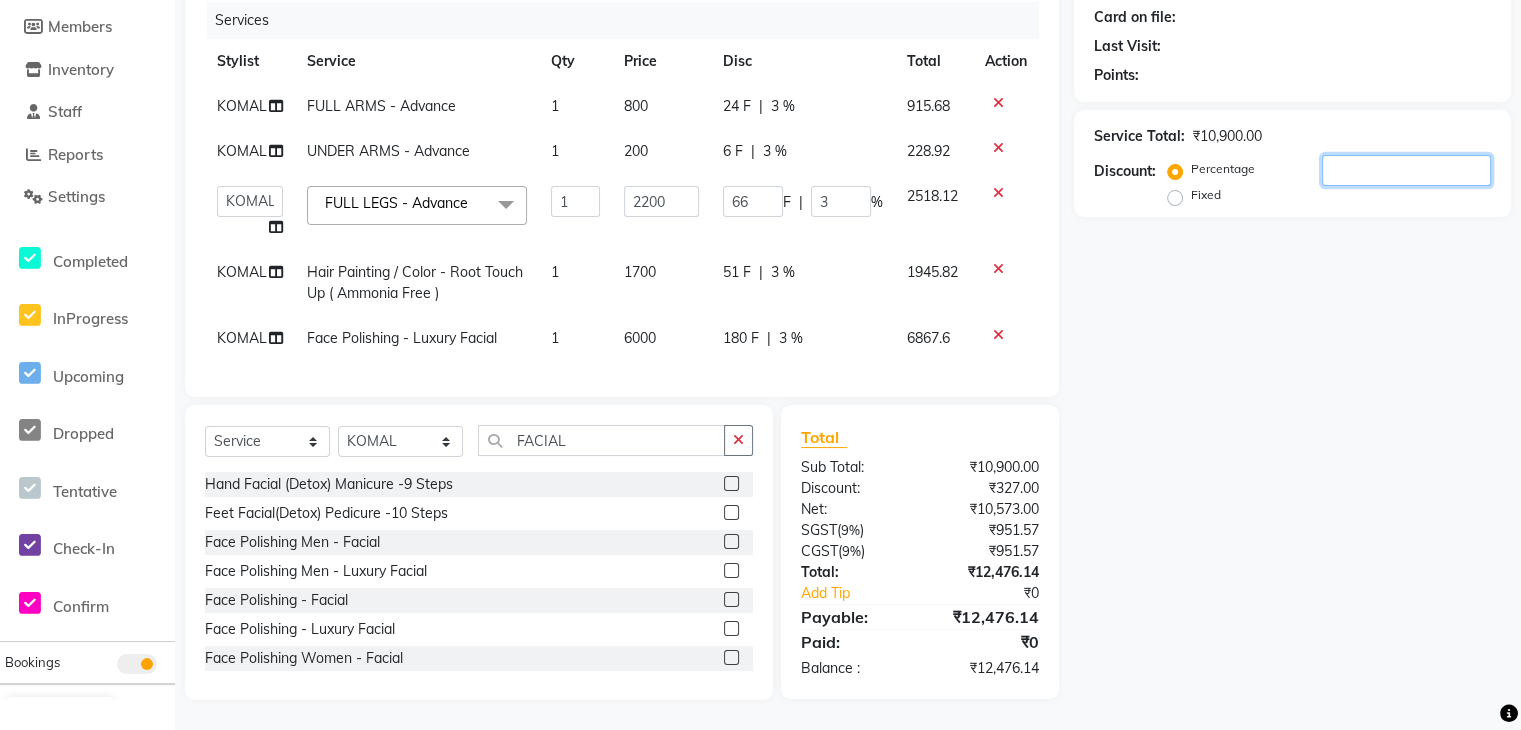 type on "0" 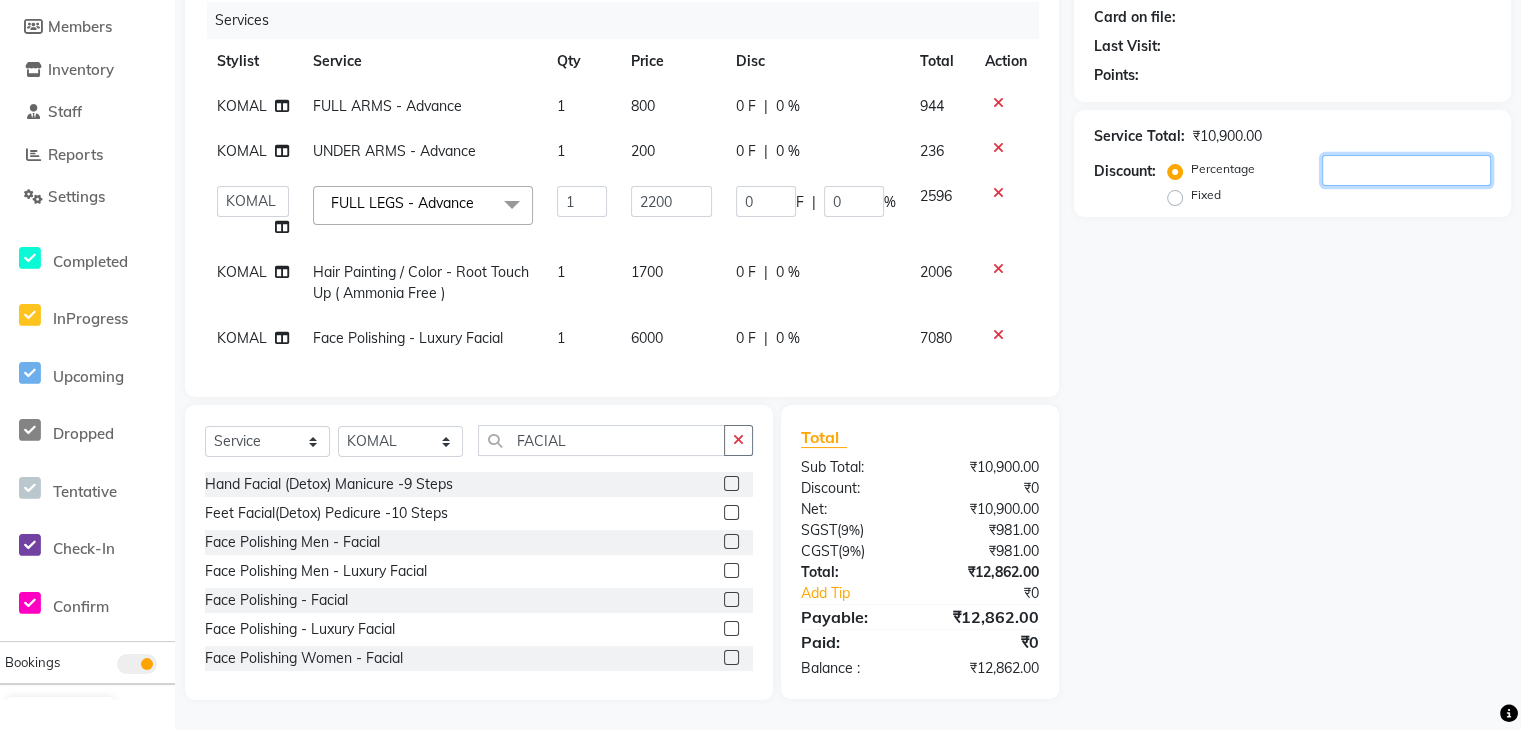 type on "3" 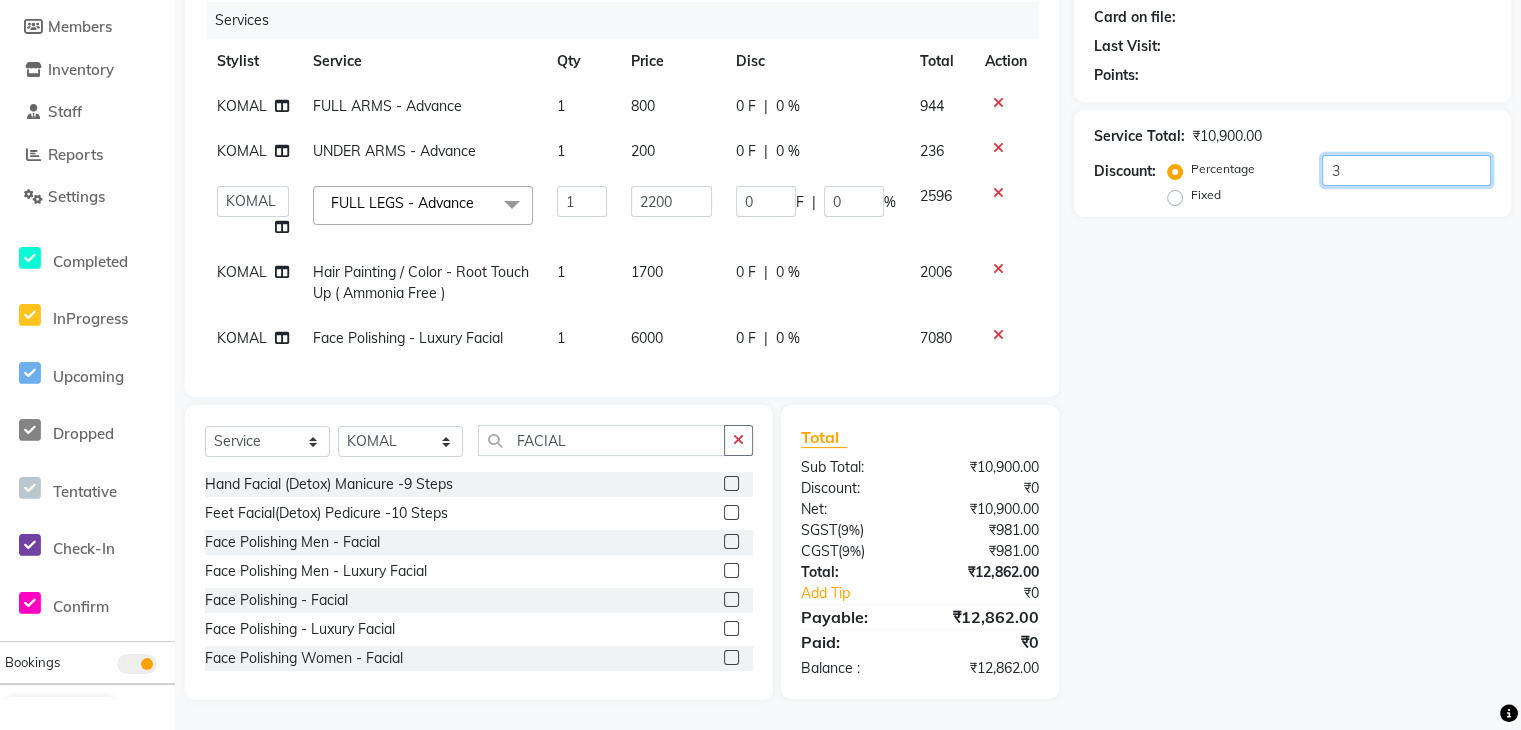 type on "66" 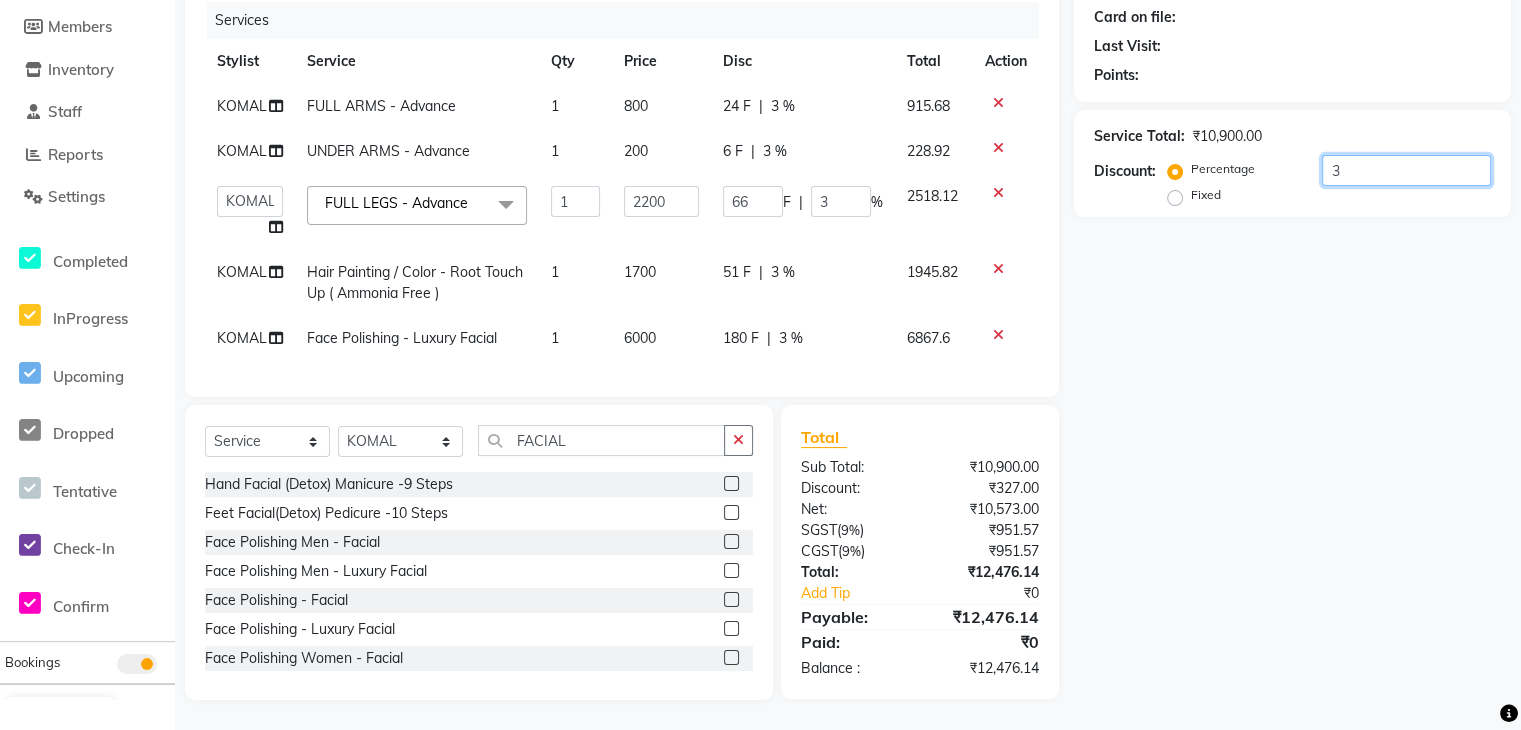type on "30" 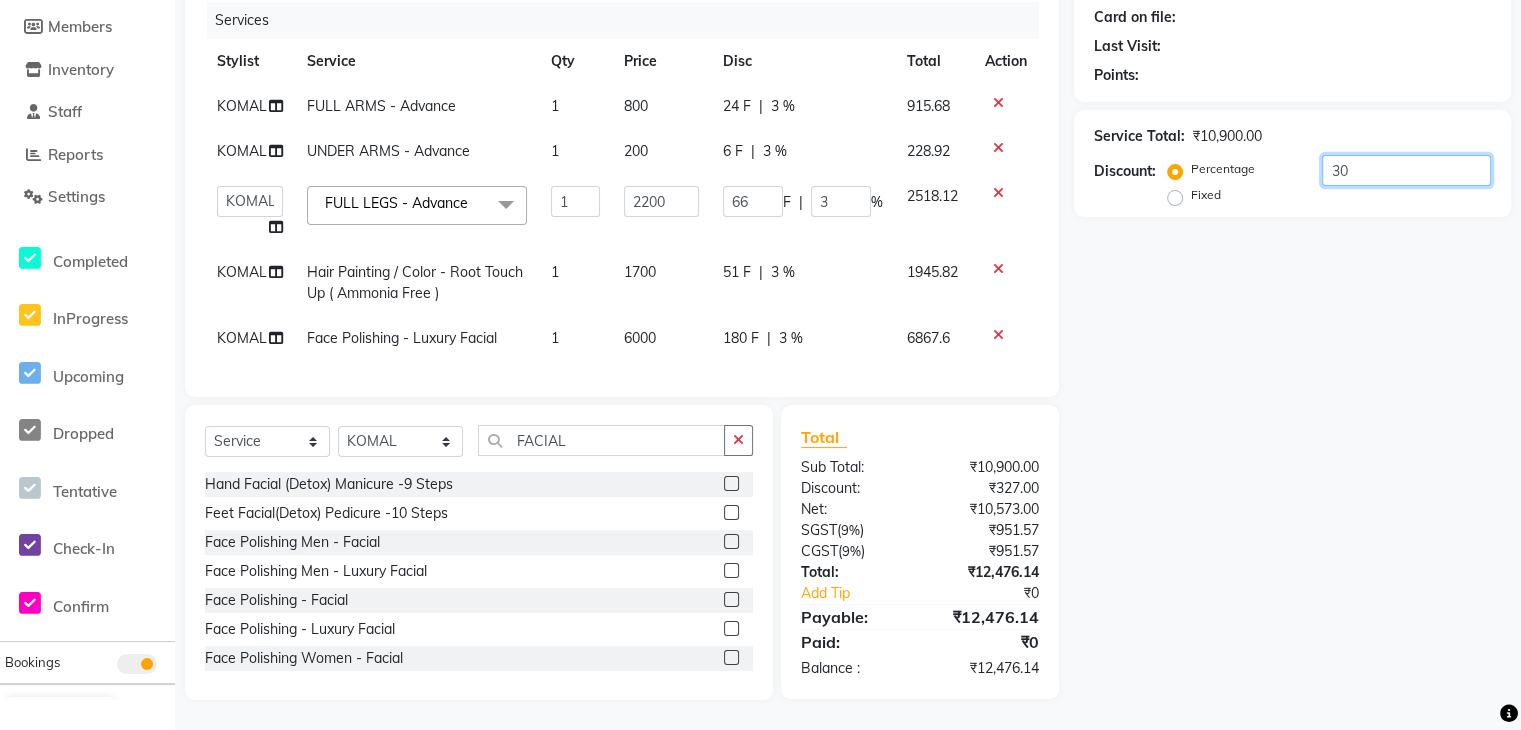 type on "660" 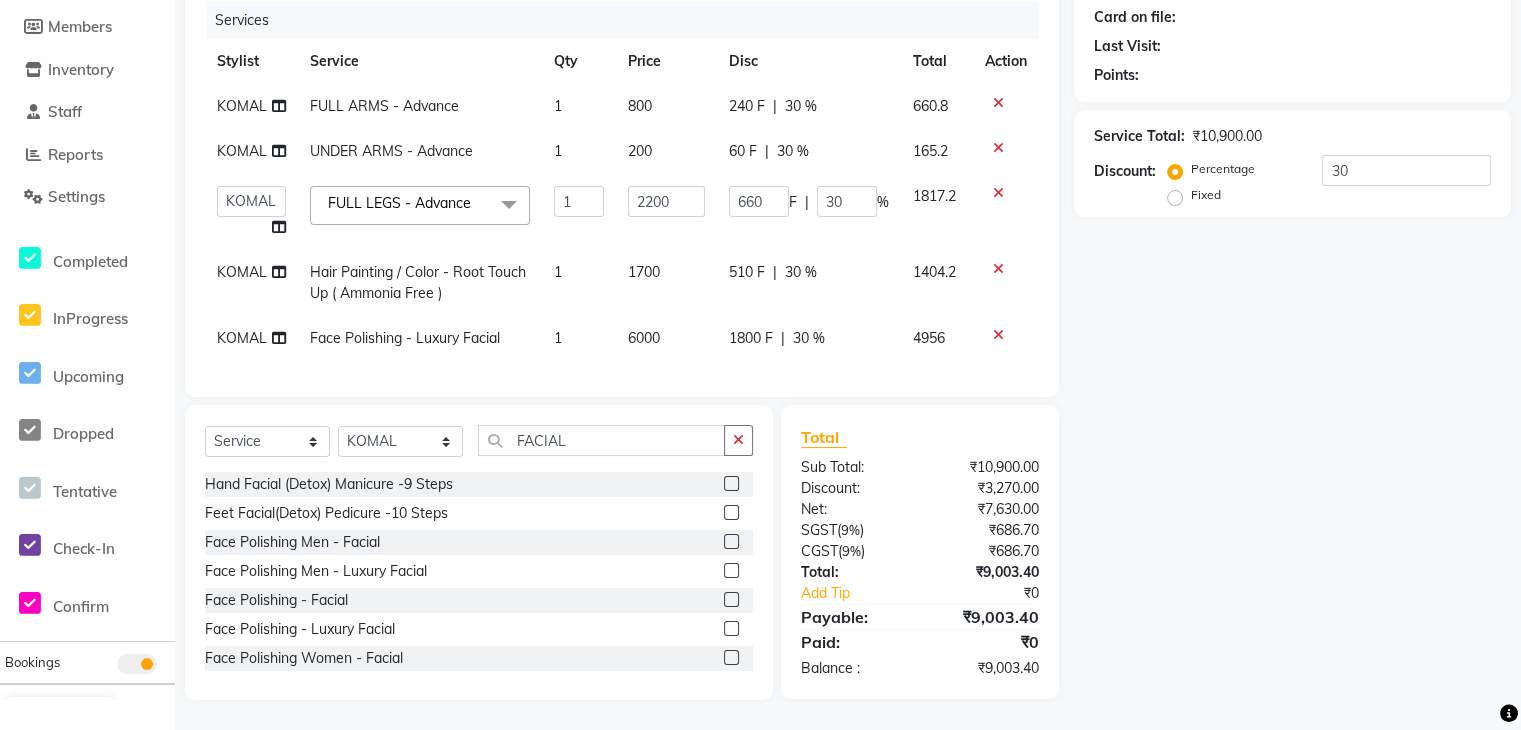 click 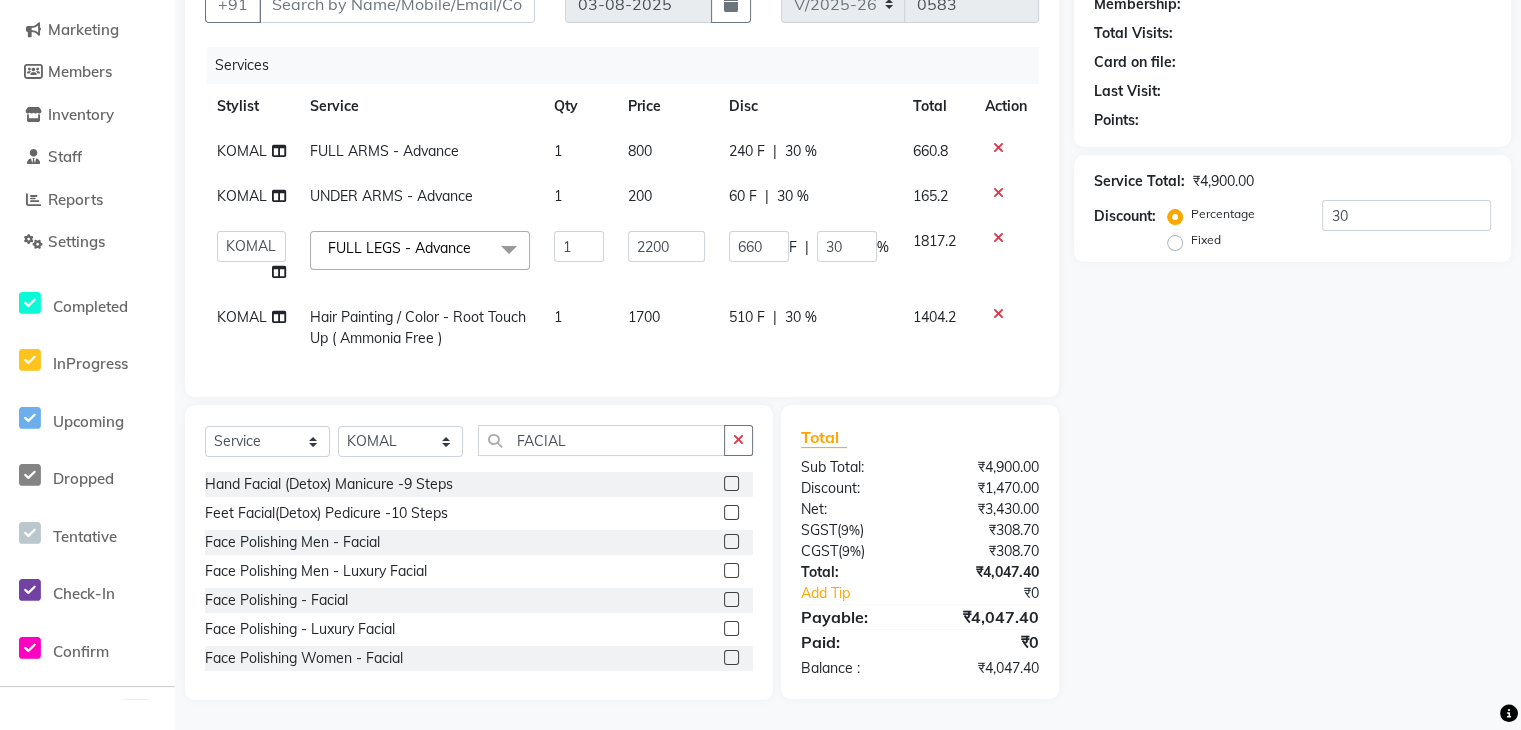 scroll, scrollTop: 217, scrollLeft: 0, axis: vertical 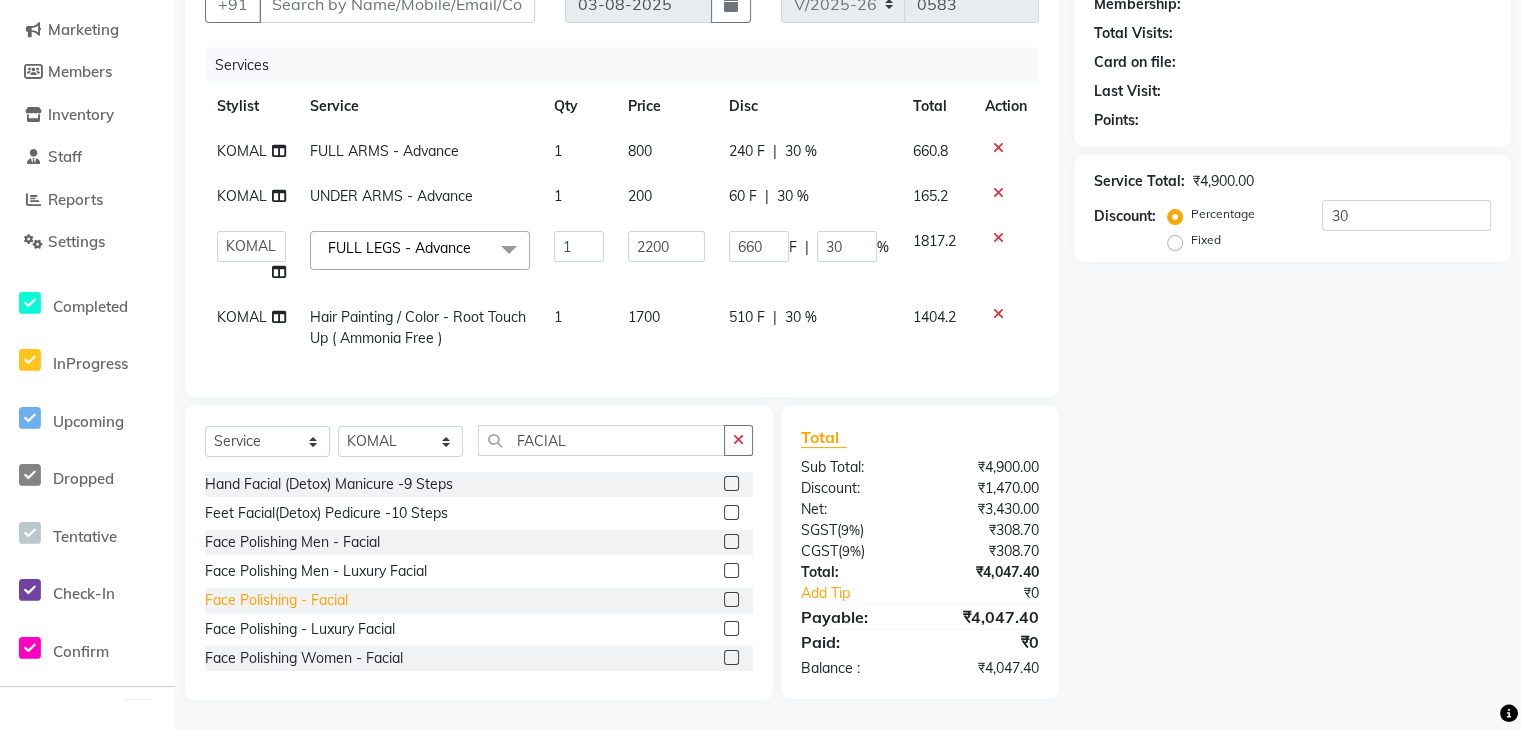 click on "Face Polishing - Facial" 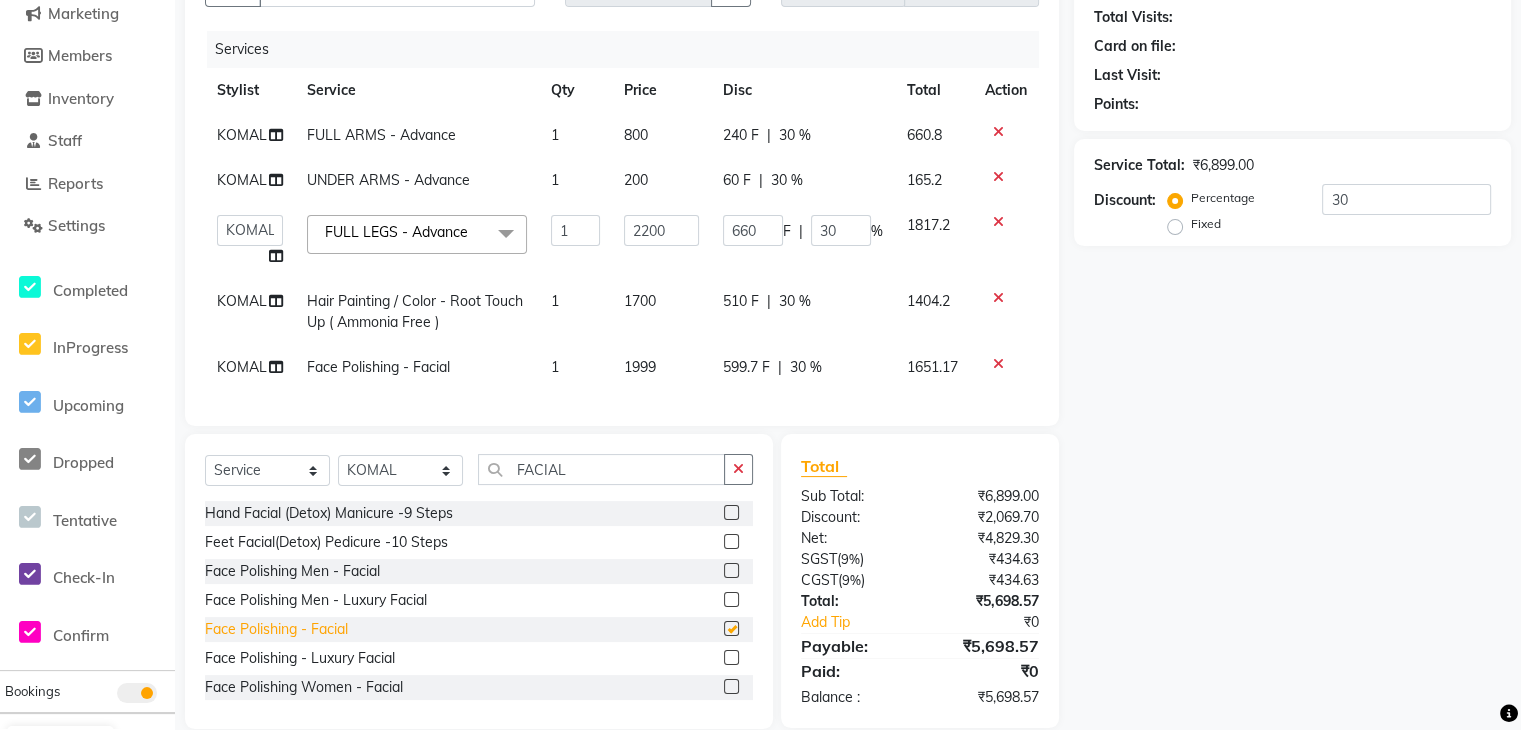 checkbox on "false" 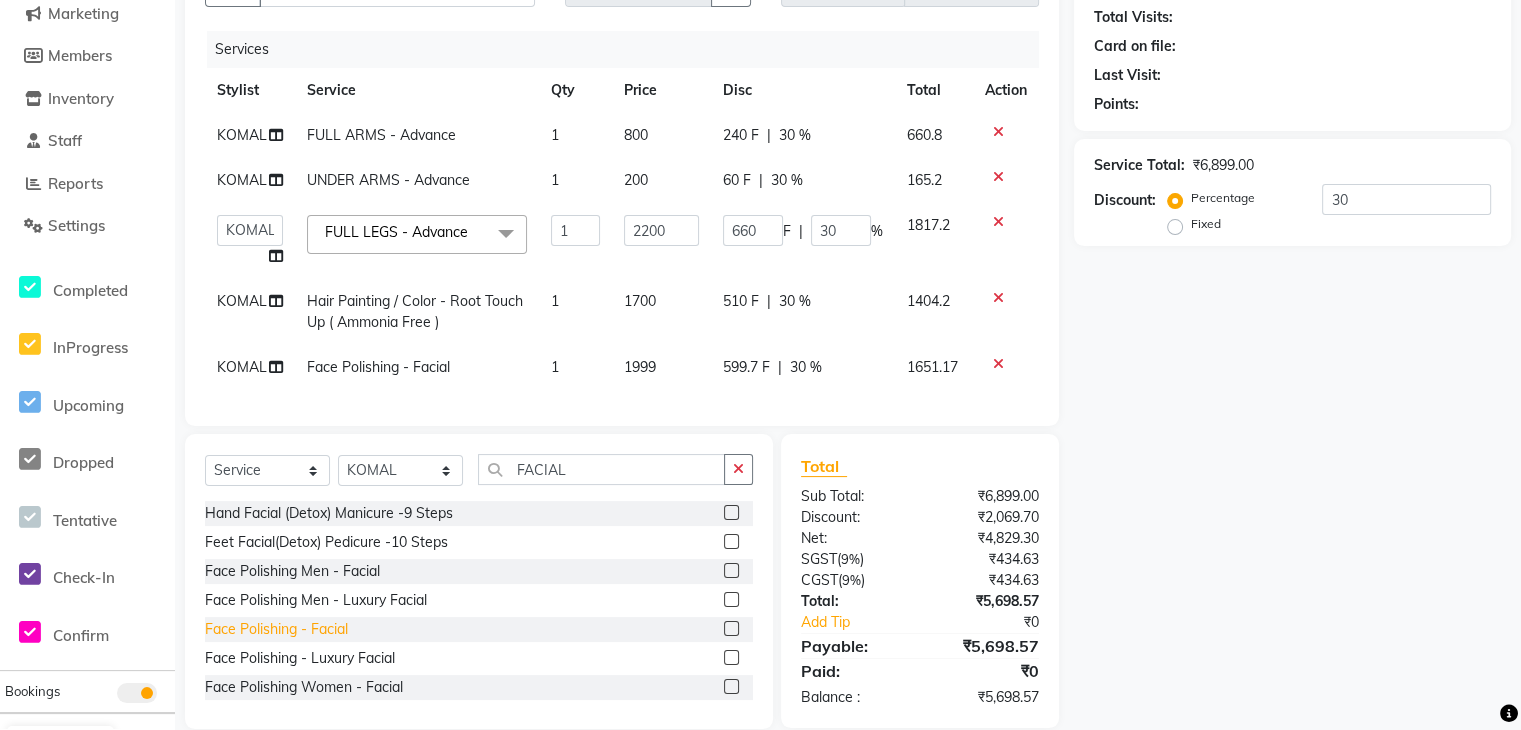scroll, scrollTop: 262, scrollLeft: 0, axis: vertical 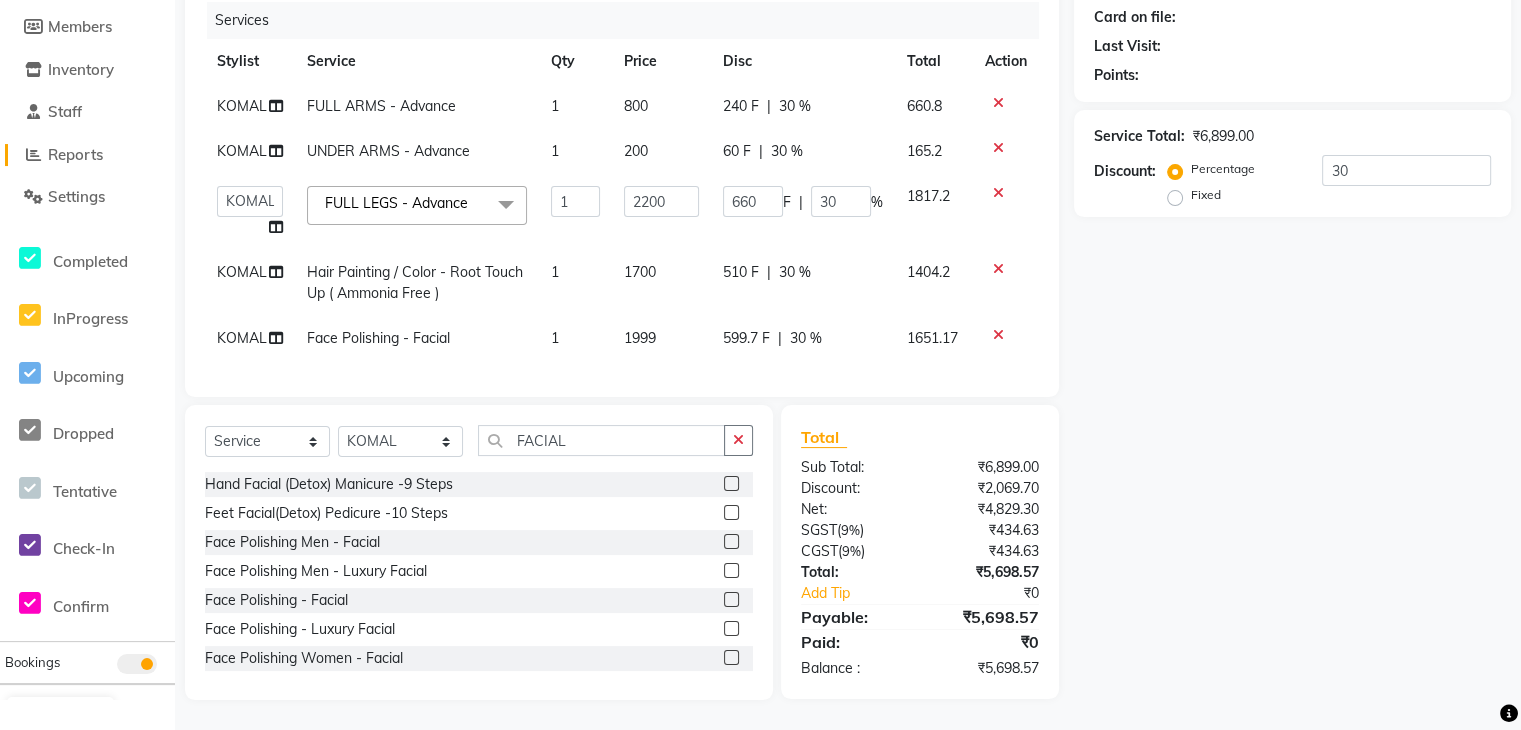 click on "FULL ARMS  - Advance" 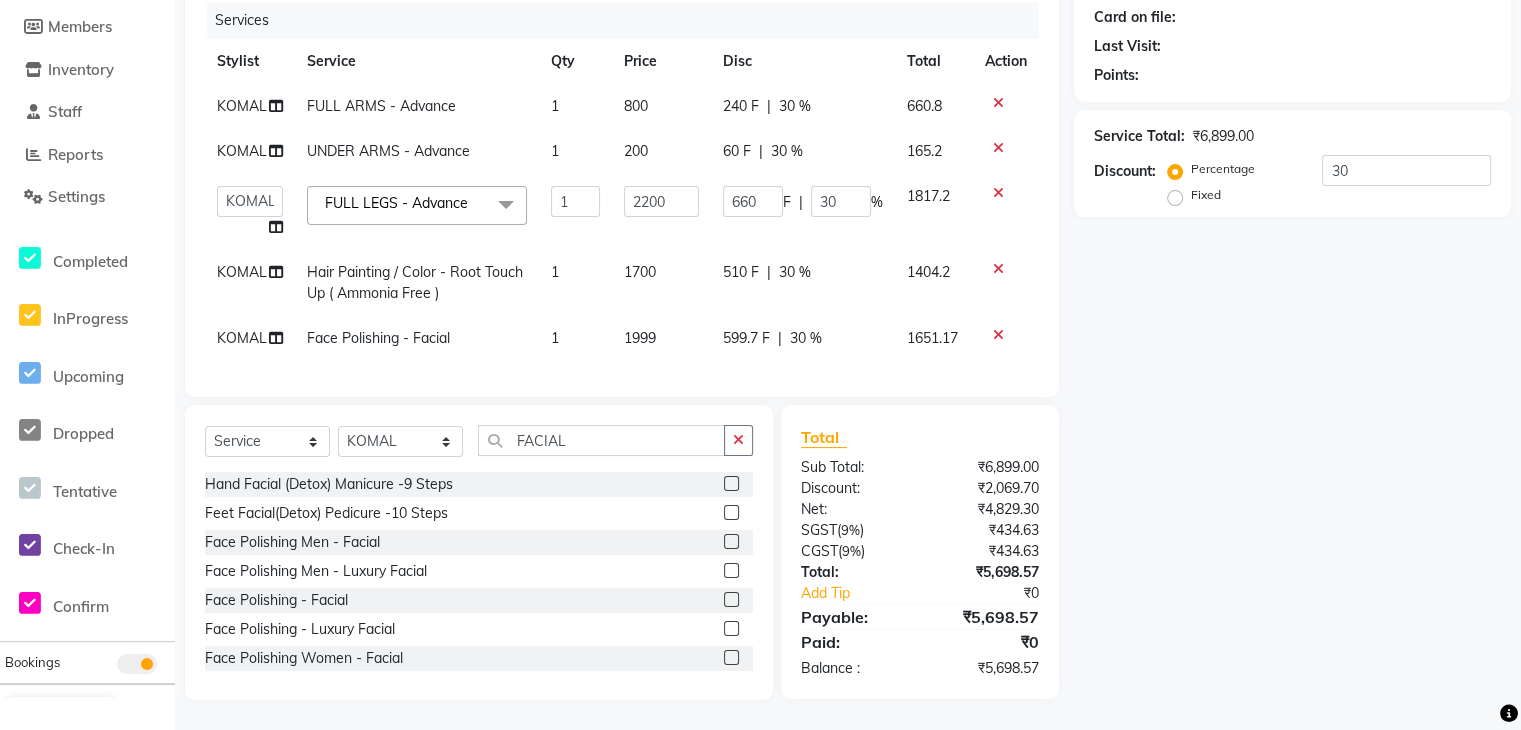 select on "83592" 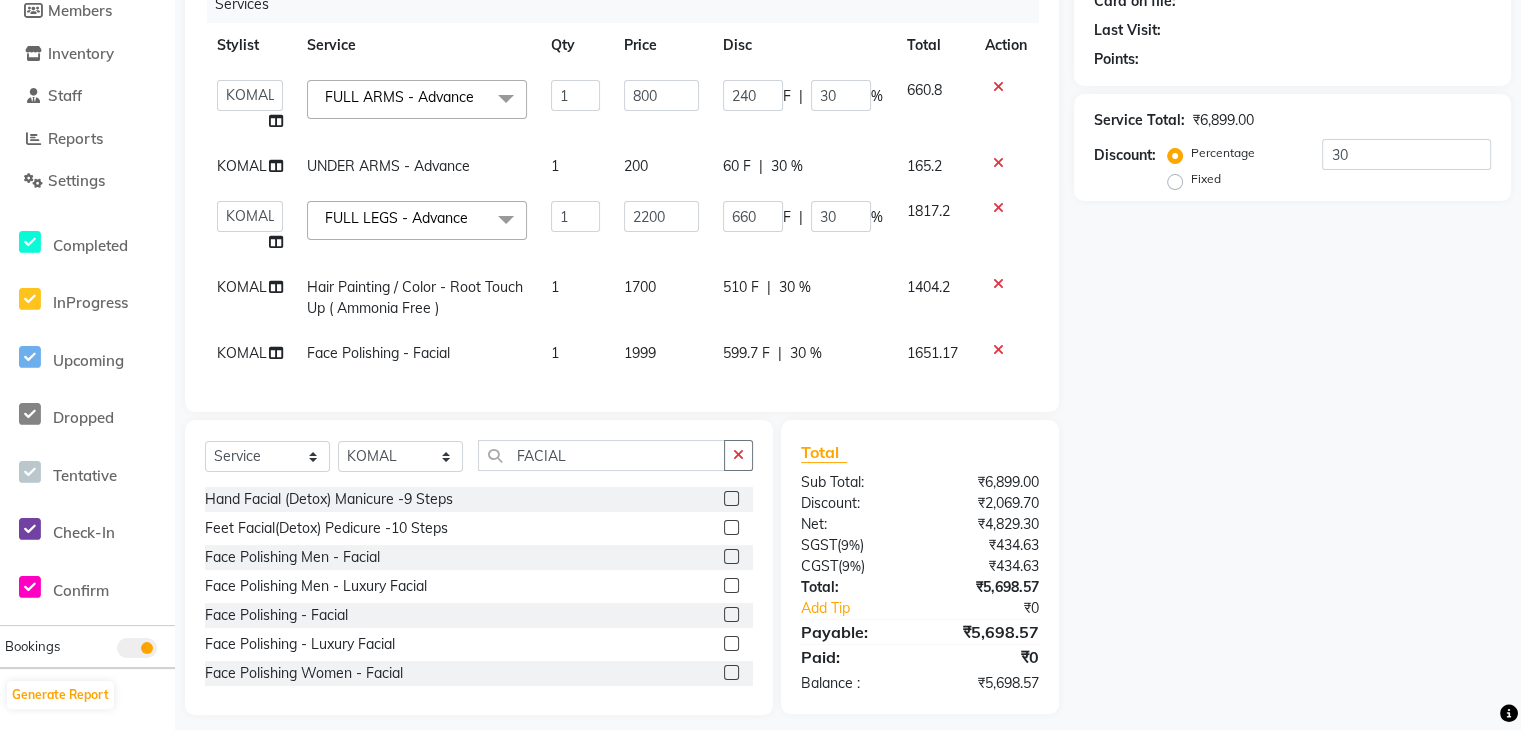 click 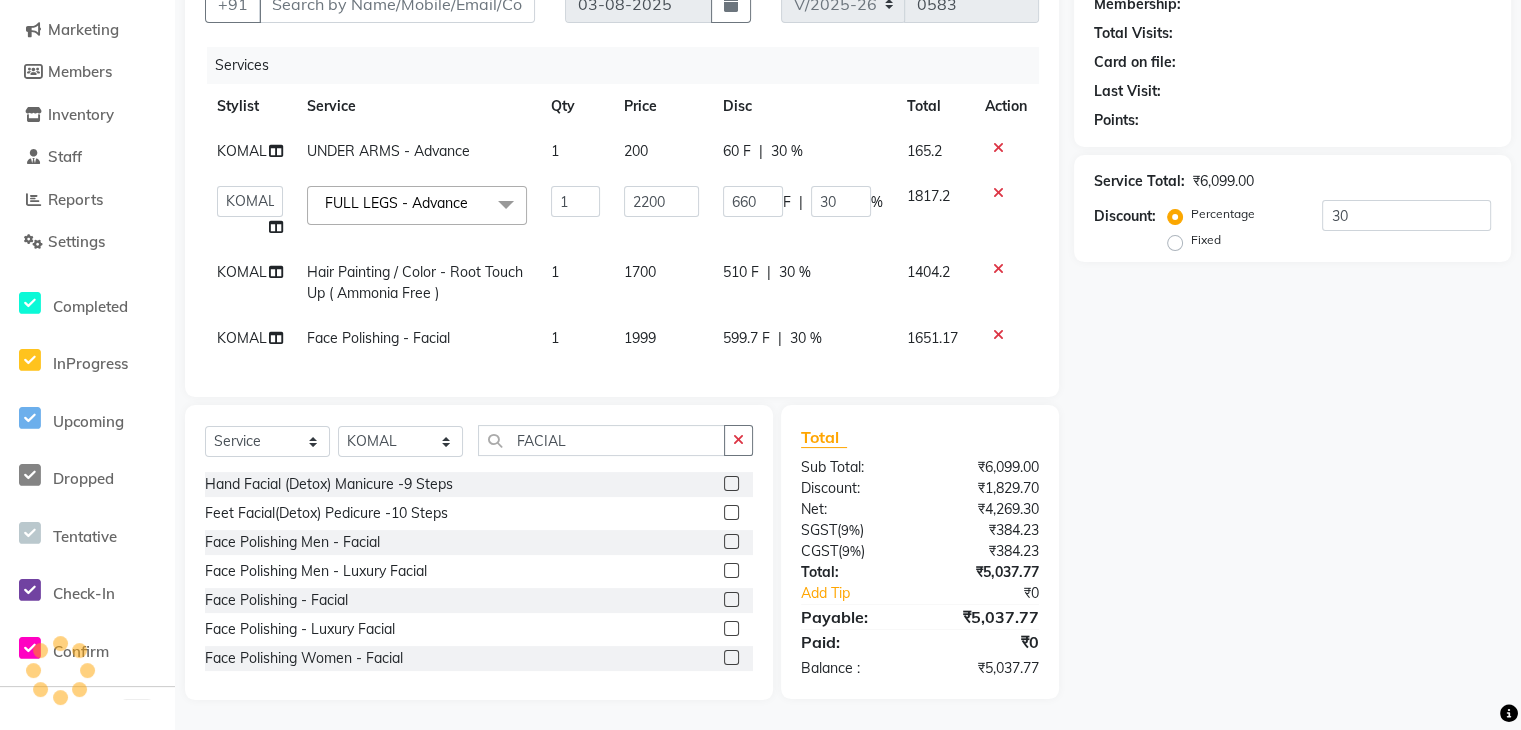 scroll, scrollTop: 217, scrollLeft: 0, axis: vertical 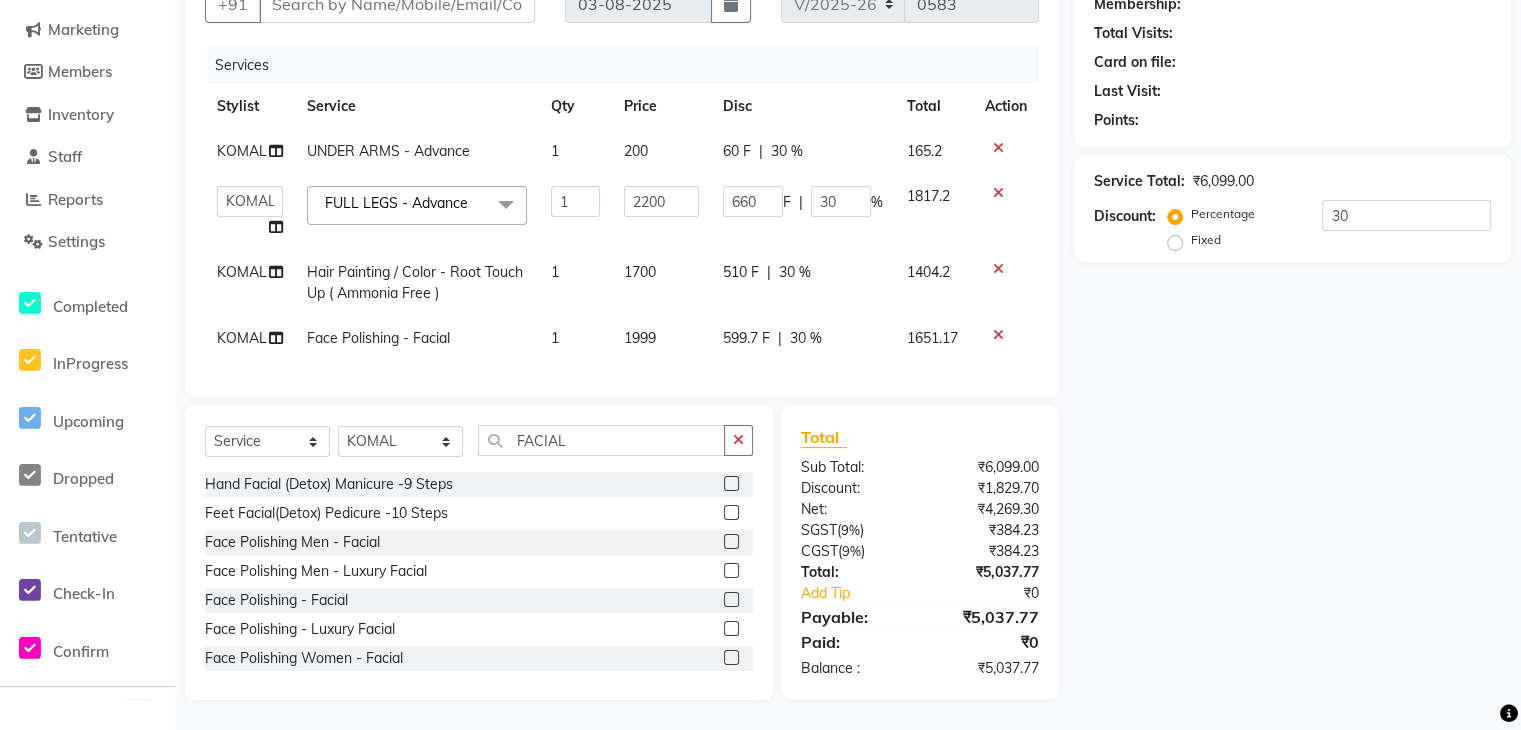 click 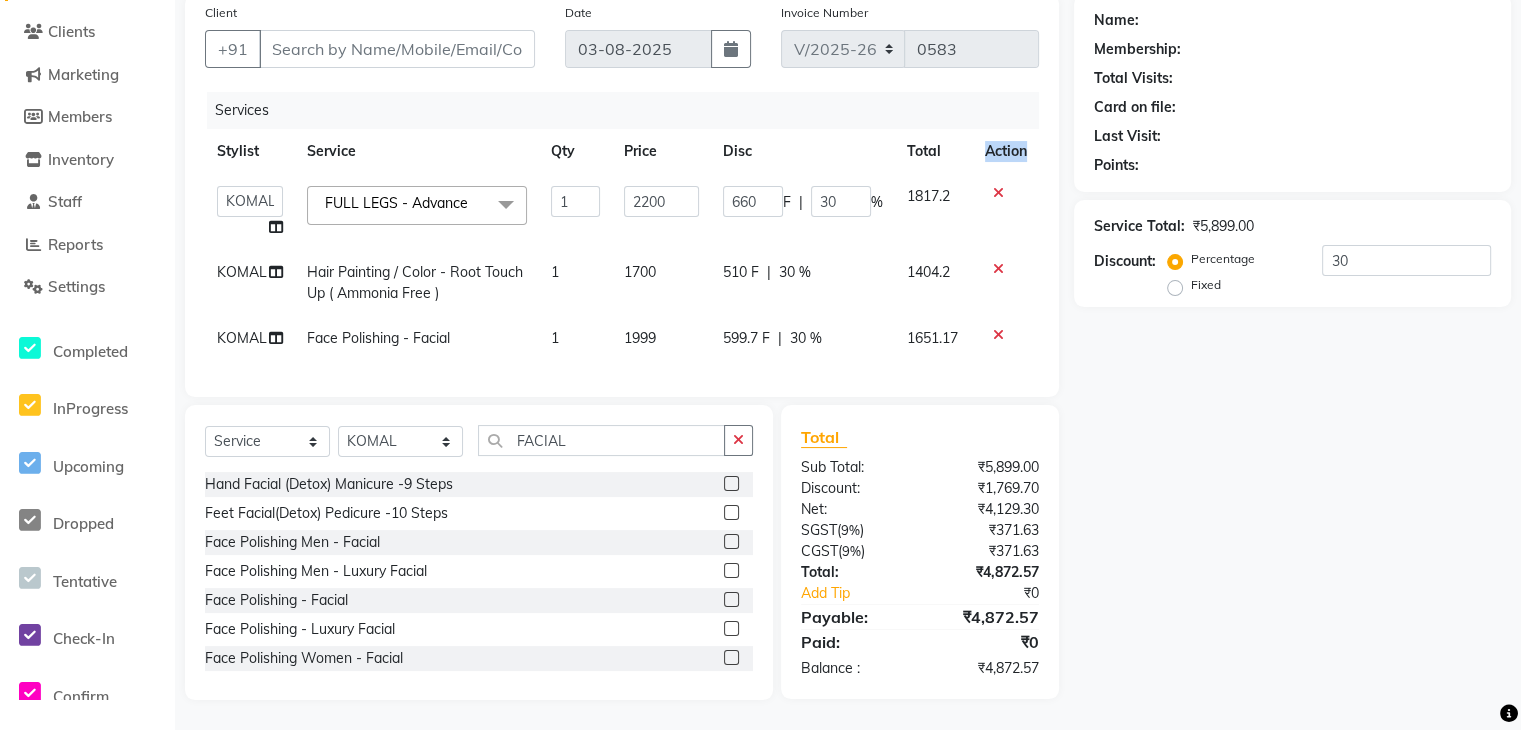 scroll, scrollTop: 172, scrollLeft: 0, axis: vertical 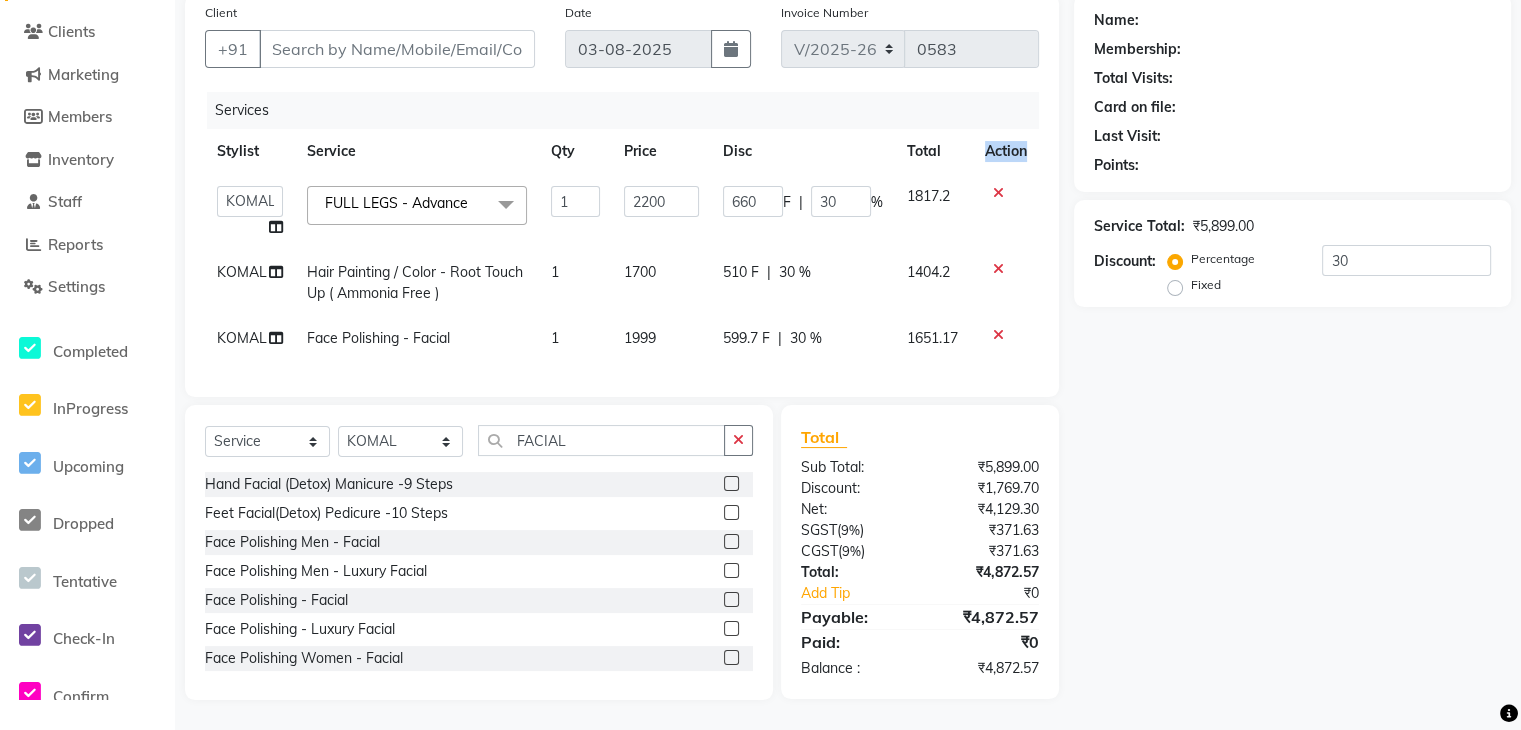 click on "Action" 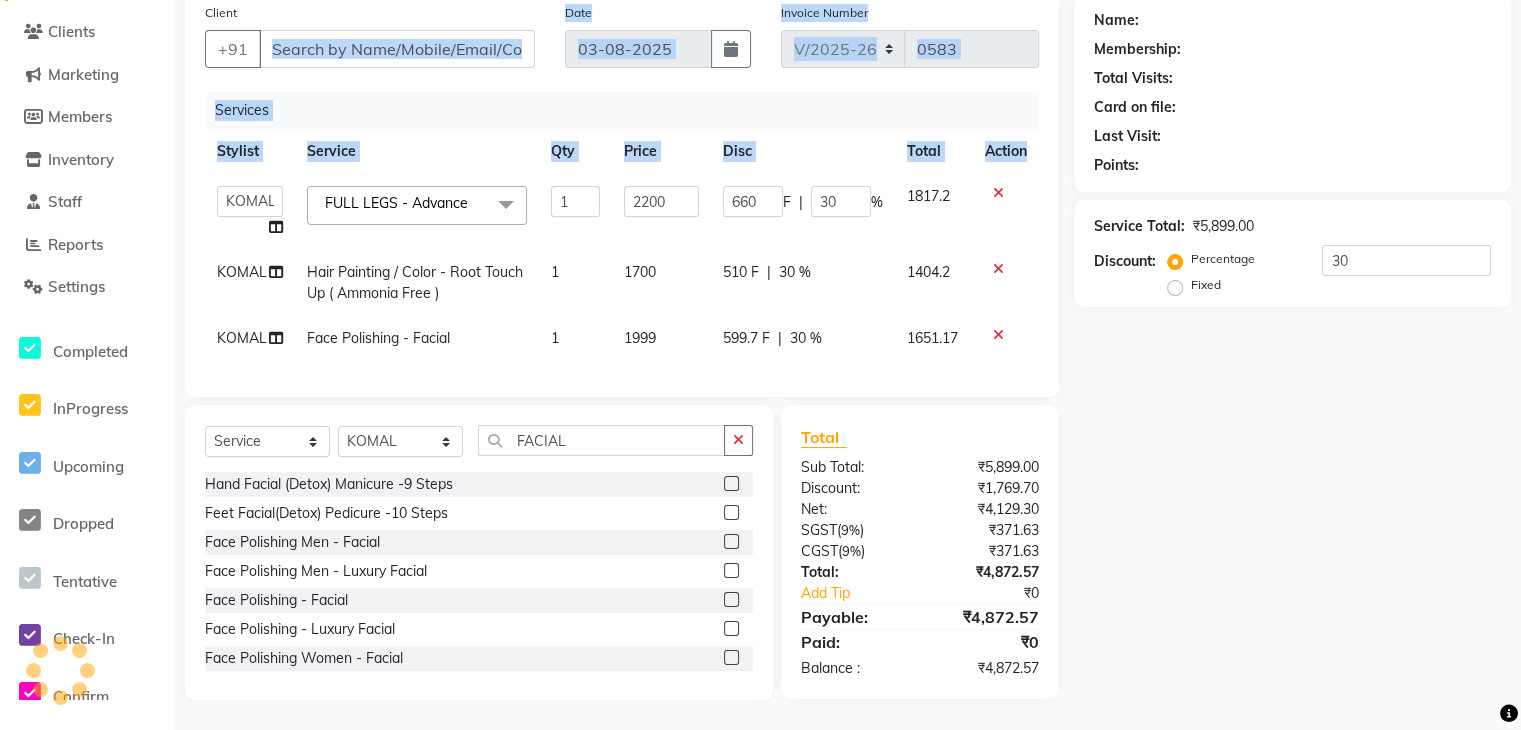 drag, startPoint x: 995, startPoint y: 130, endPoint x: 482, endPoint y: 47, distance: 519.671 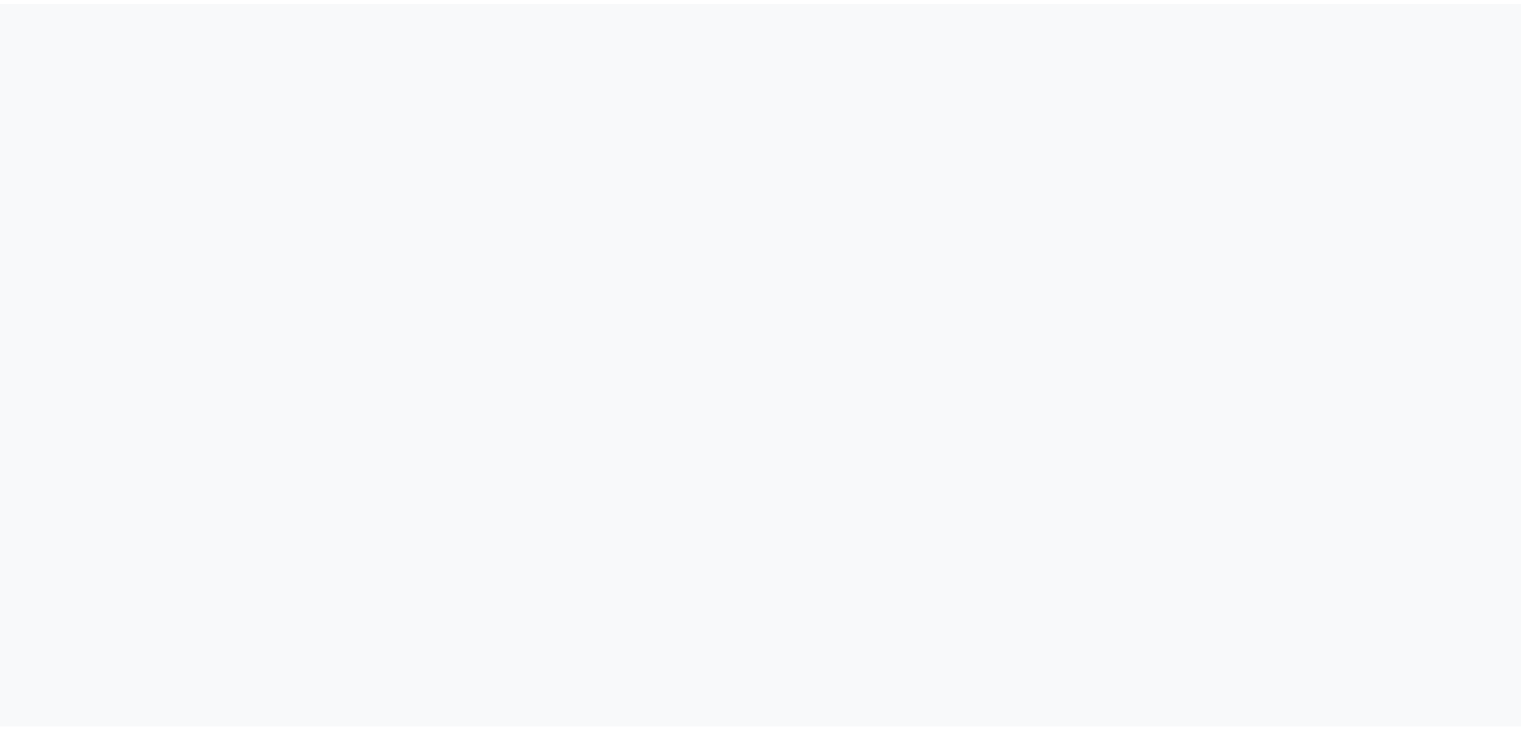 scroll, scrollTop: 0, scrollLeft: 0, axis: both 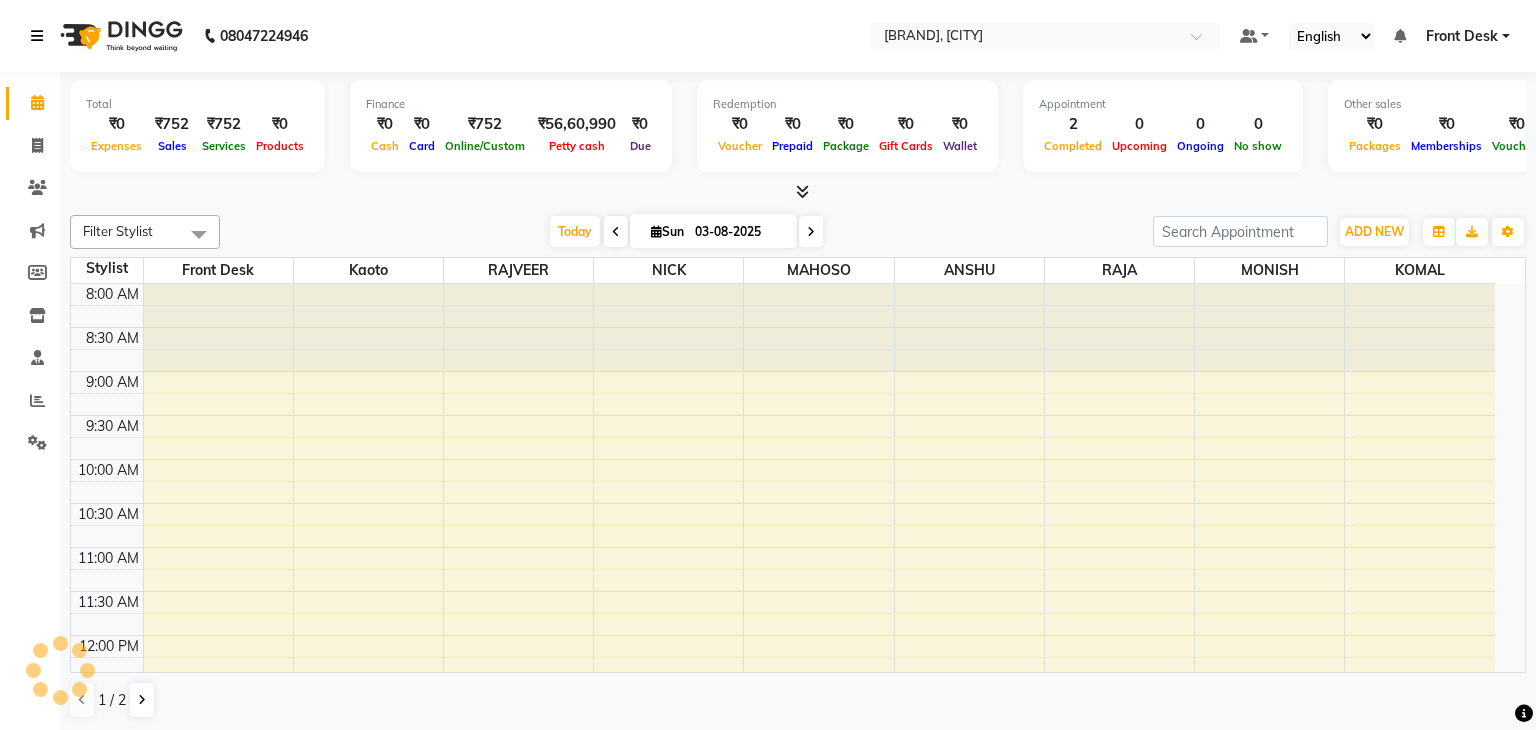 click at bounding box center (37, 36) 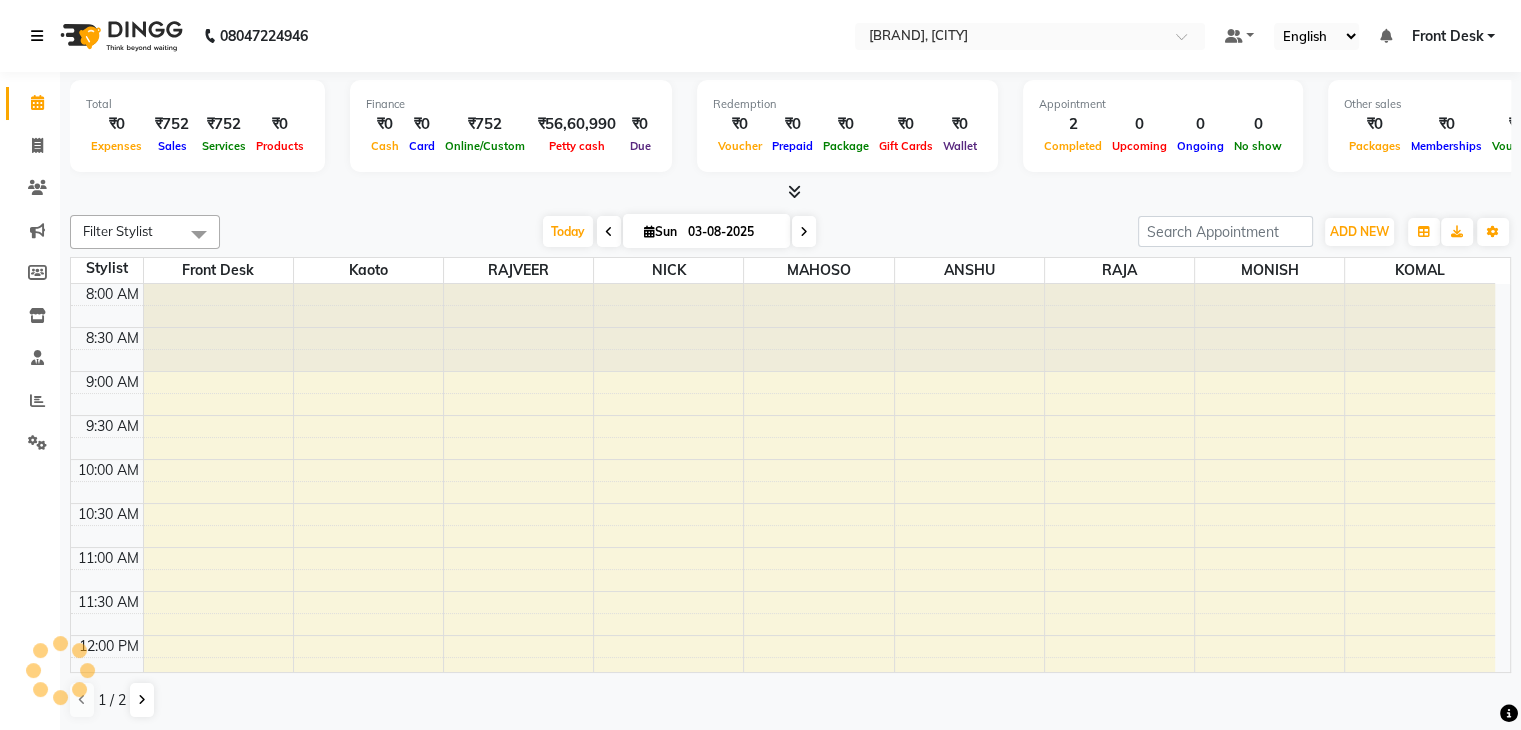 scroll, scrollTop: 611, scrollLeft: 0, axis: vertical 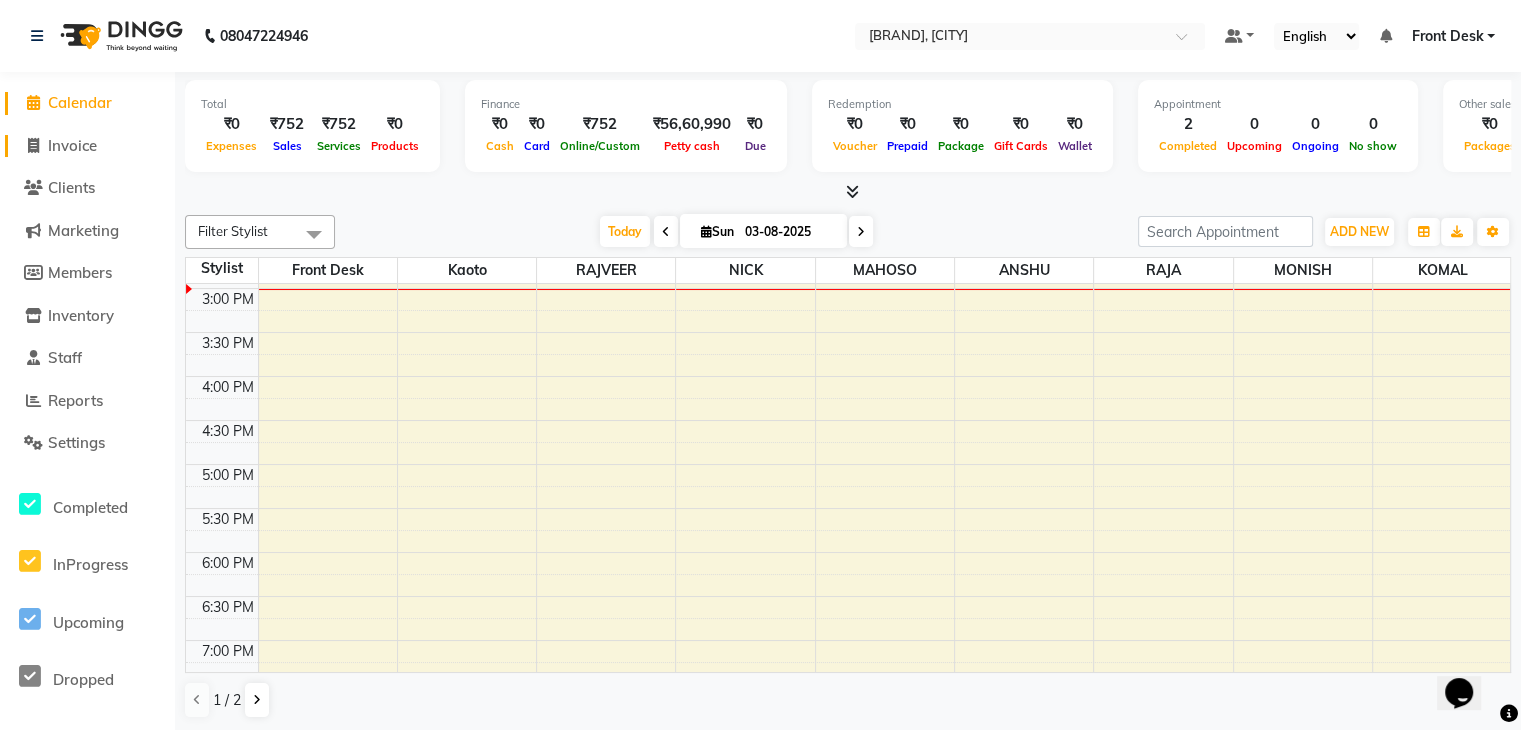 click on "Invoice" 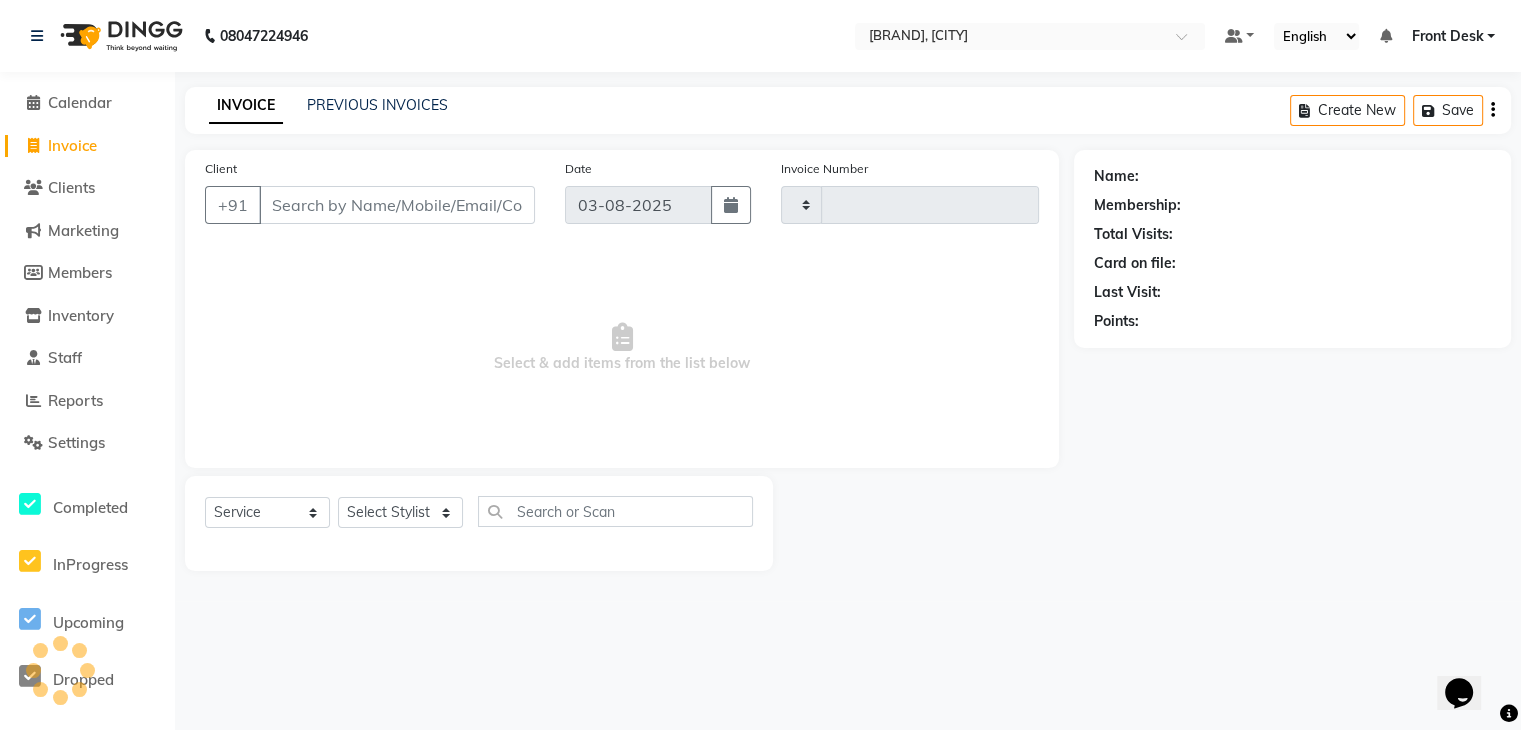type on "0583" 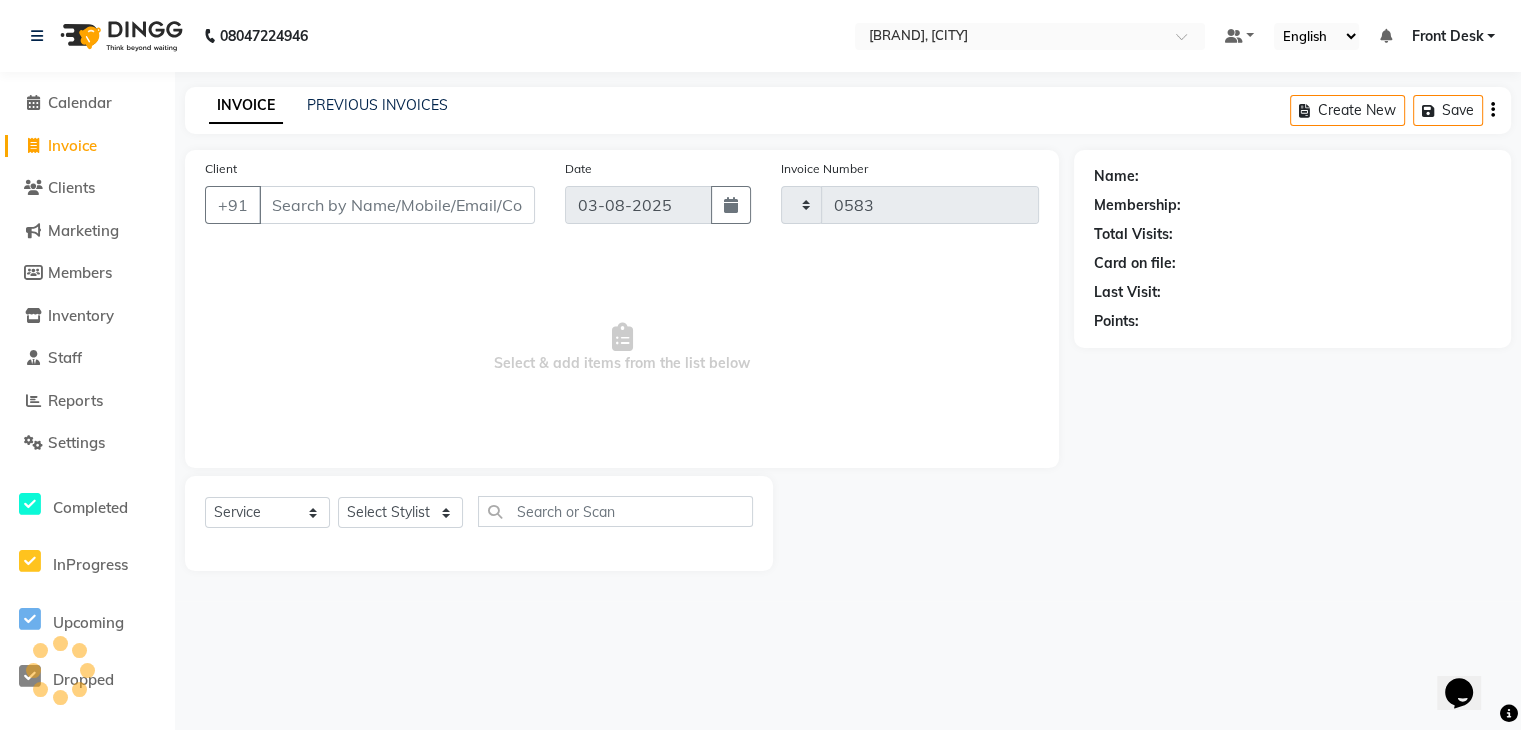 select on "5835" 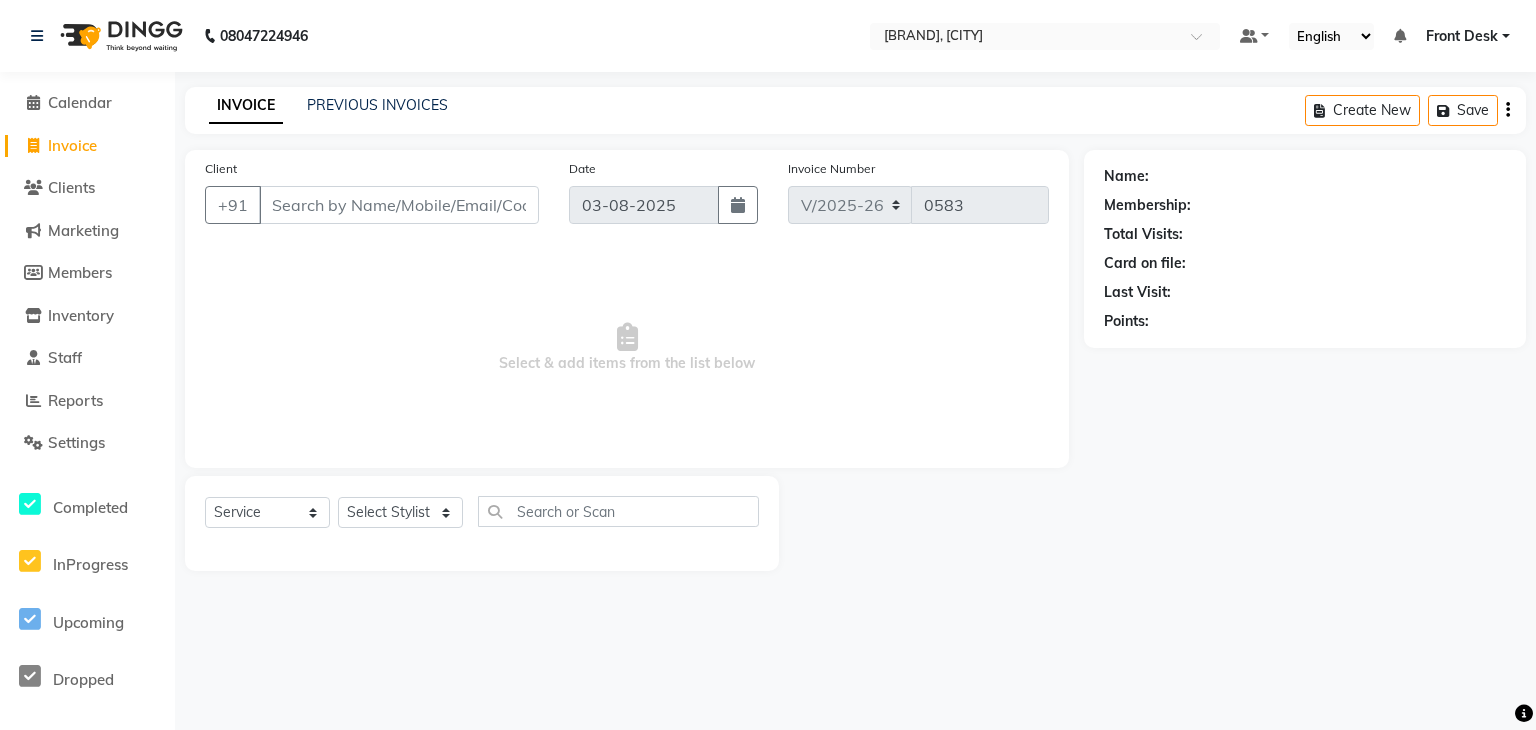 click on "Client" at bounding box center [399, 205] 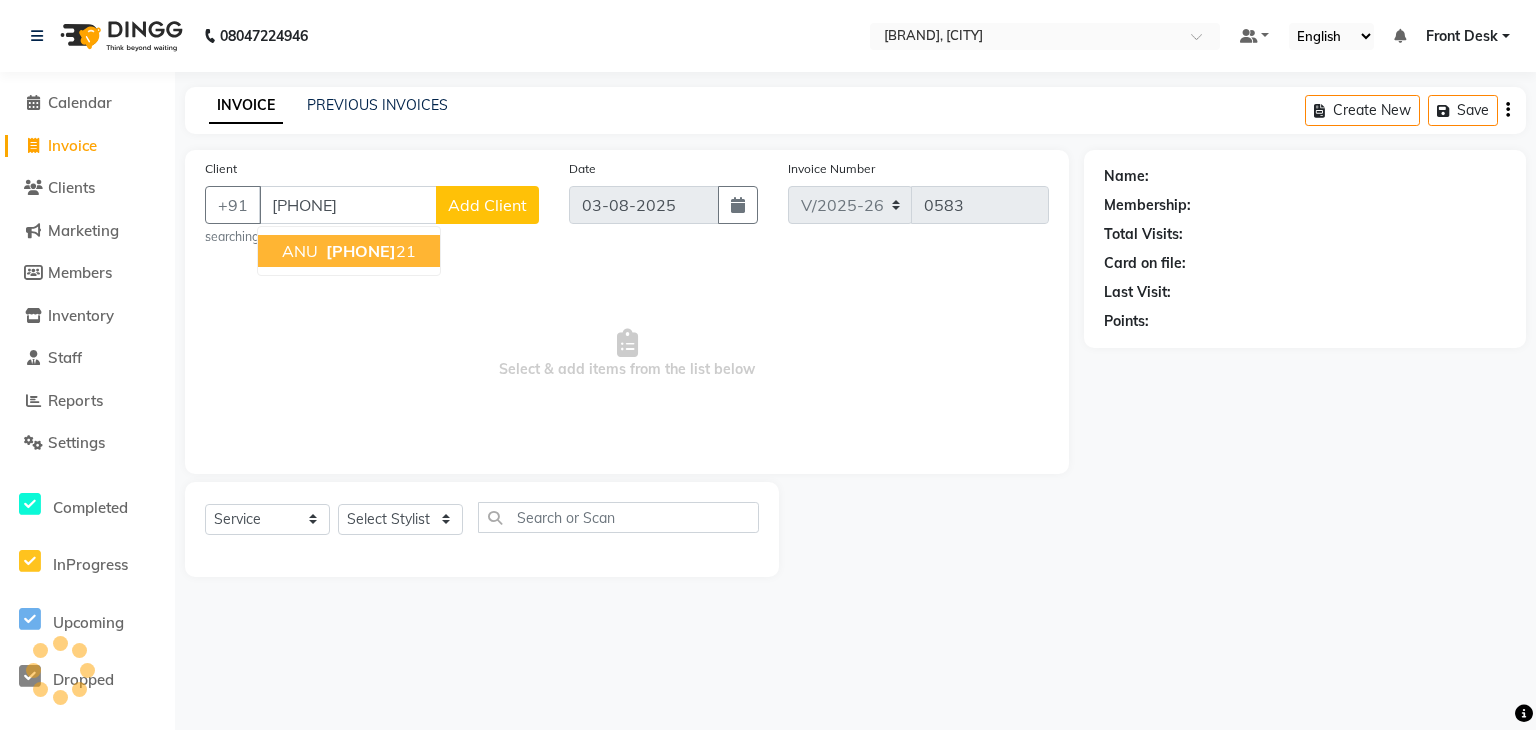 type on "9888625521" 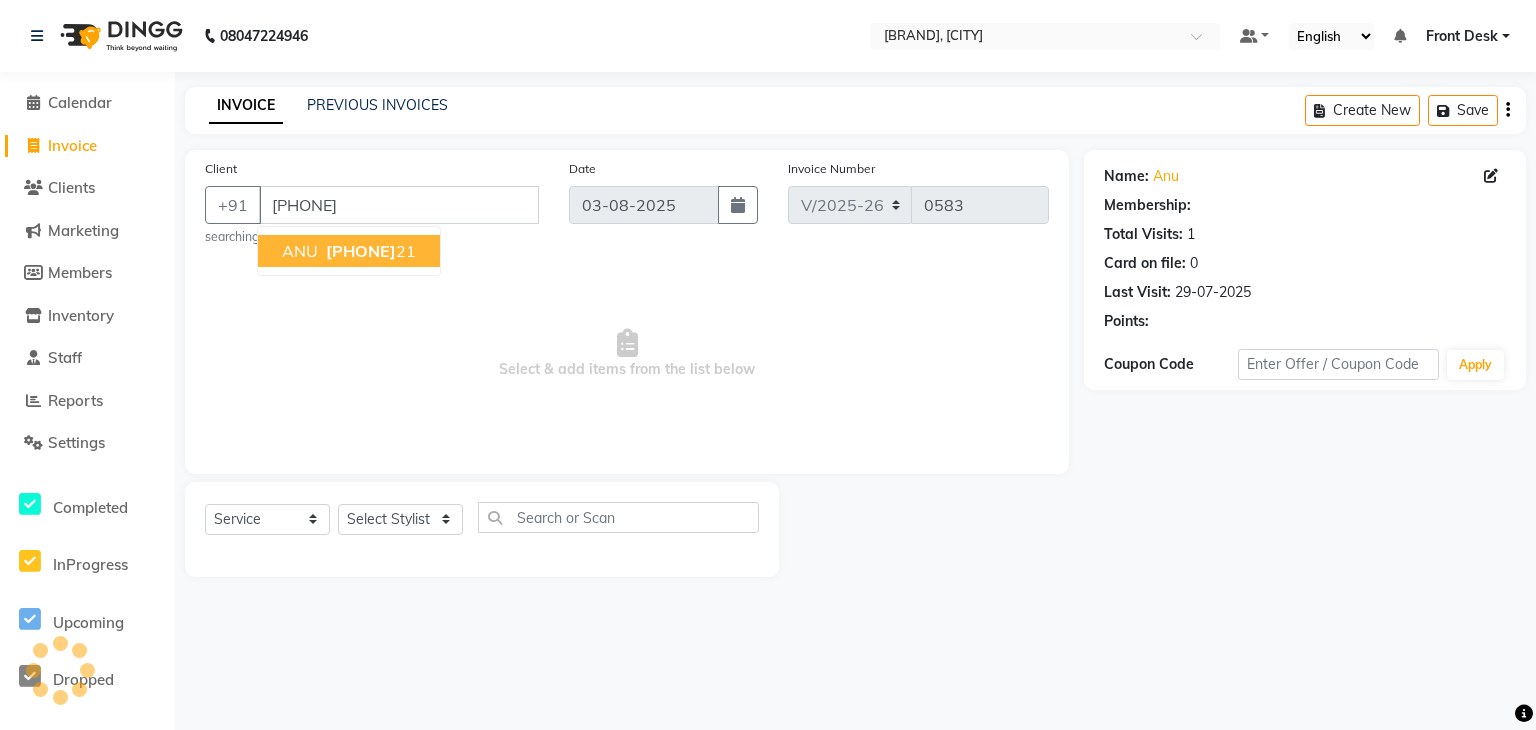click on "98886255" at bounding box center (361, 251) 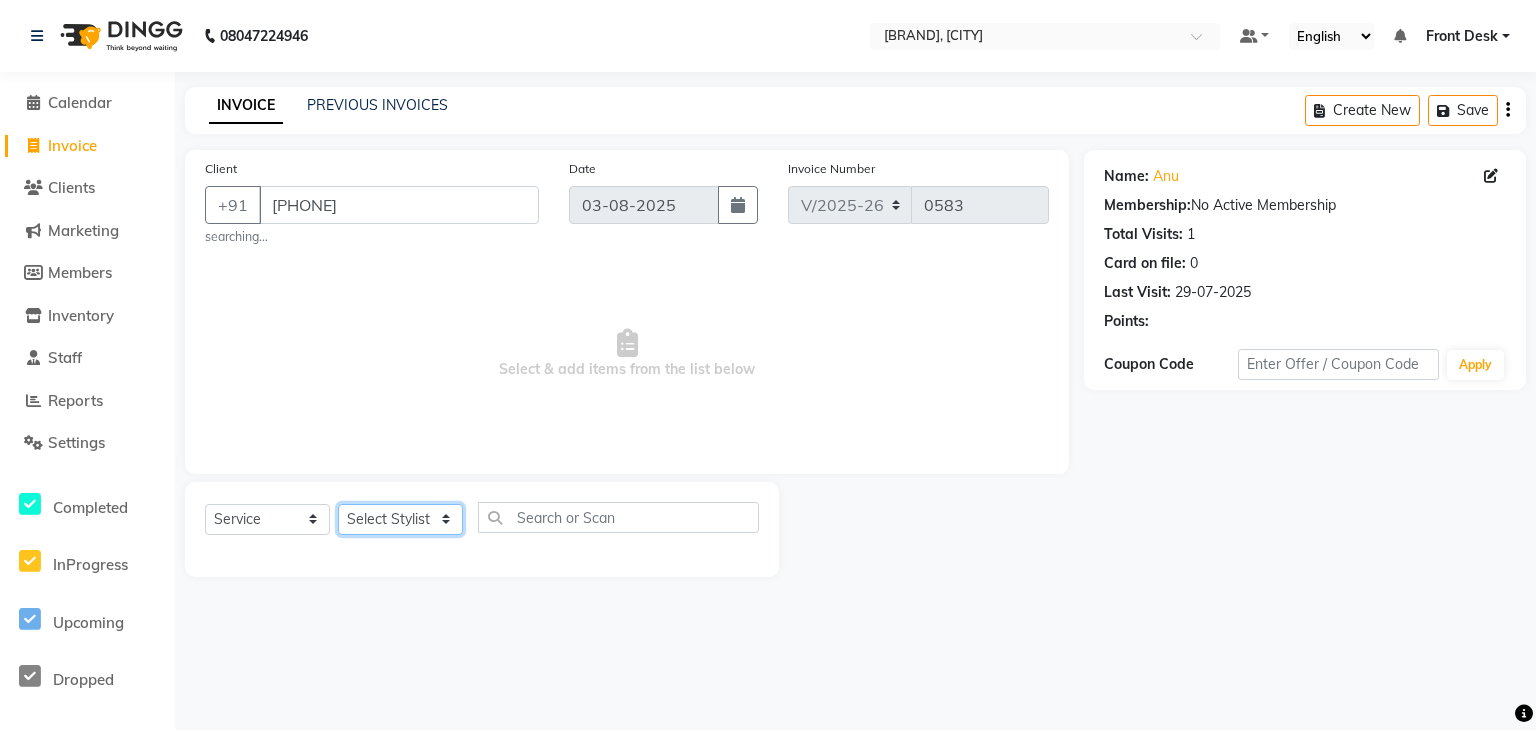 click on "Select Stylist [NAME] Front Desk [NAME] [NAME] [NAME] [NAME] [NAME] [NAME] [NAME] [NAME] [NAME] [NAME]" 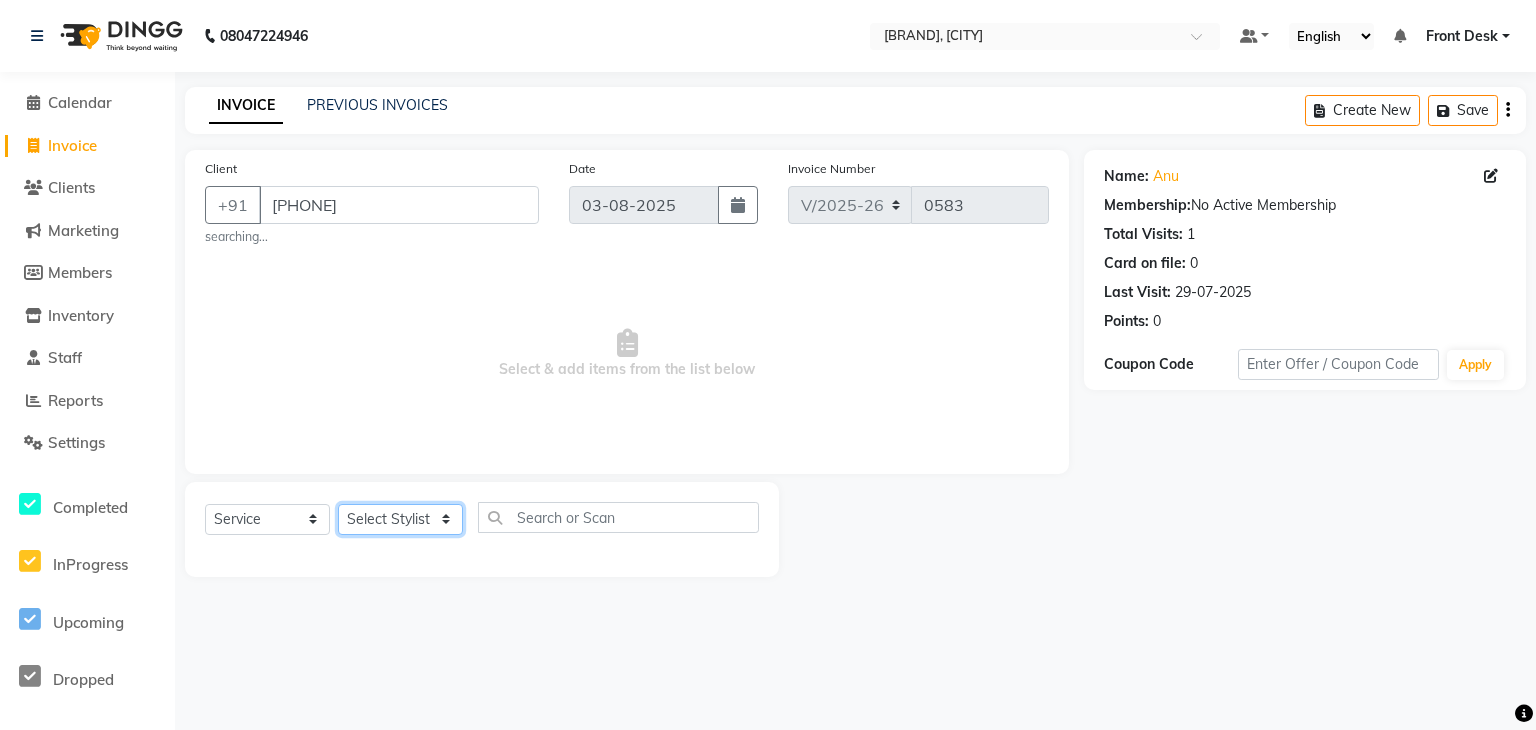 select on "61785" 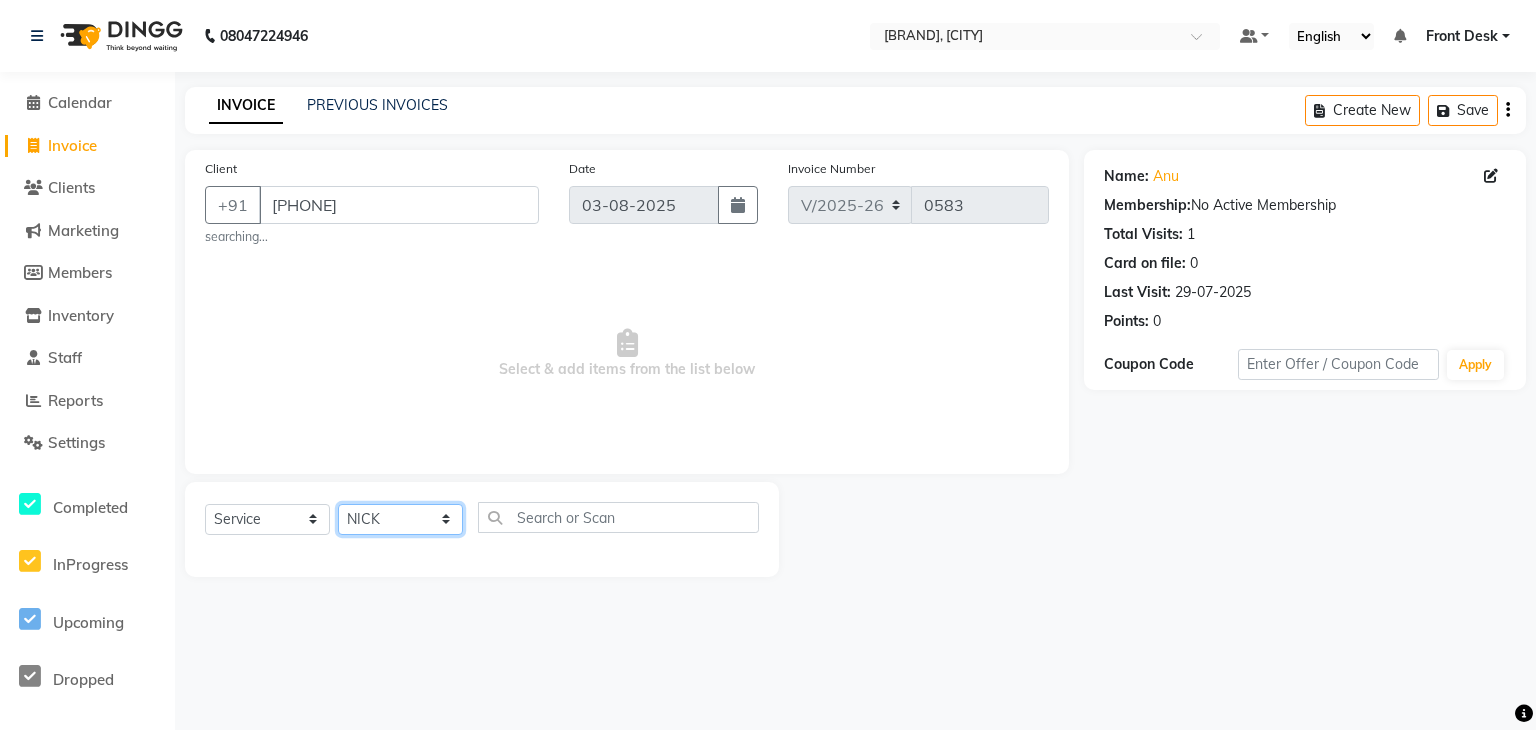 click on "Select Stylist [NAME] Front Desk [NAME] [NAME] [NAME] [NAME] [NAME] [NAME] [NAME] [NAME] [NAME] [NAME]" 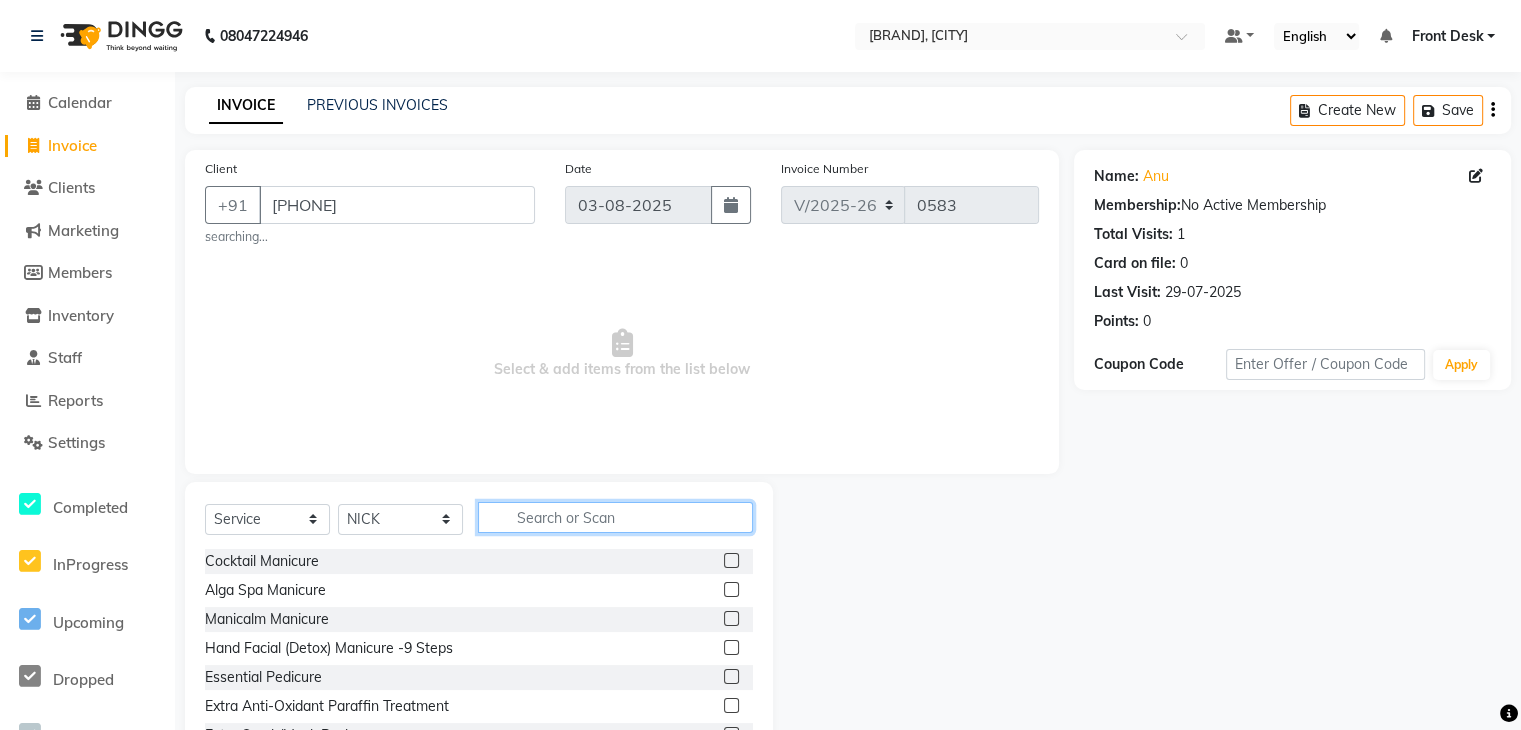 click 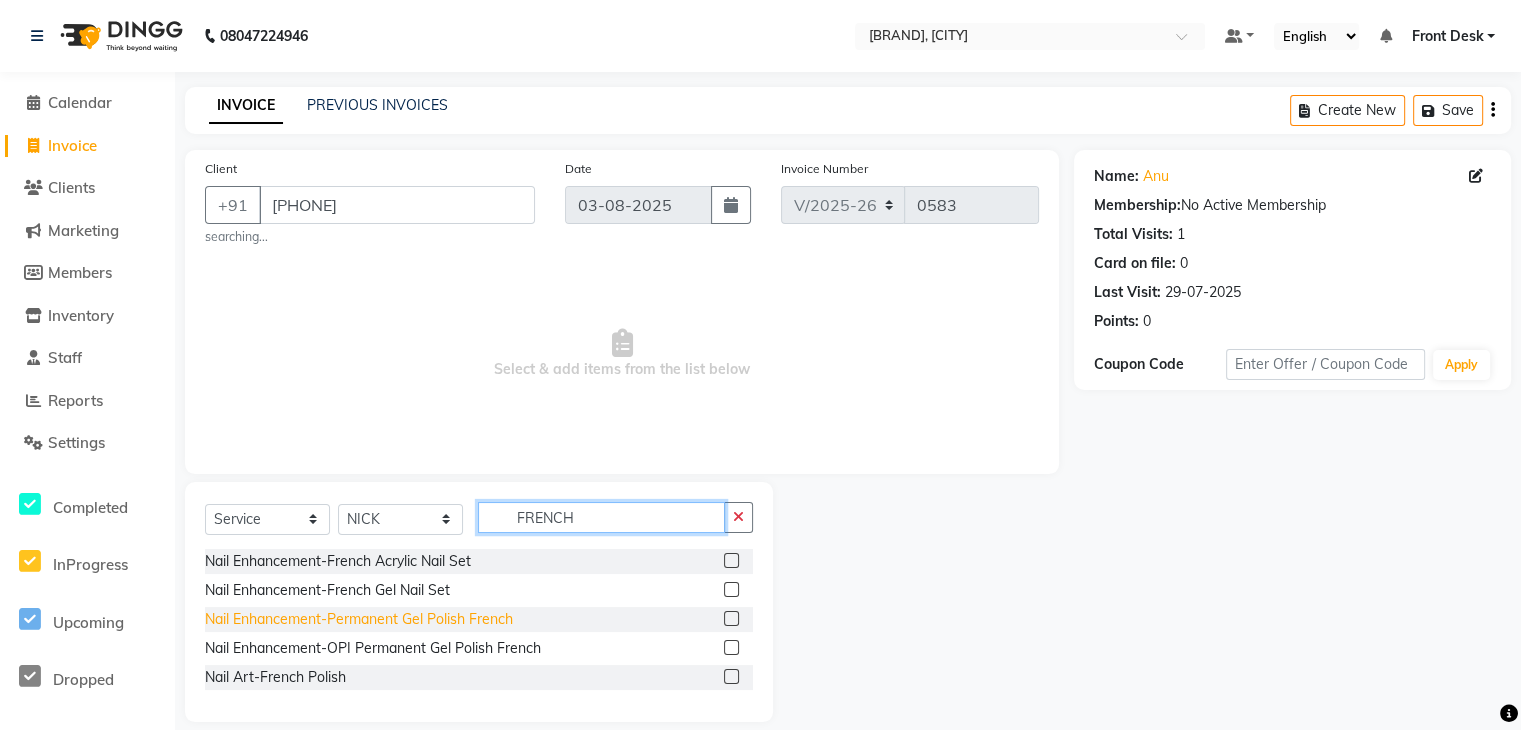 type on "FRENCH" 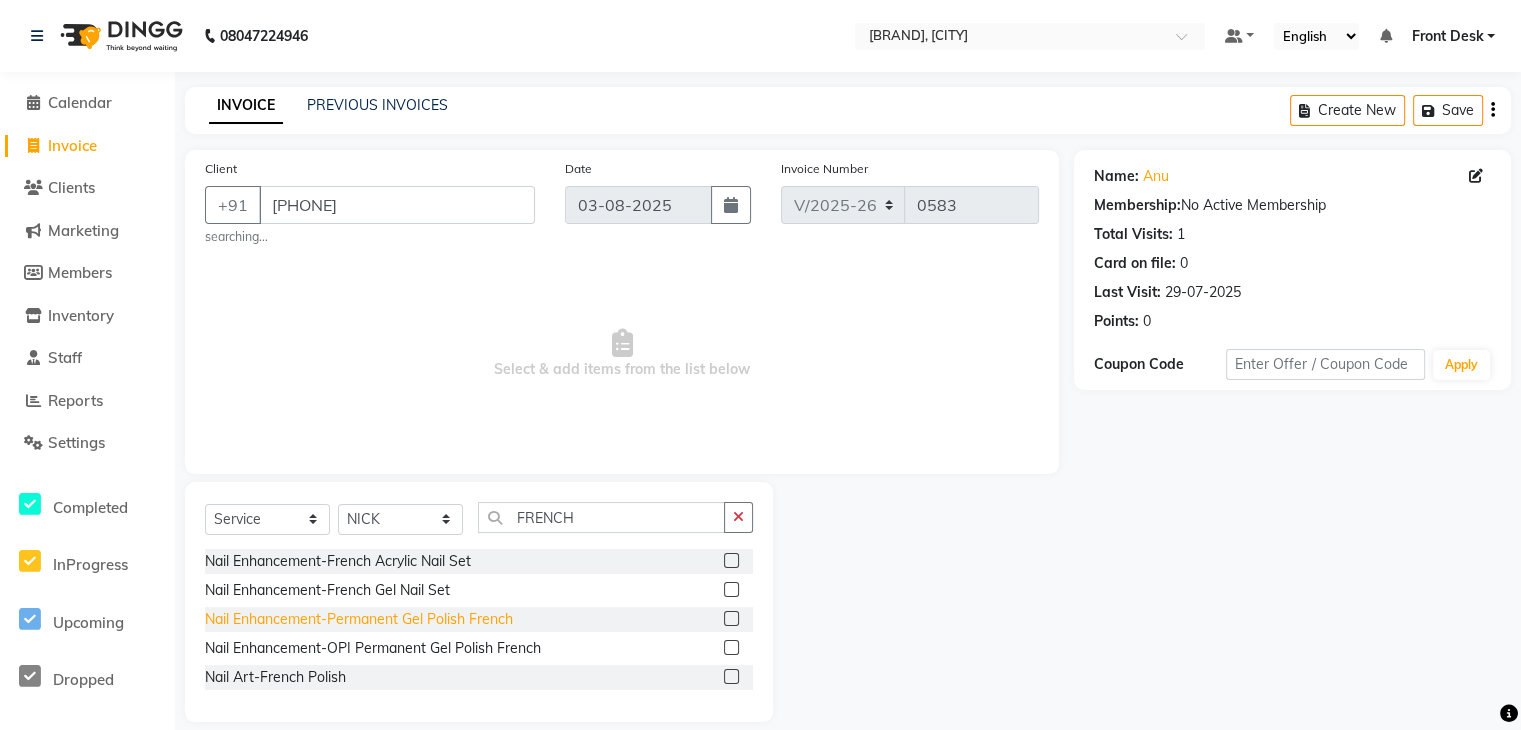 click on "Nail Enhancement-Permanent Gel Polish French" 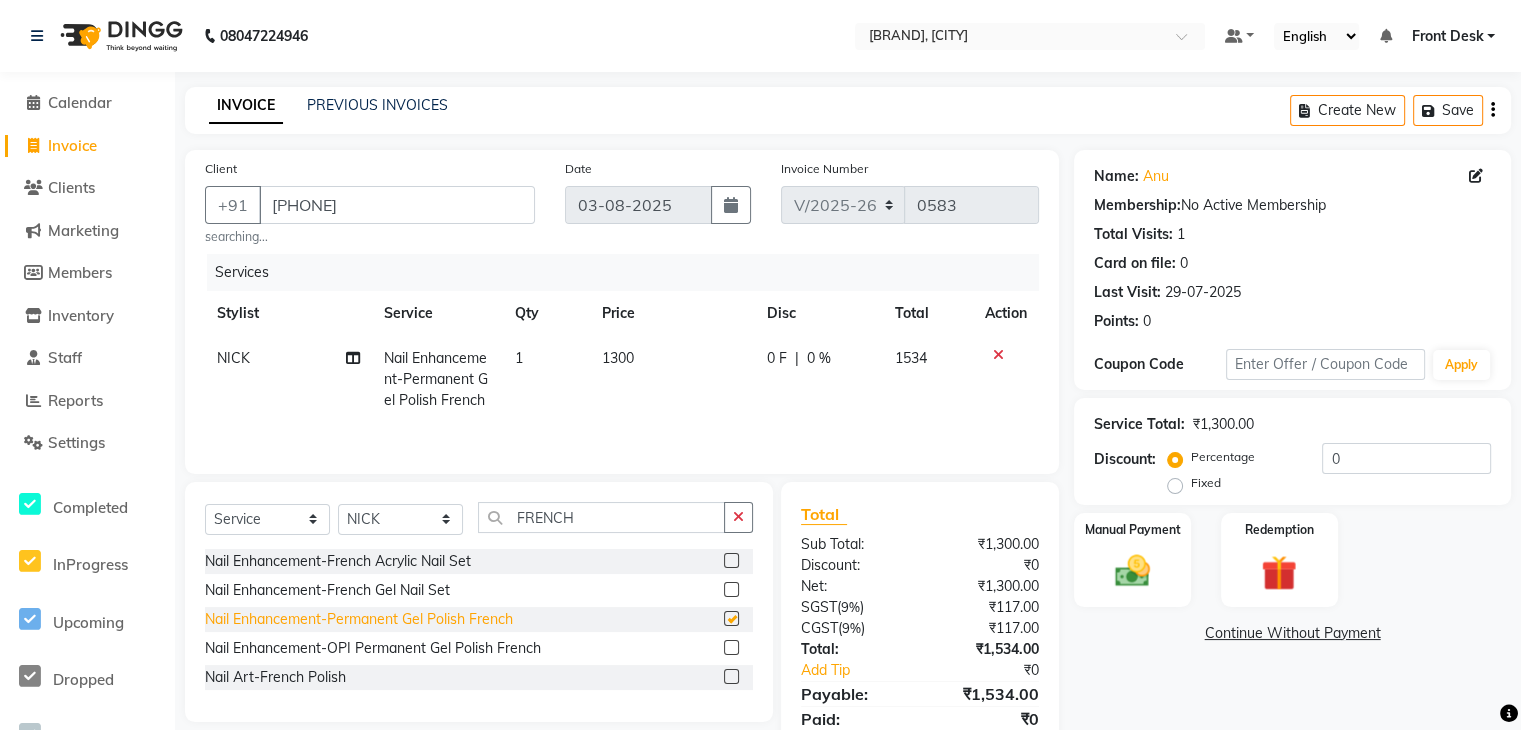 checkbox on "false" 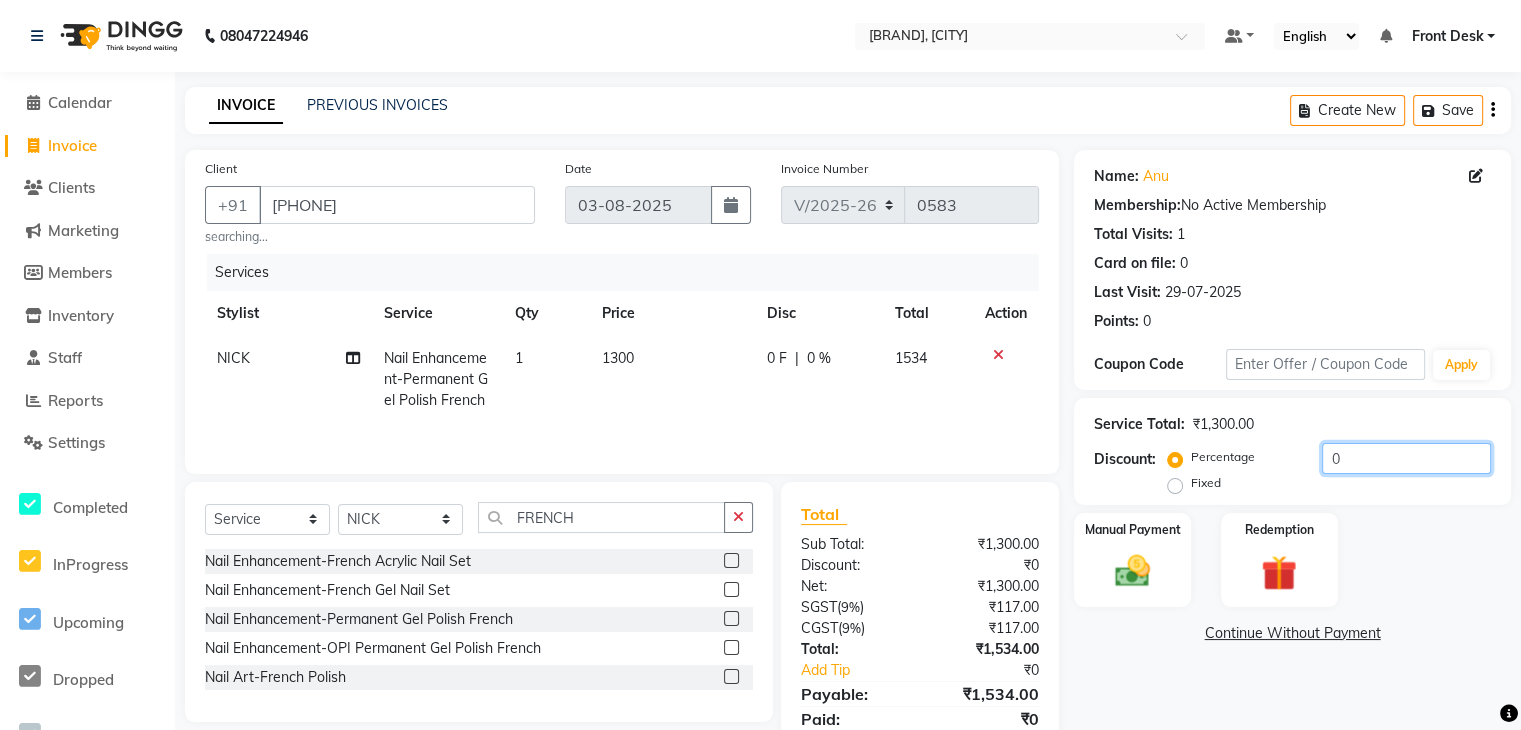 click on "0" 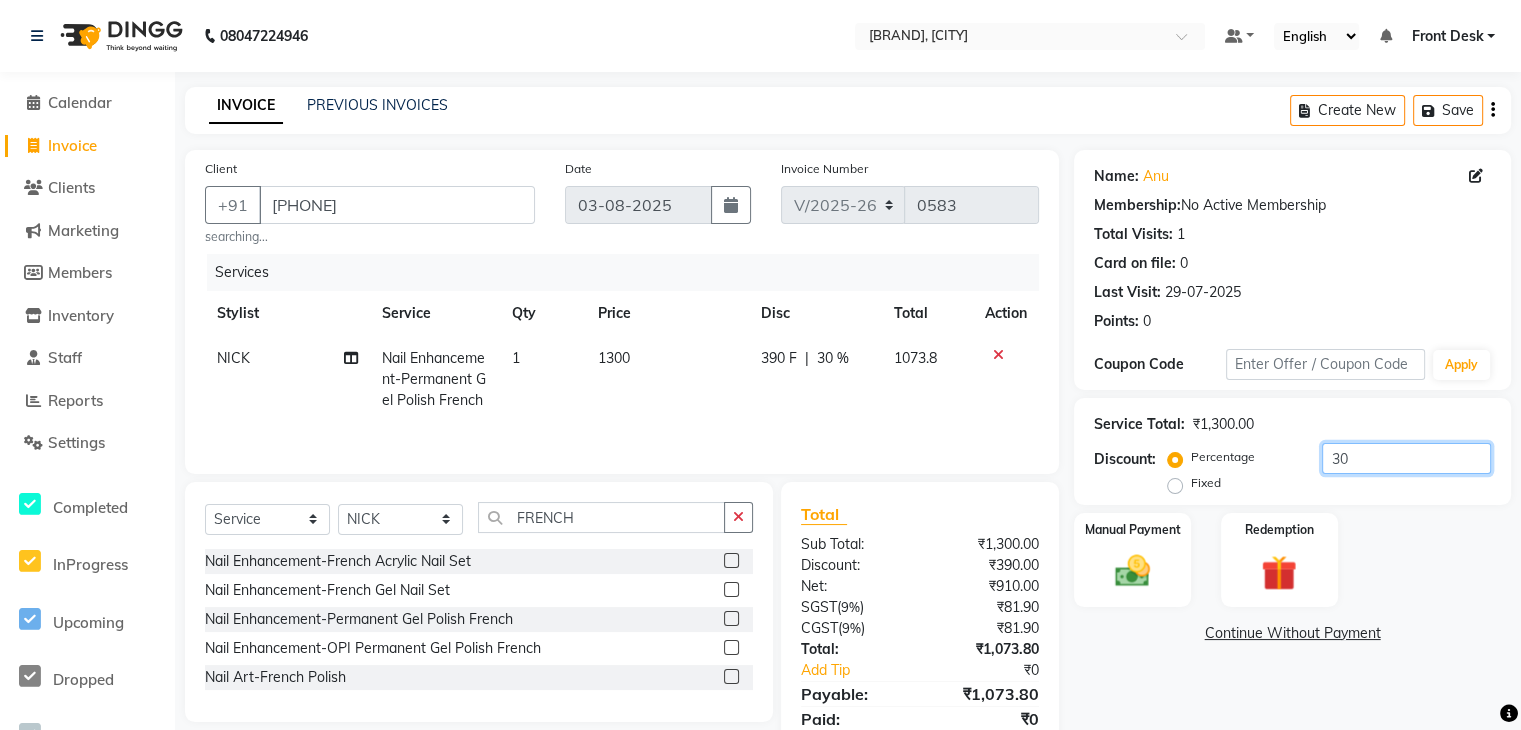 scroll, scrollTop: 77, scrollLeft: 0, axis: vertical 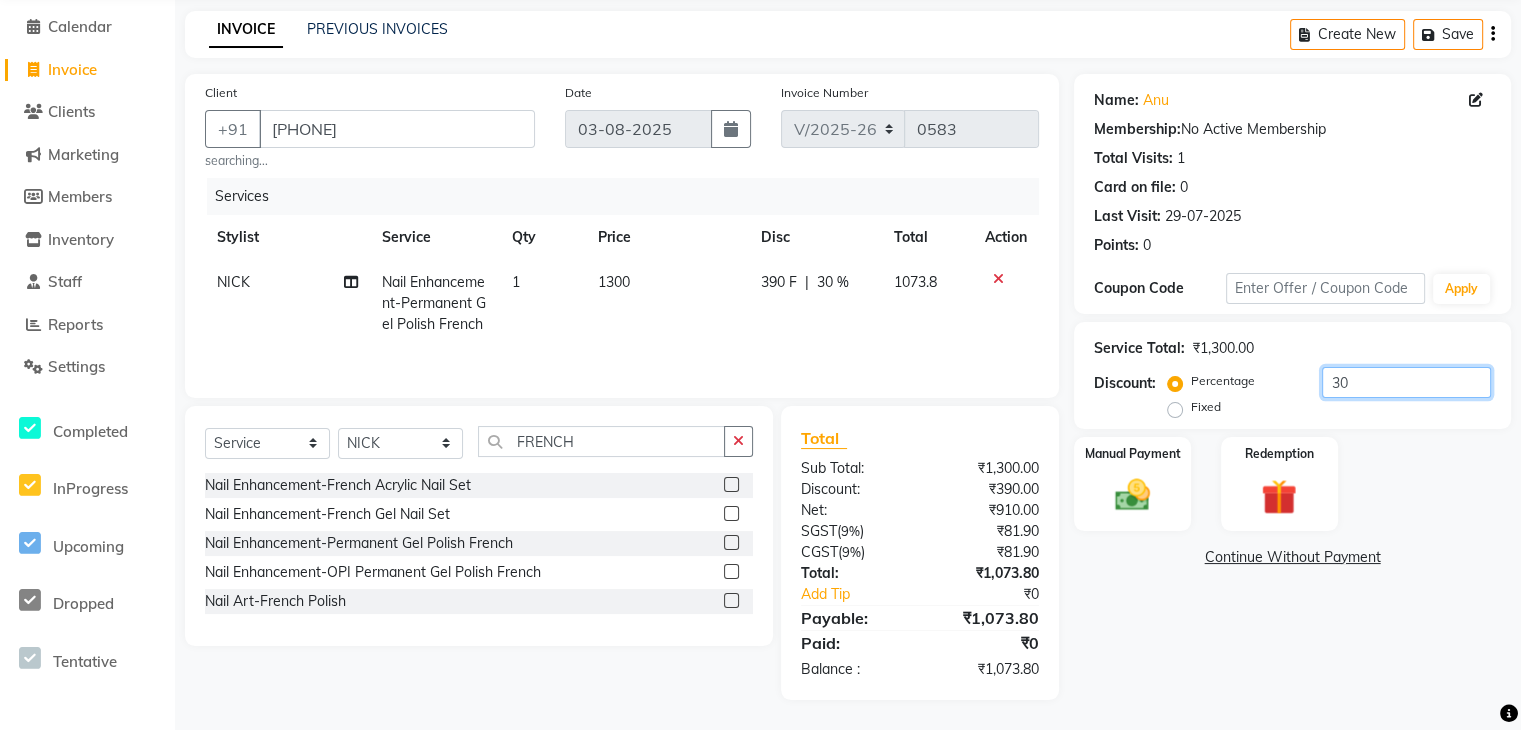 click on "30" 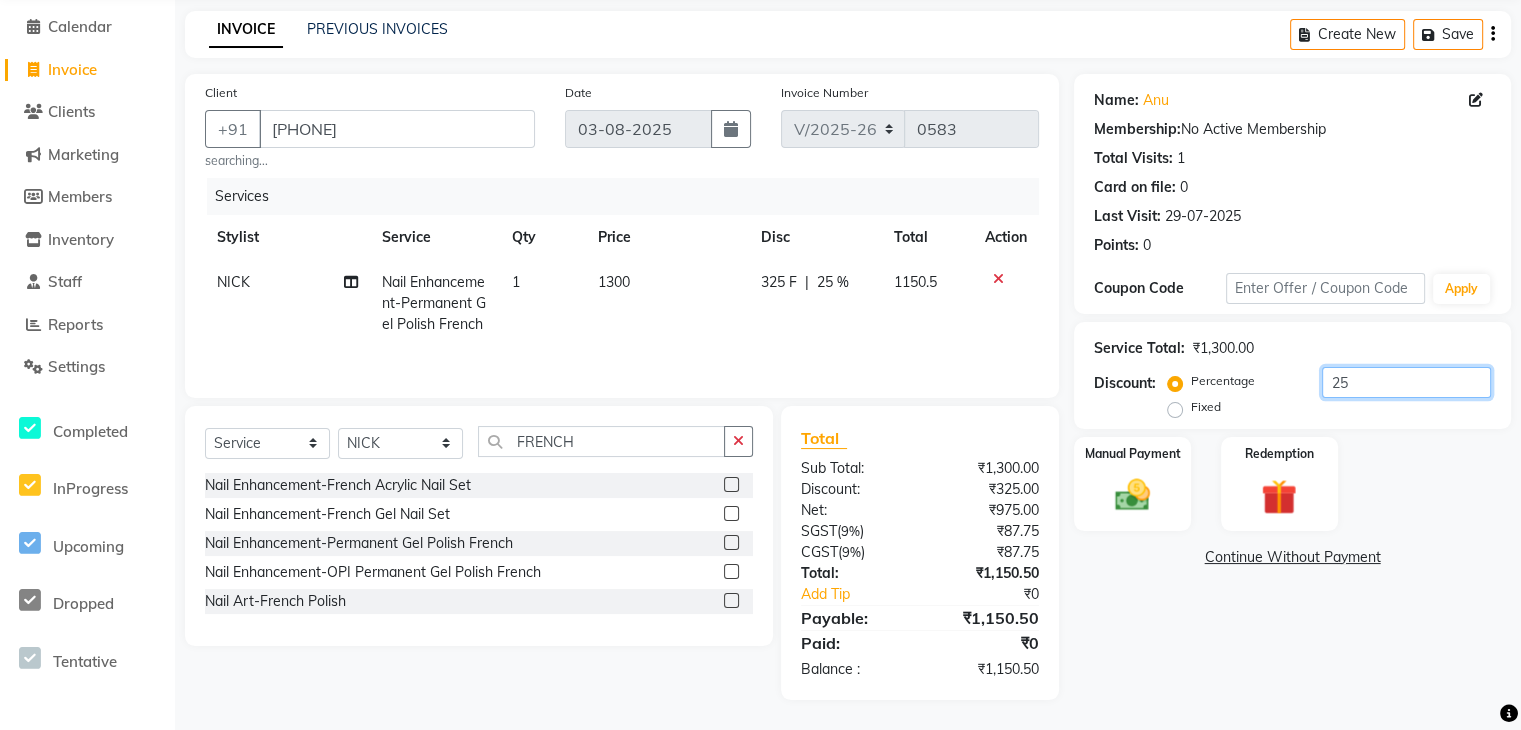 type on "2" 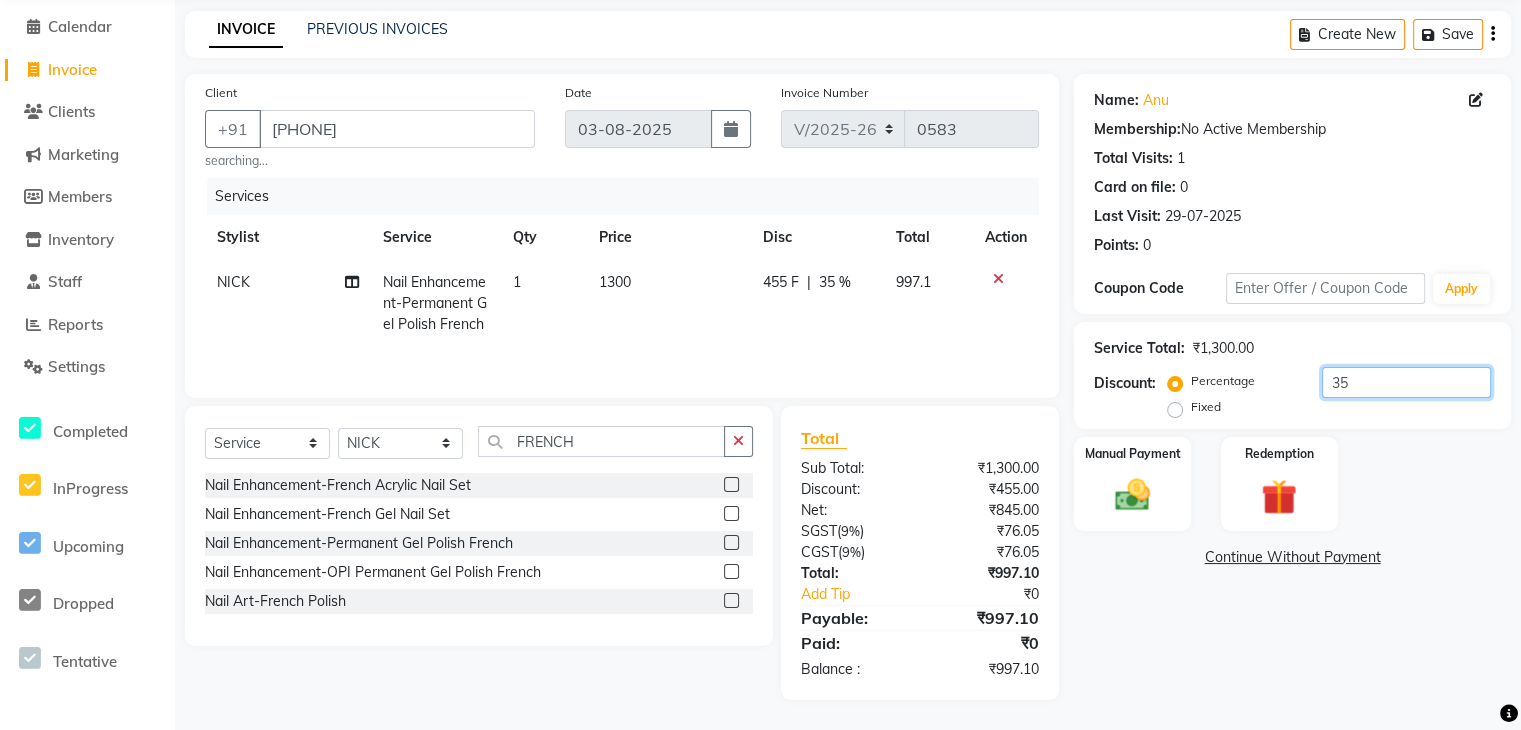 type on "3" 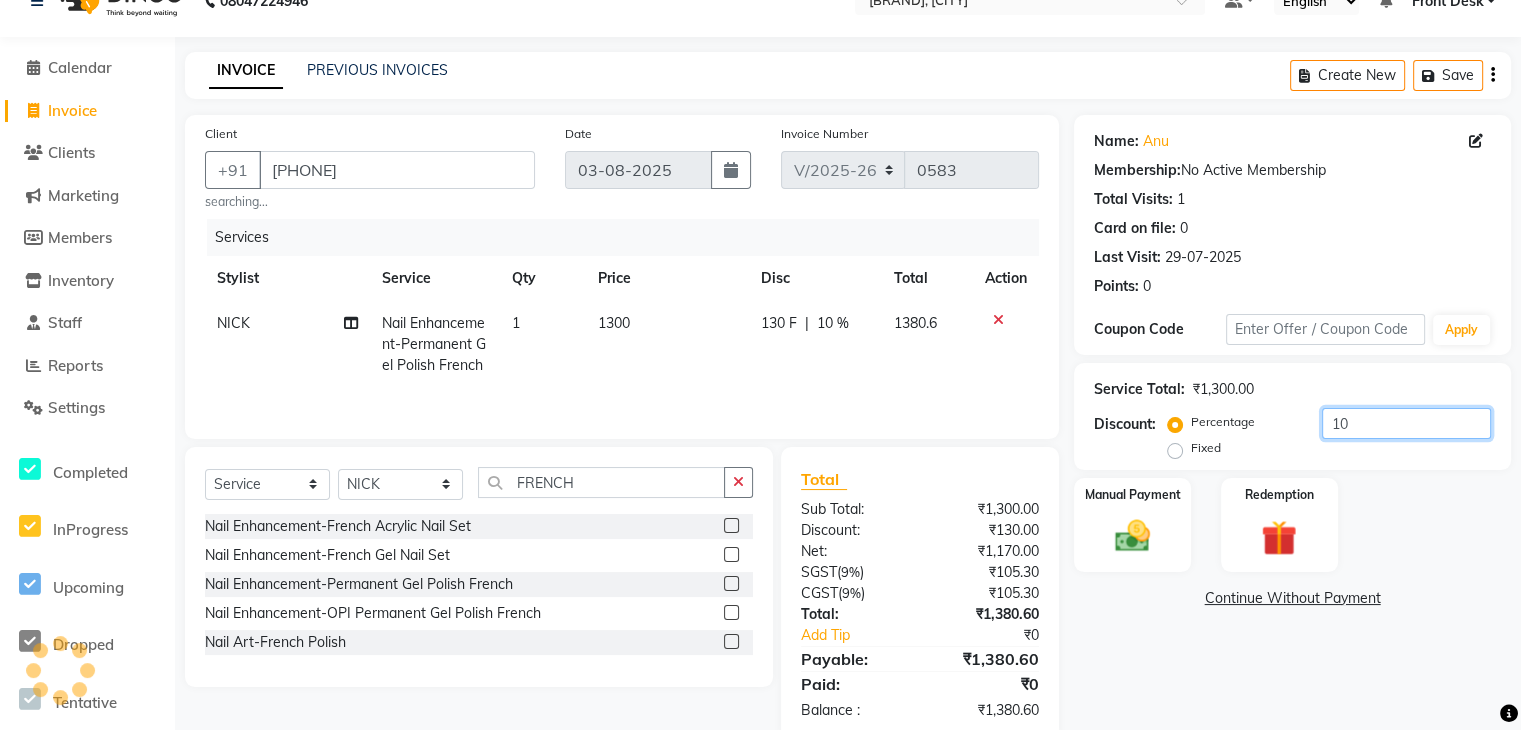 scroll, scrollTop: 77, scrollLeft: 0, axis: vertical 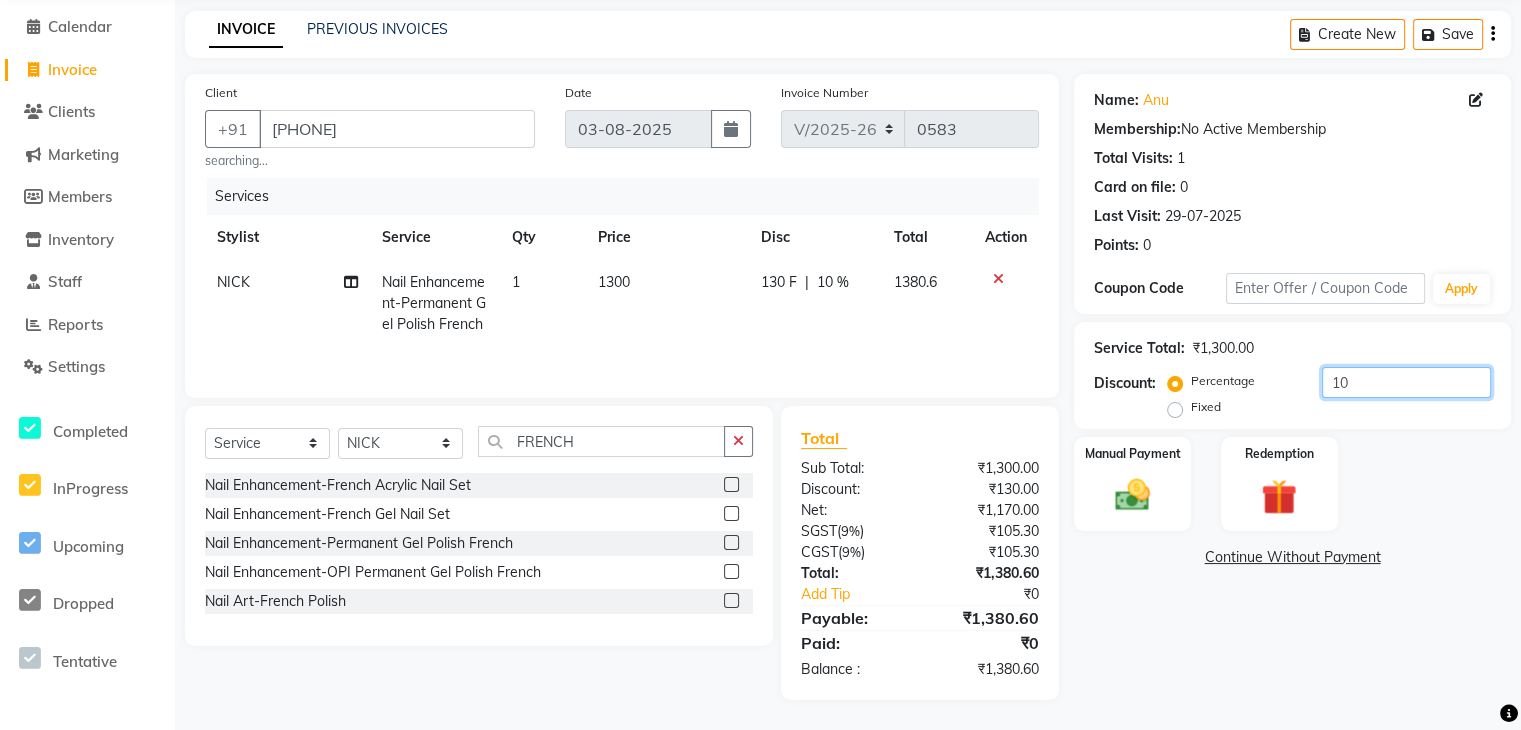 type on "1" 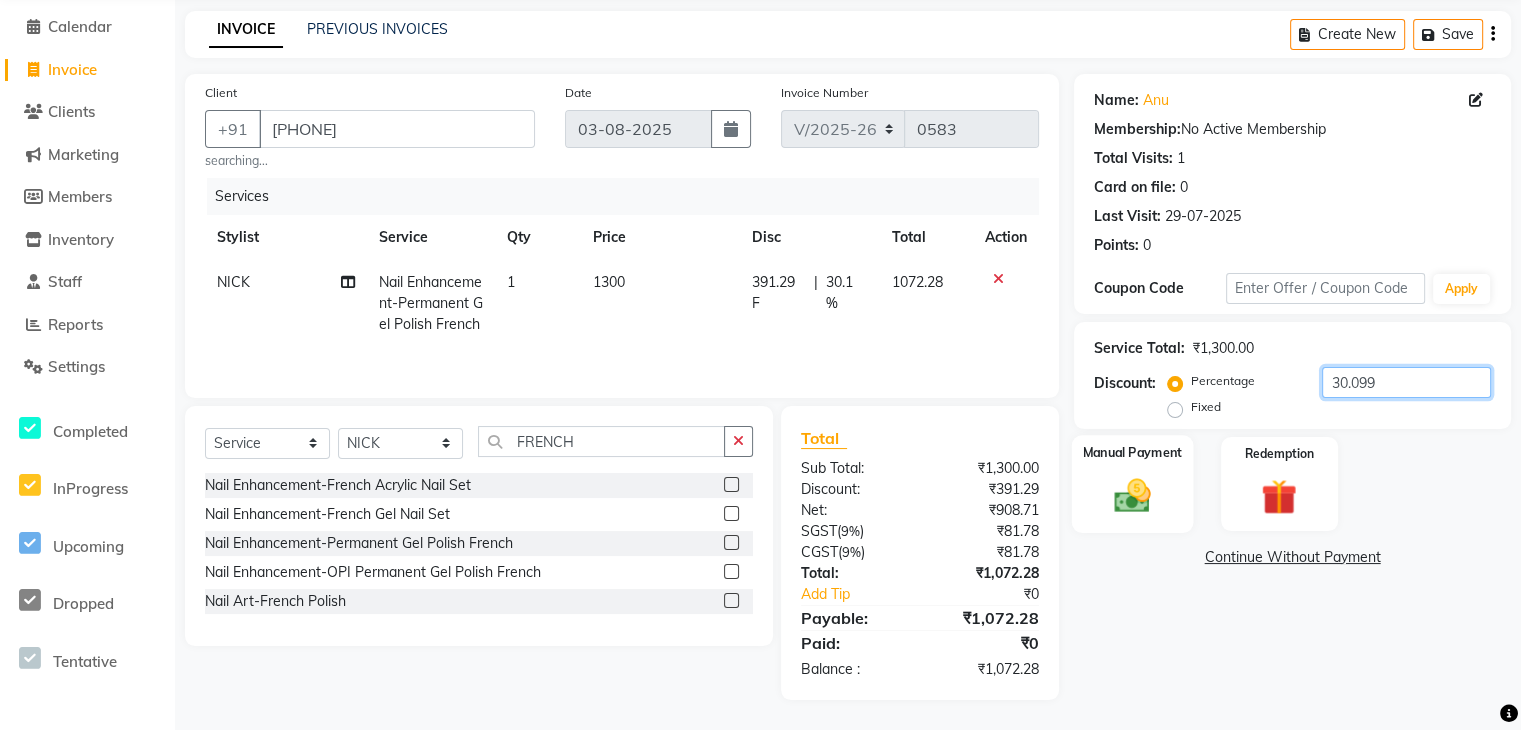 type on "30.099" 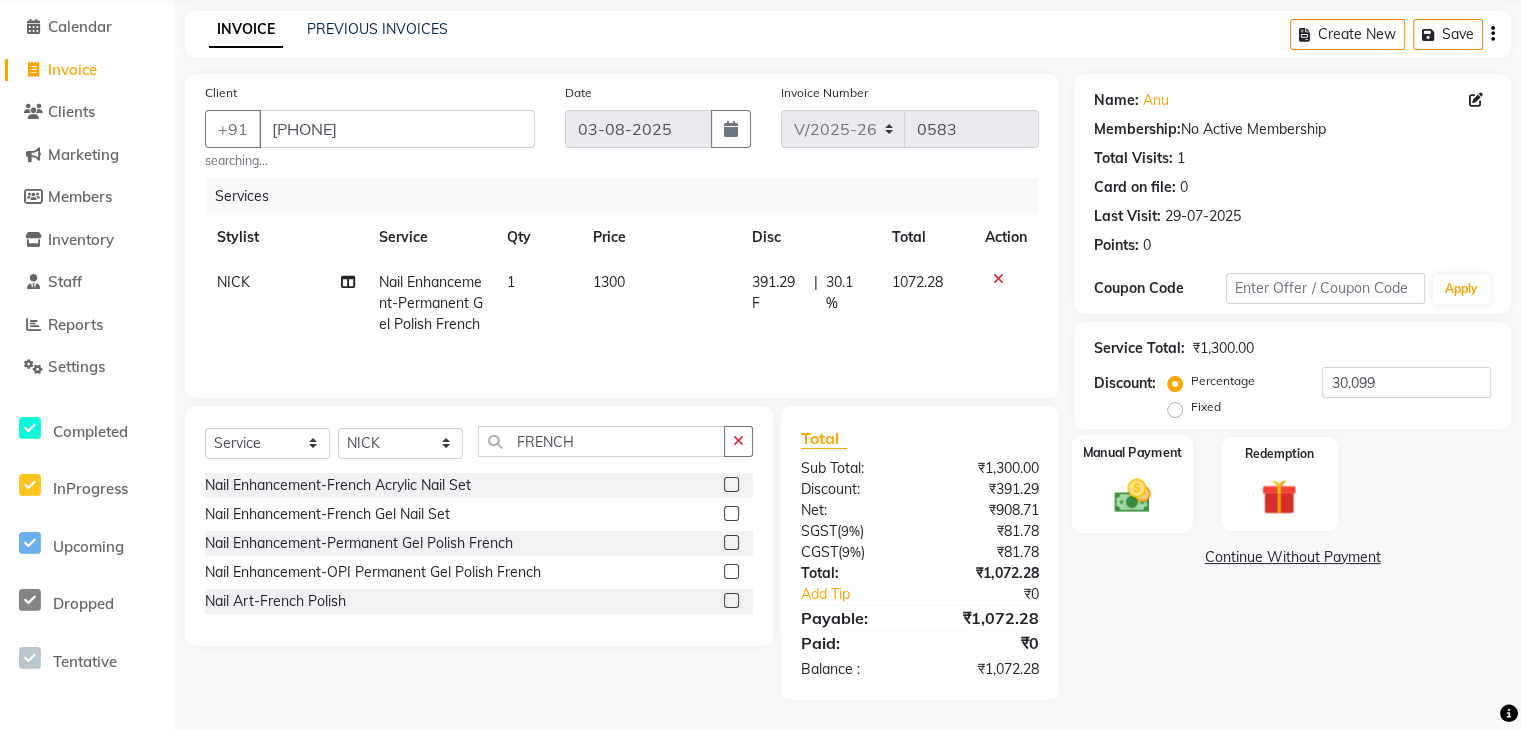 click on "Manual Payment" 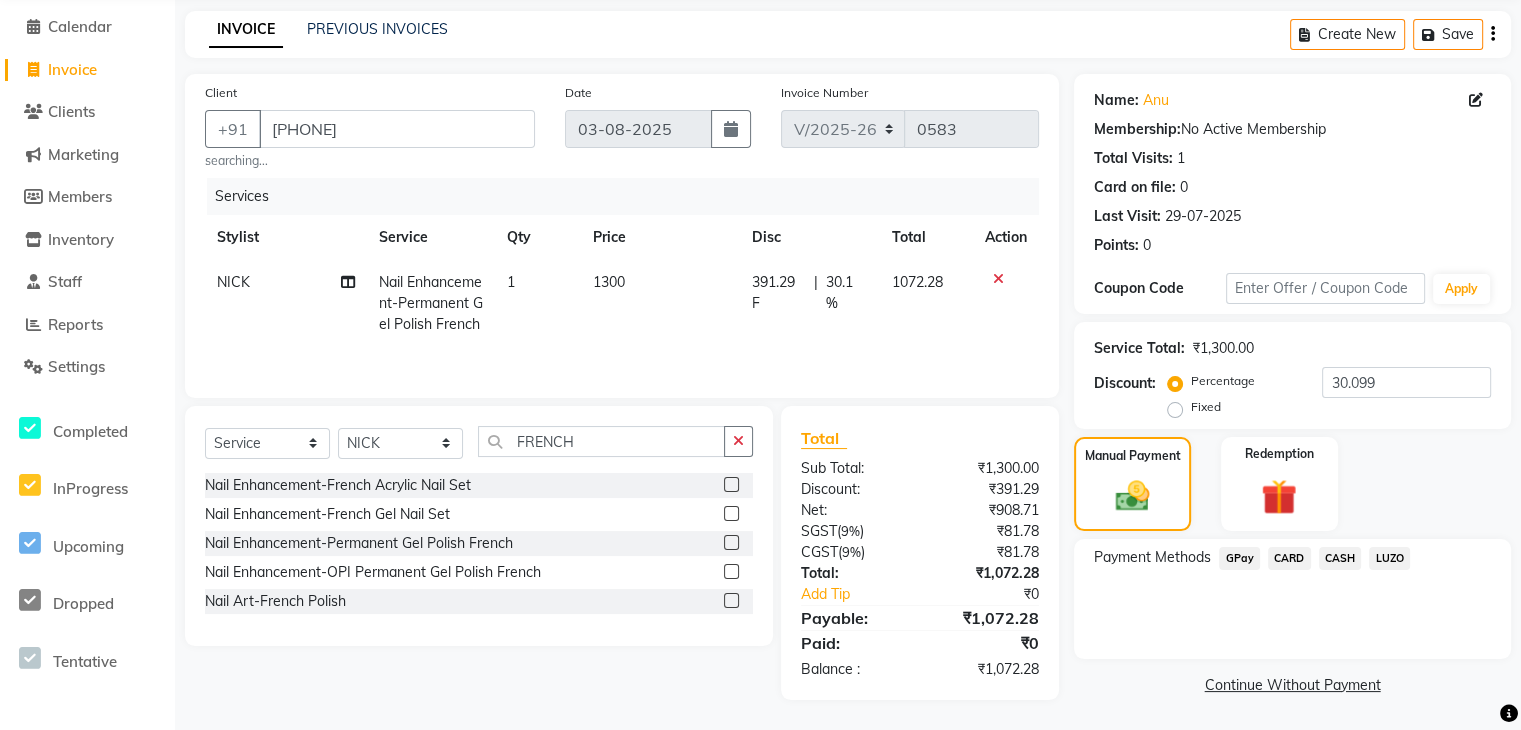 click on "CASH" 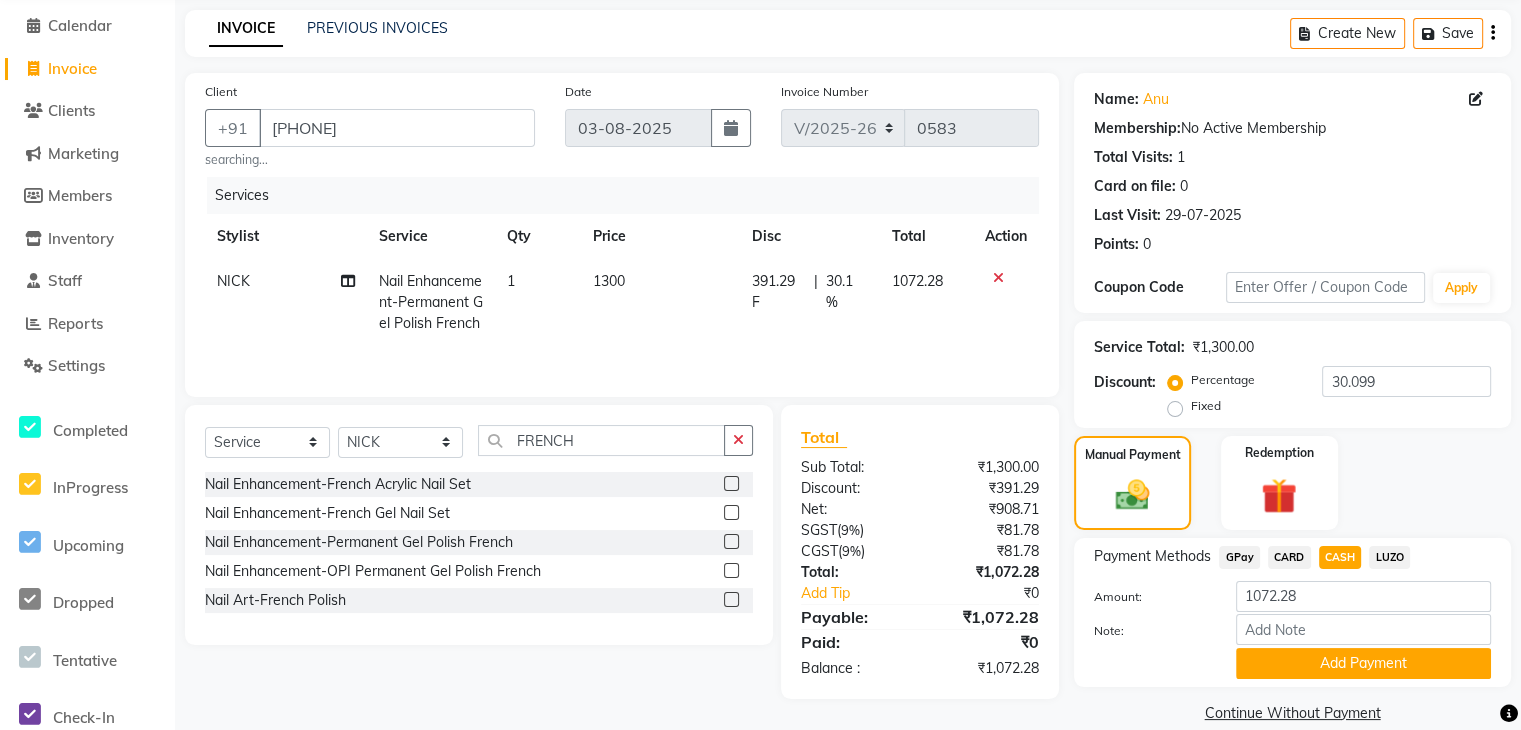 scroll, scrollTop: 107, scrollLeft: 0, axis: vertical 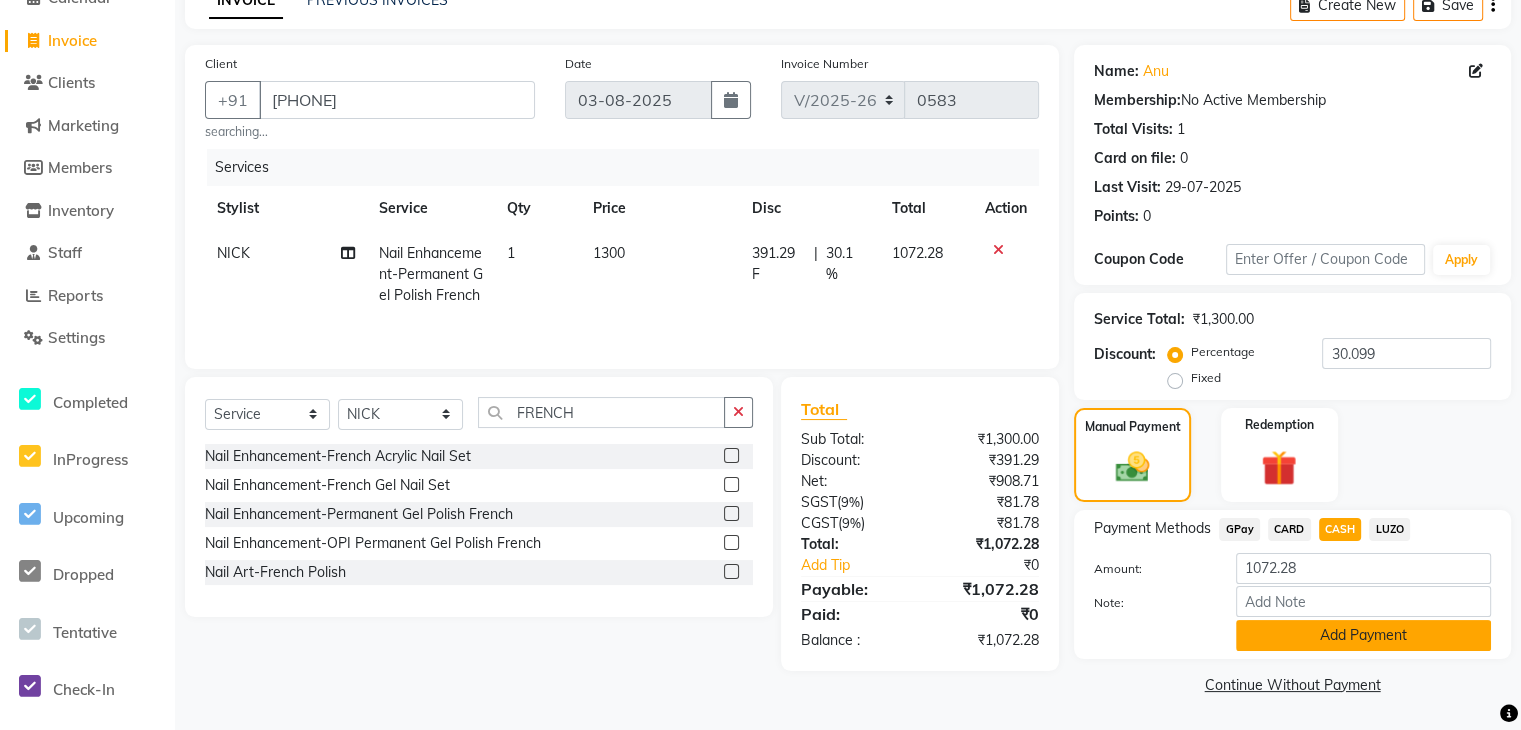 click on "Add Payment" 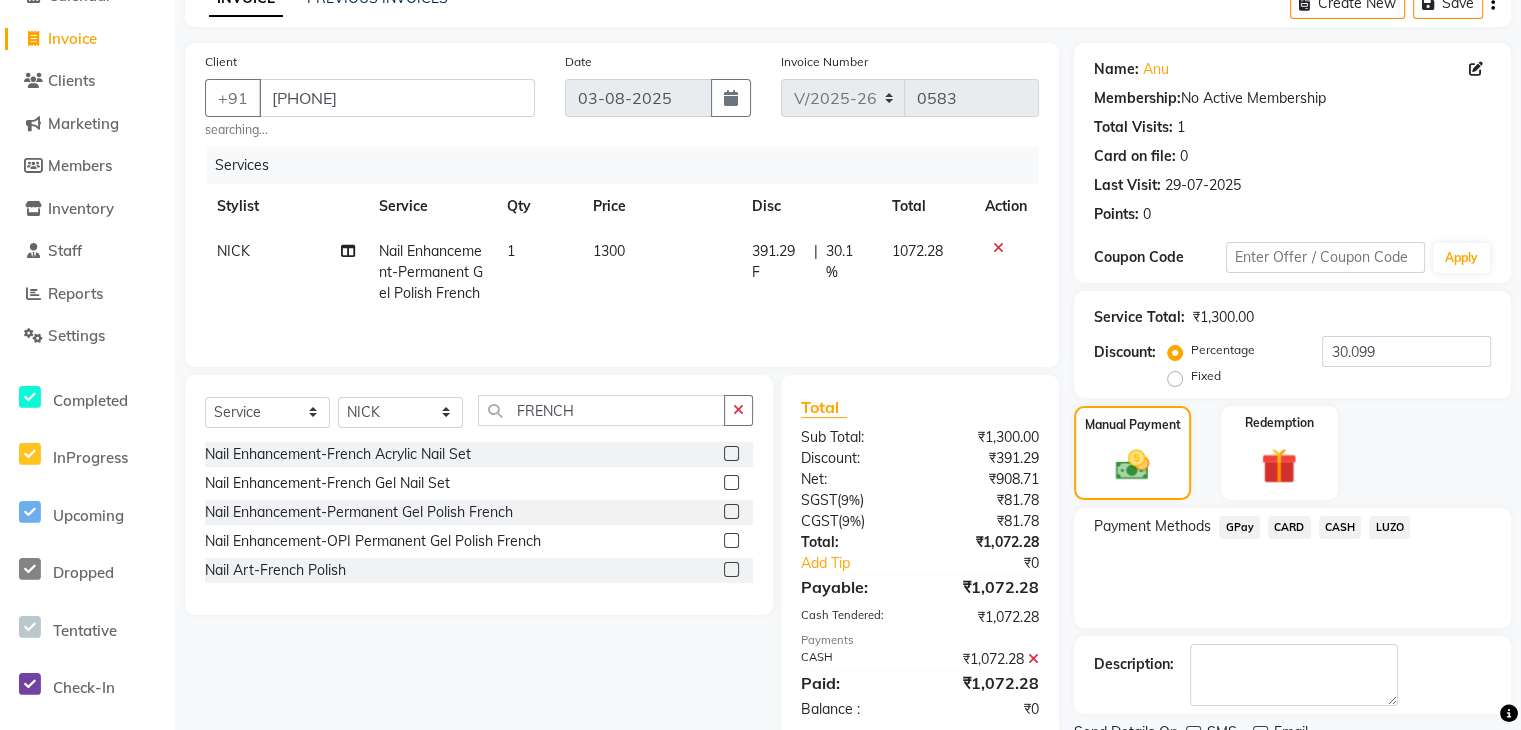 scroll, scrollTop: 188, scrollLeft: 0, axis: vertical 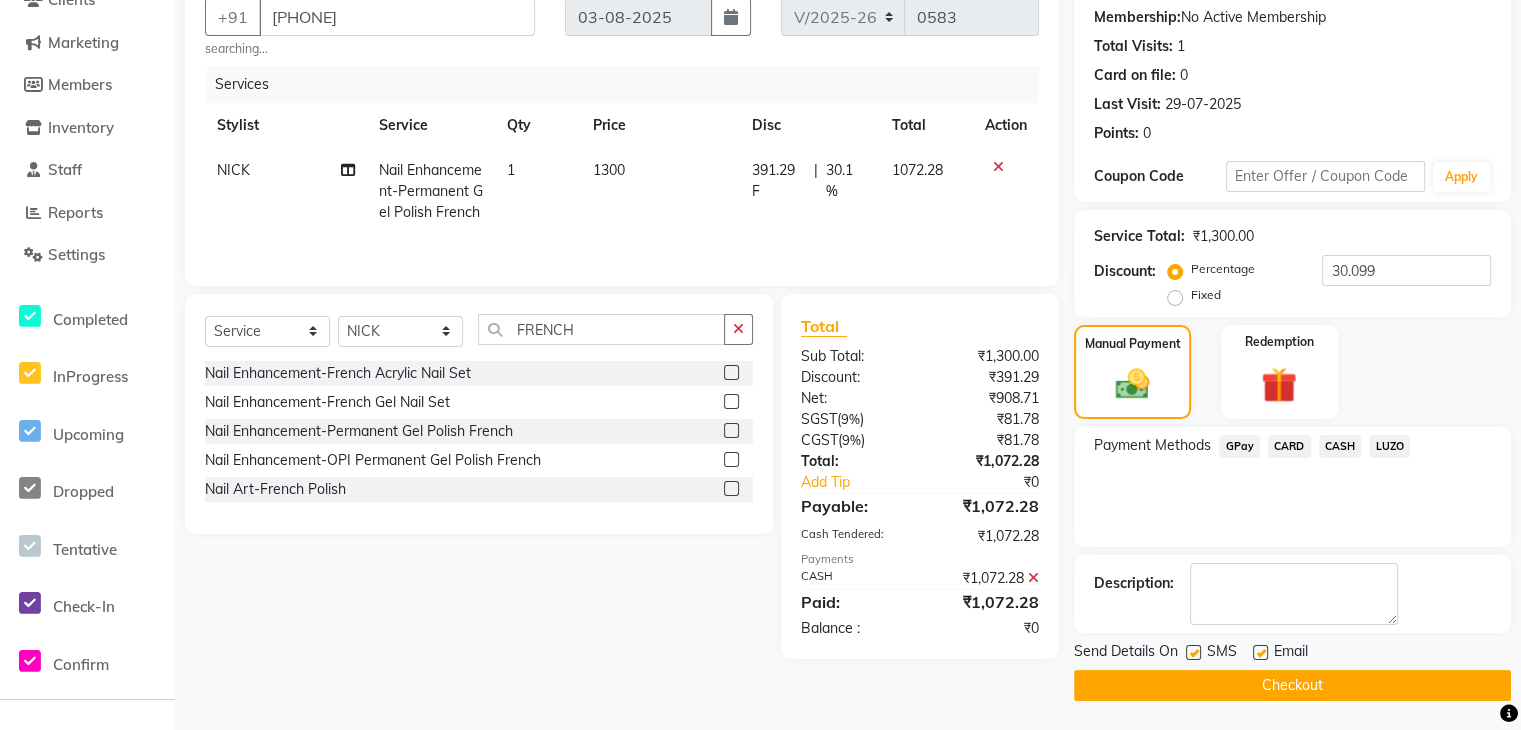 click on "Checkout" 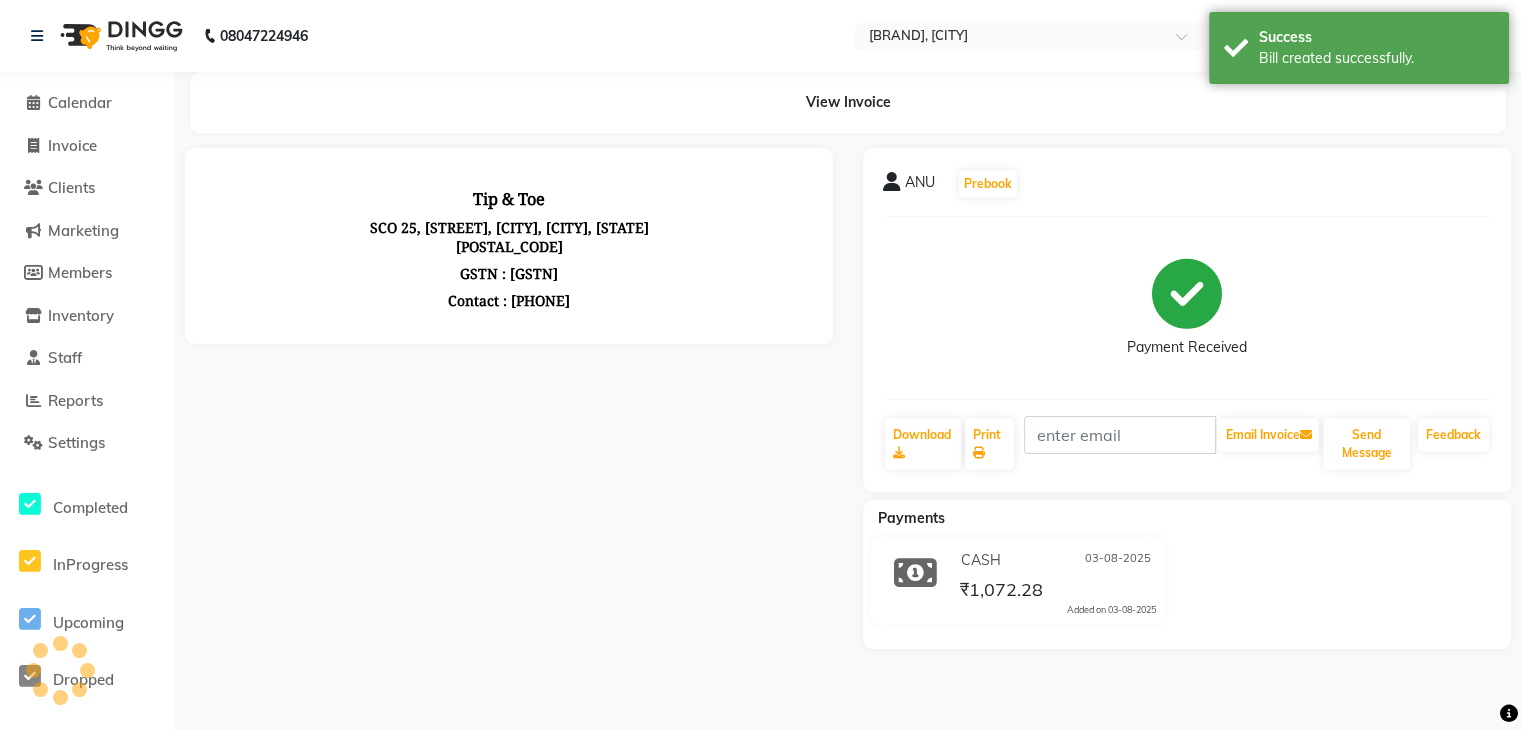scroll, scrollTop: 0, scrollLeft: 0, axis: both 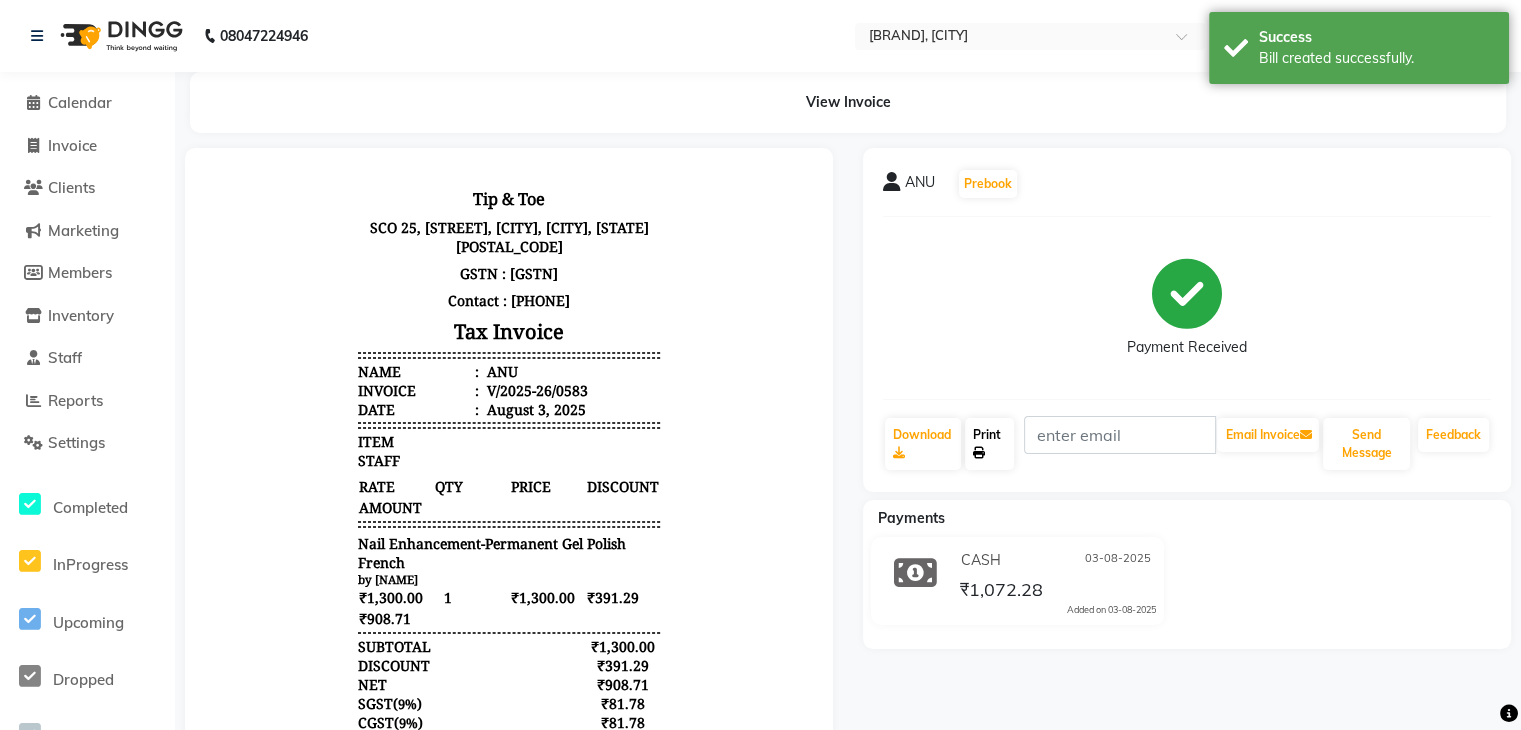 click 